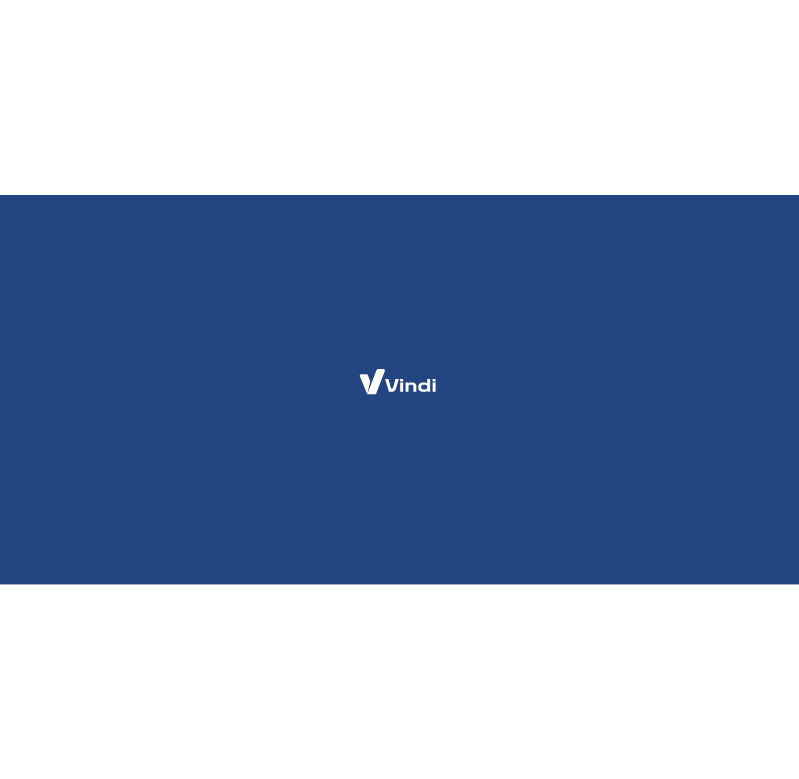 scroll, scrollTop: 0, scrollLeft: 0, axis: both 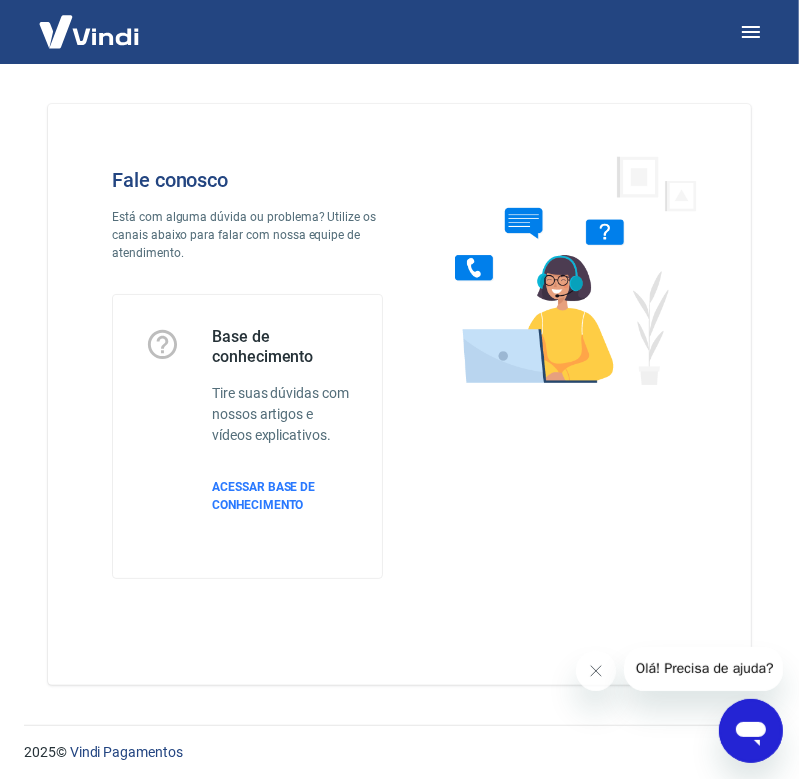 click 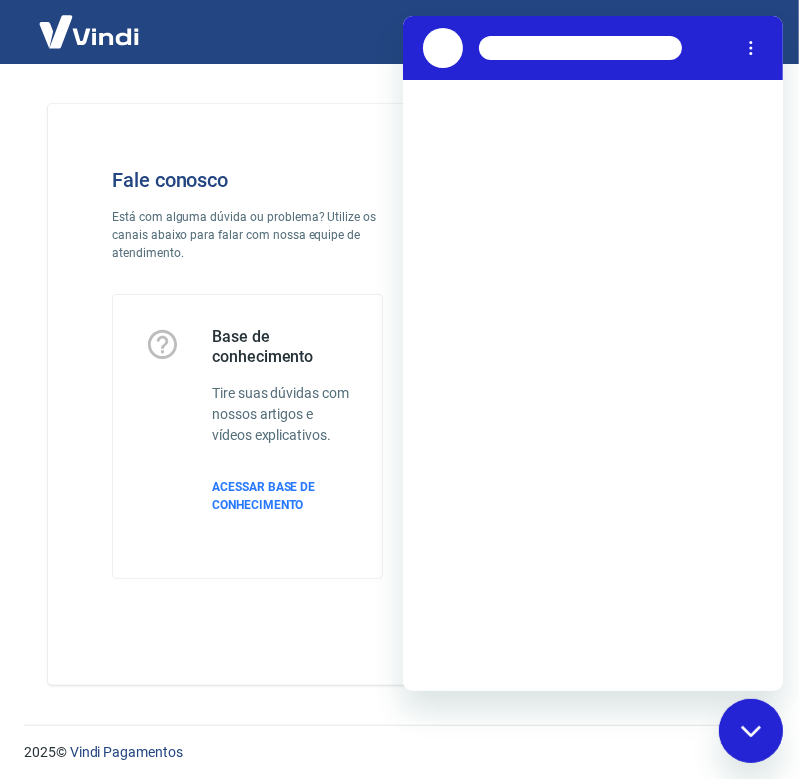 scroll, scrollTop: 0, scrollLeft: 0, axis: both 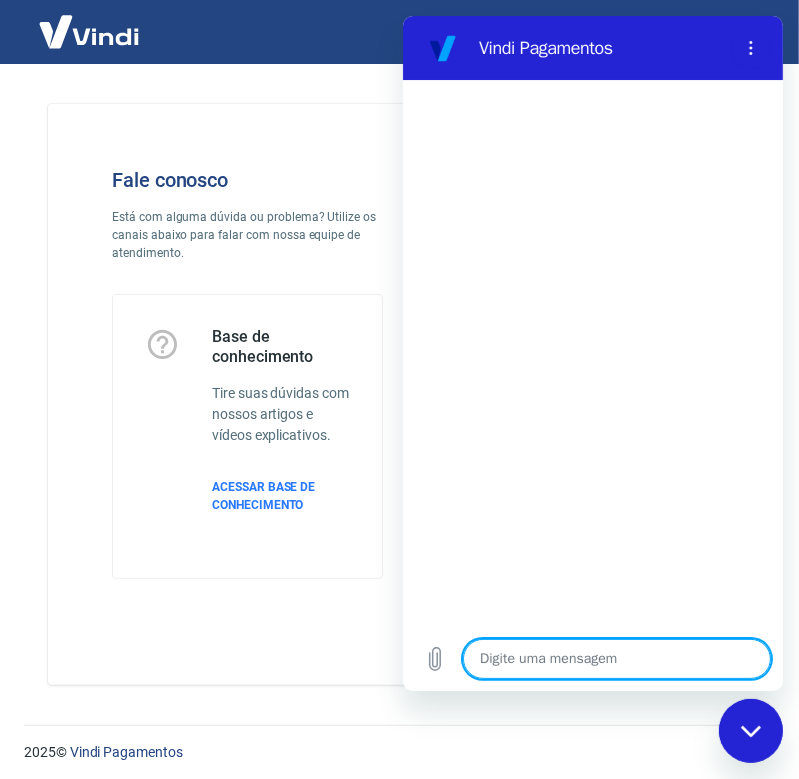type on "o" 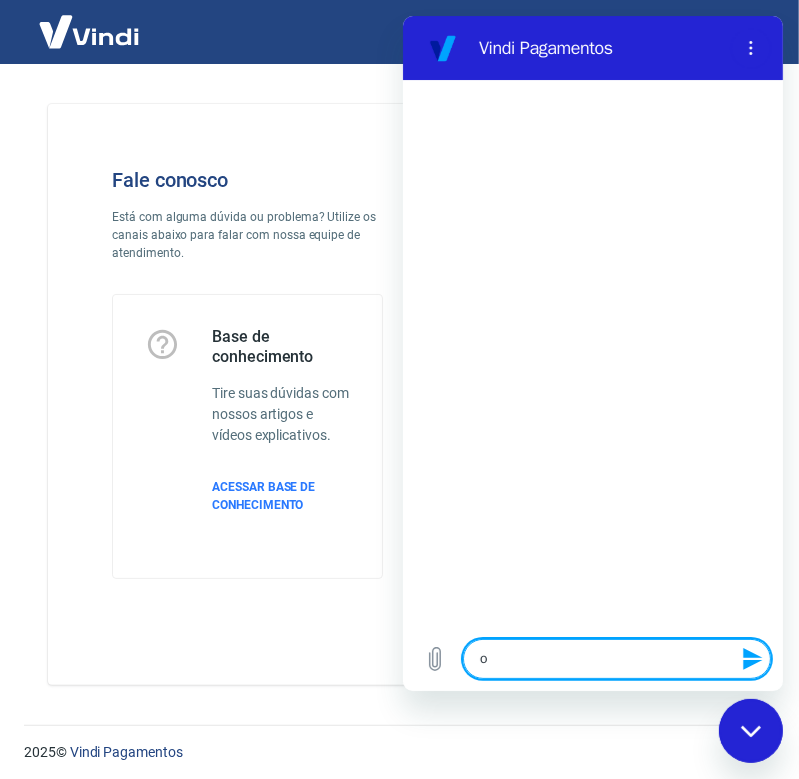 type on "ol" 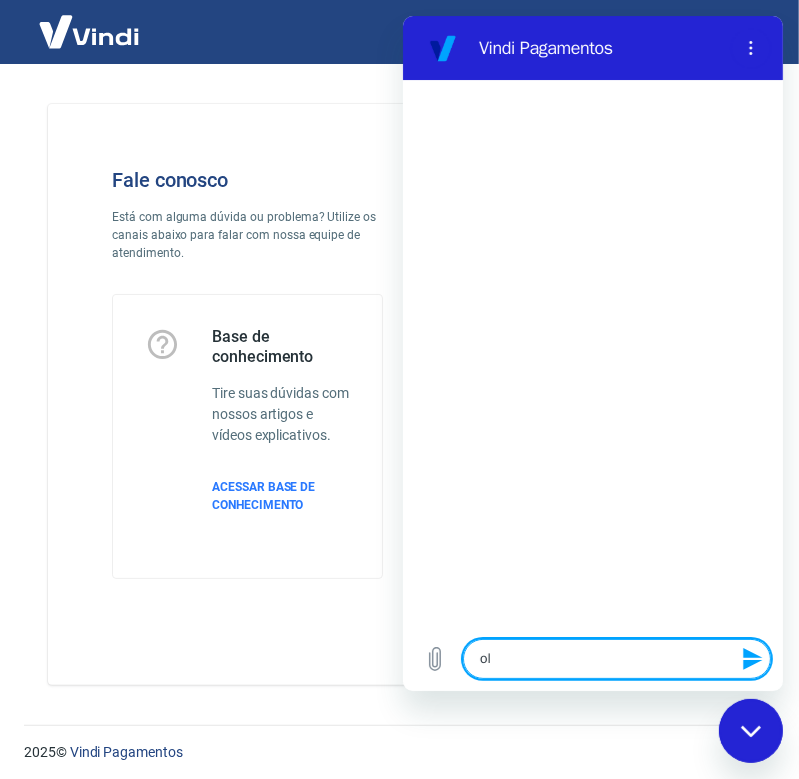 type on "ola" 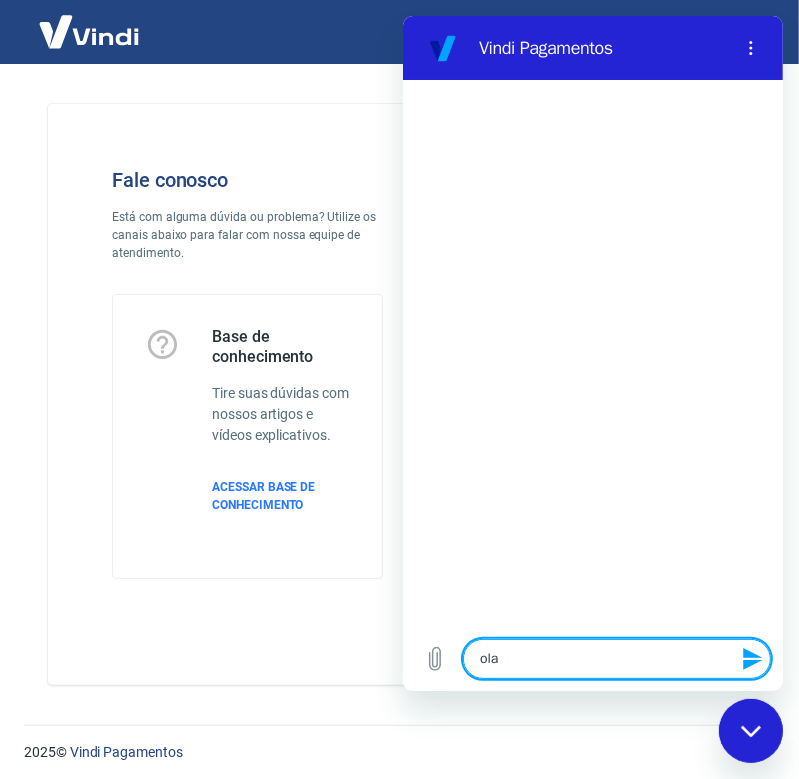 type 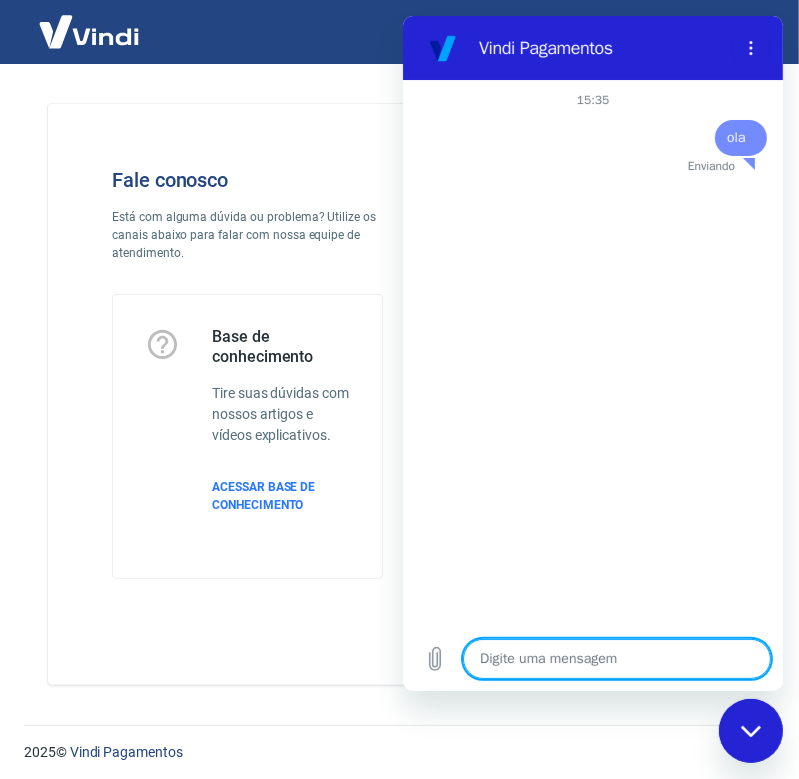 type on "x" 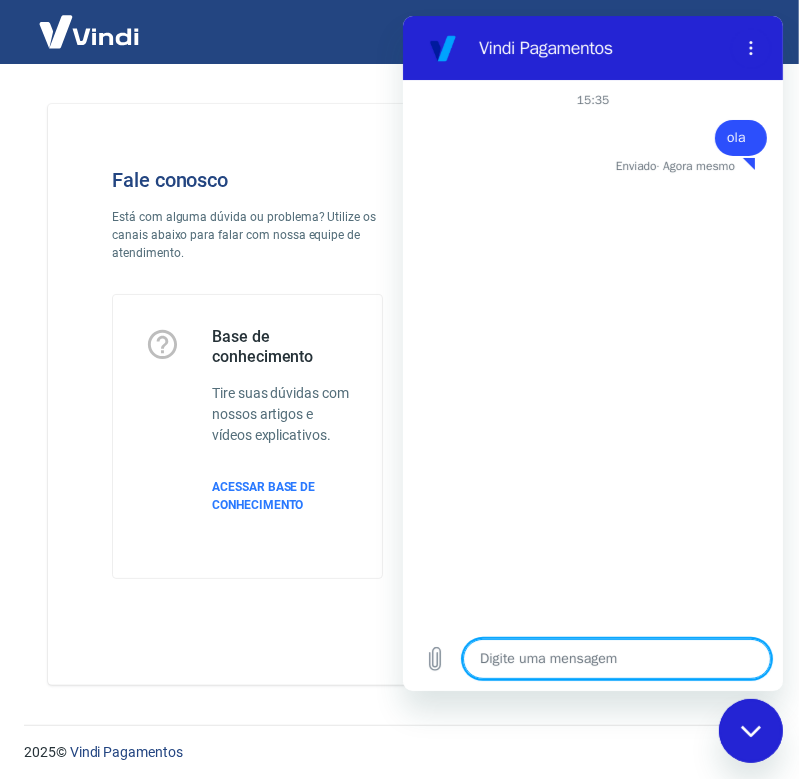type on "v" 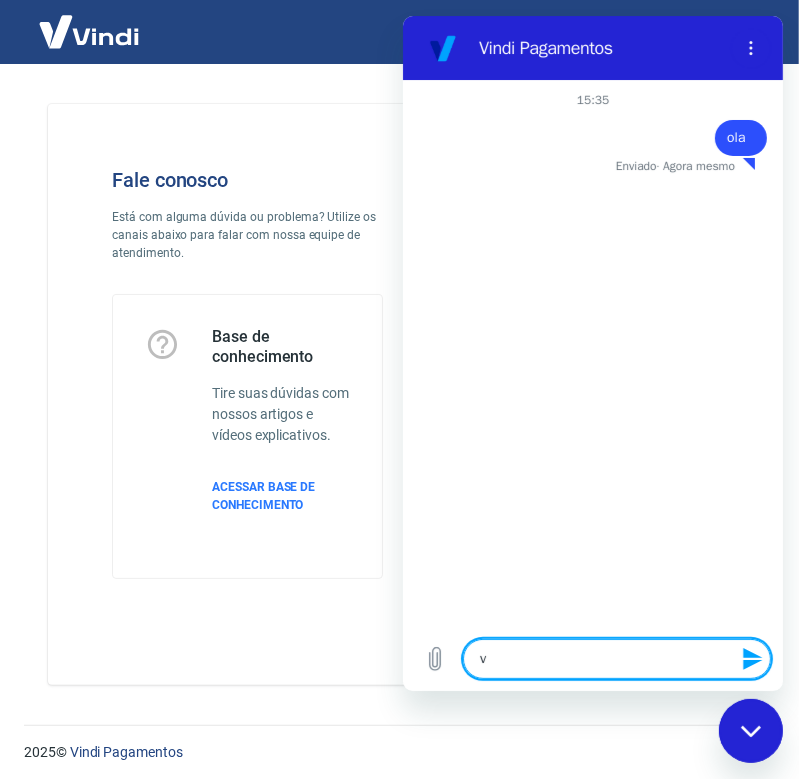type on "ve" 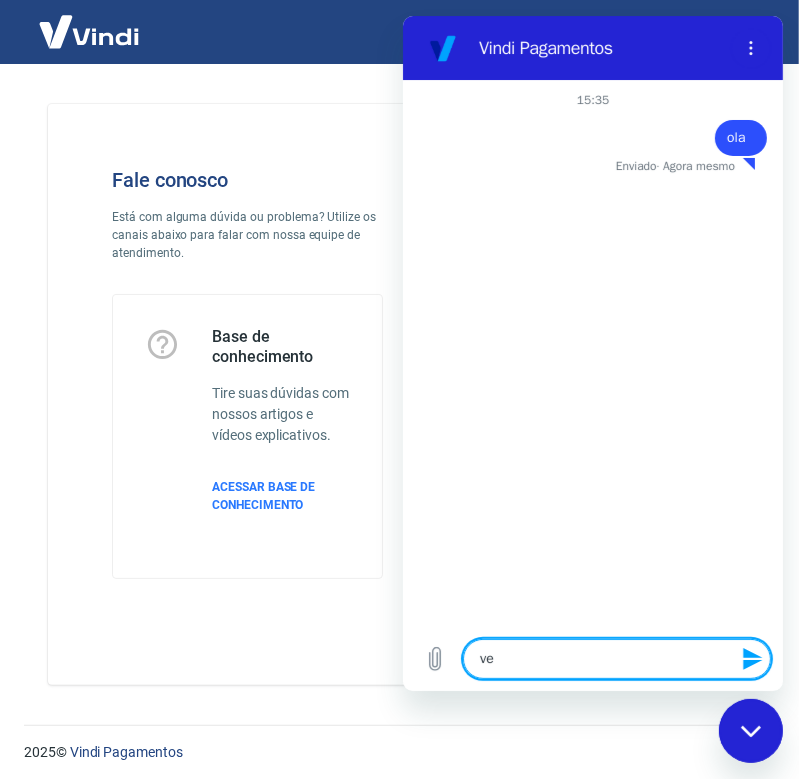 type on "ven" 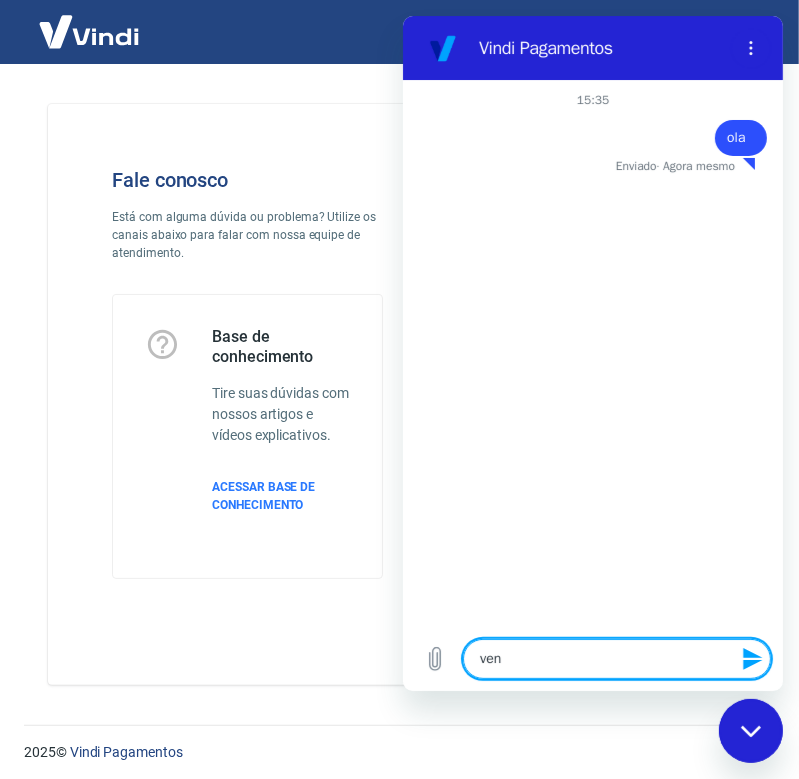 type on "vend" 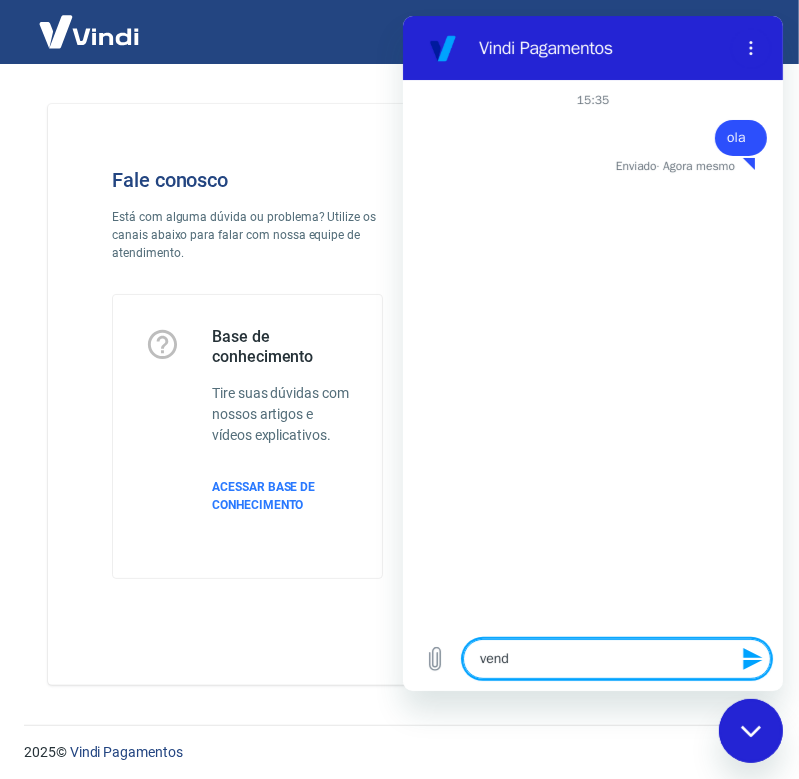 type on "venda" 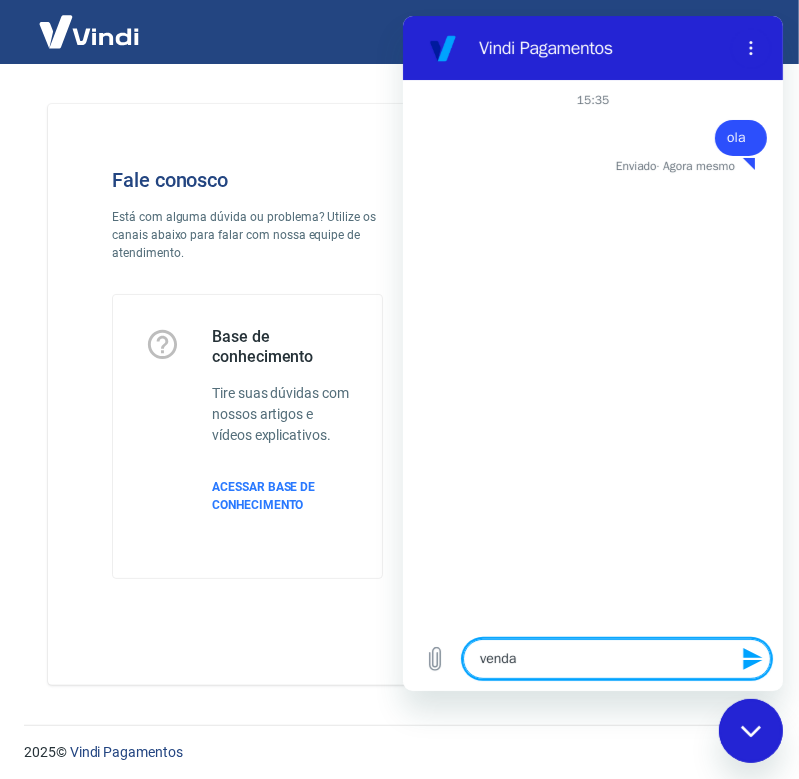 type on "venda" 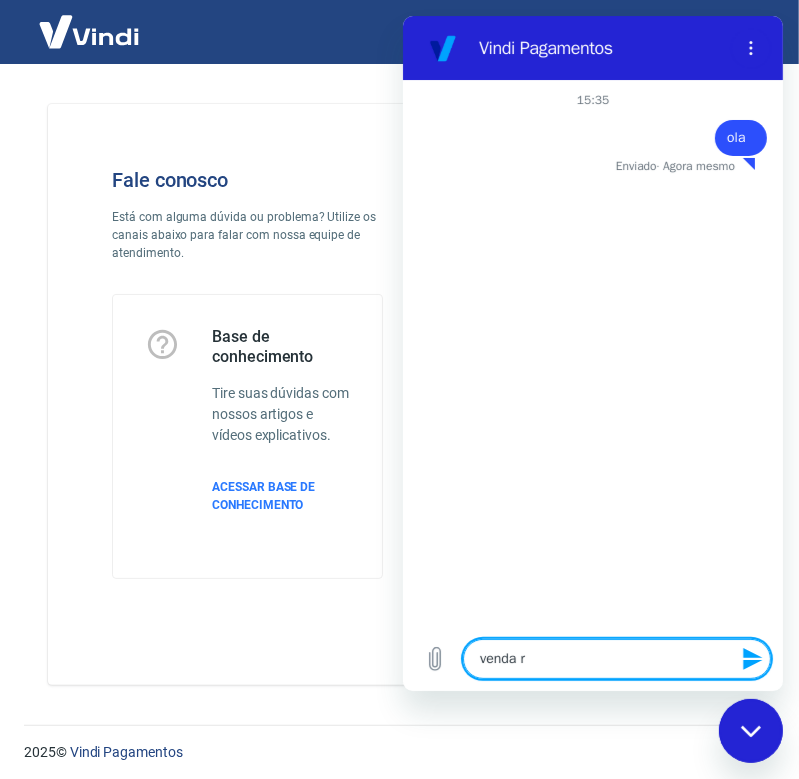 type on "venda re" 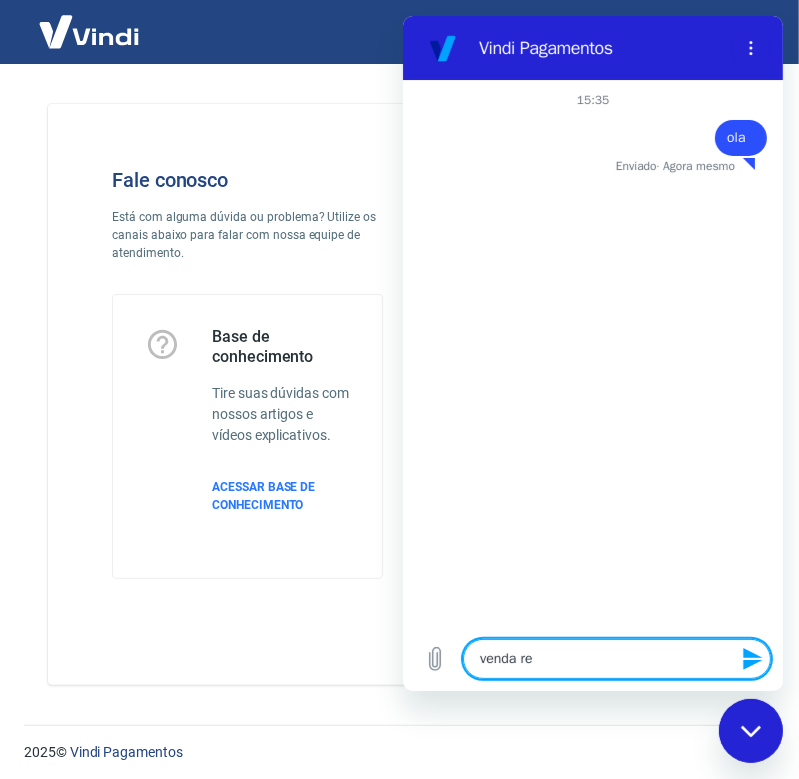 type on "venda rep" 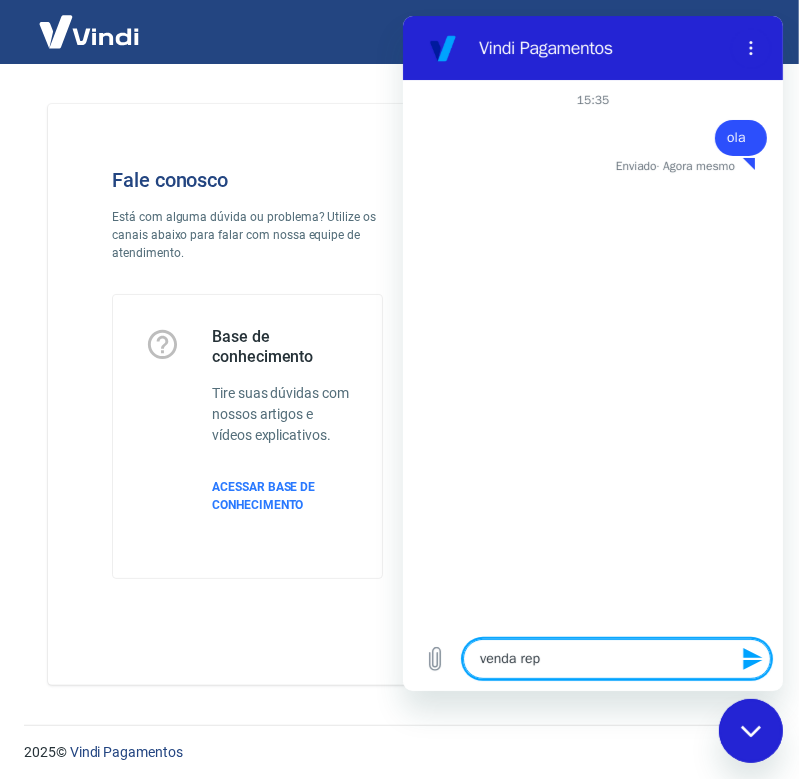 type on "venda repr" 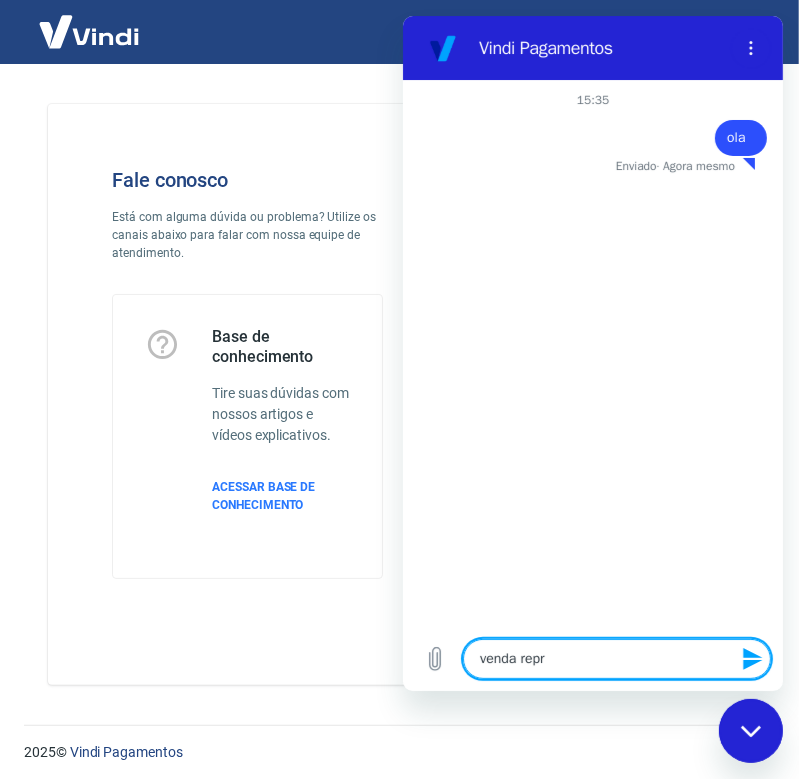 type on "venda repro" 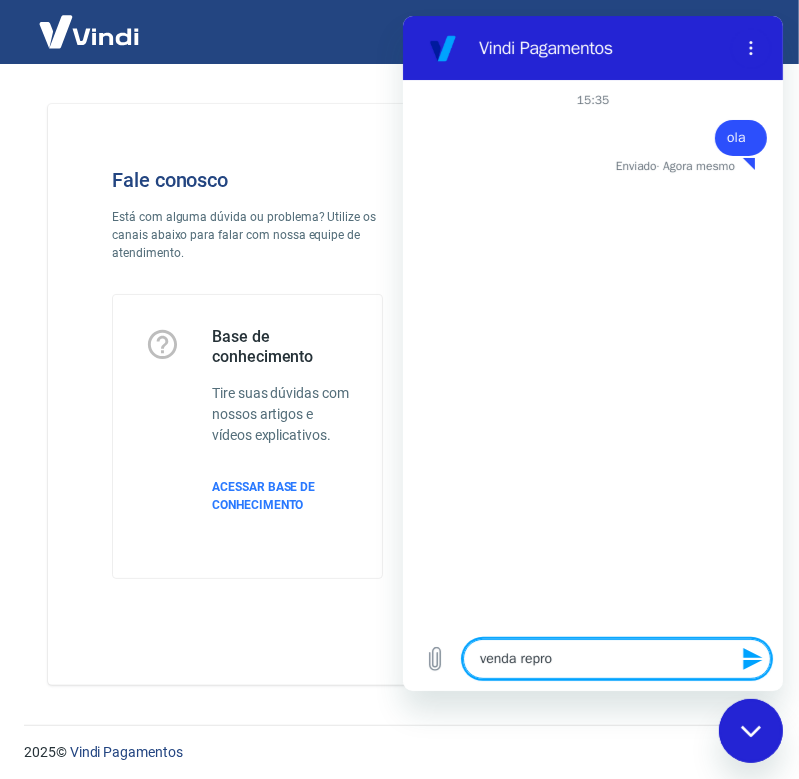 type on "venda reprov" 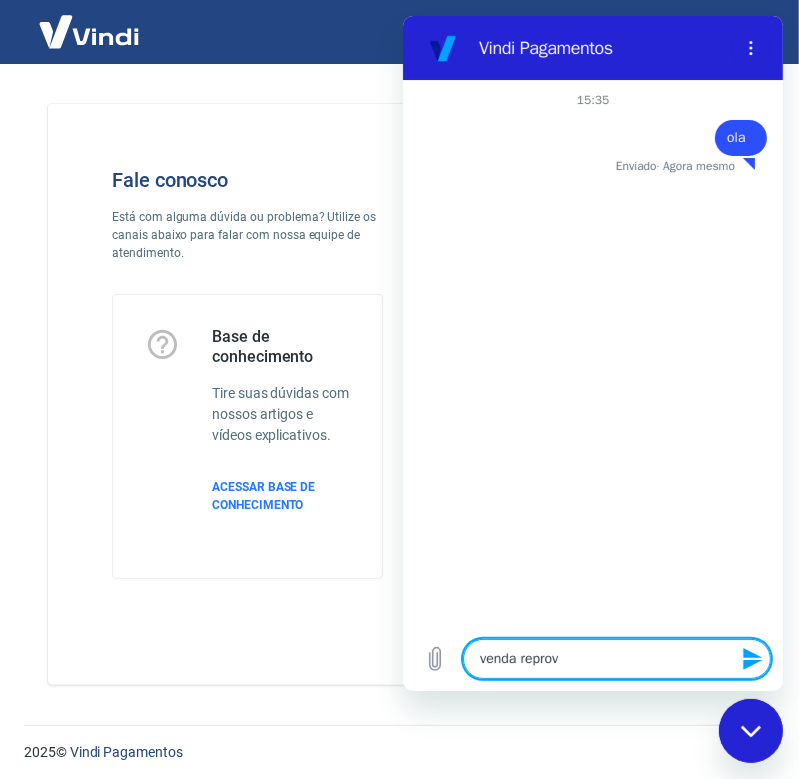 type on "venda reprova" 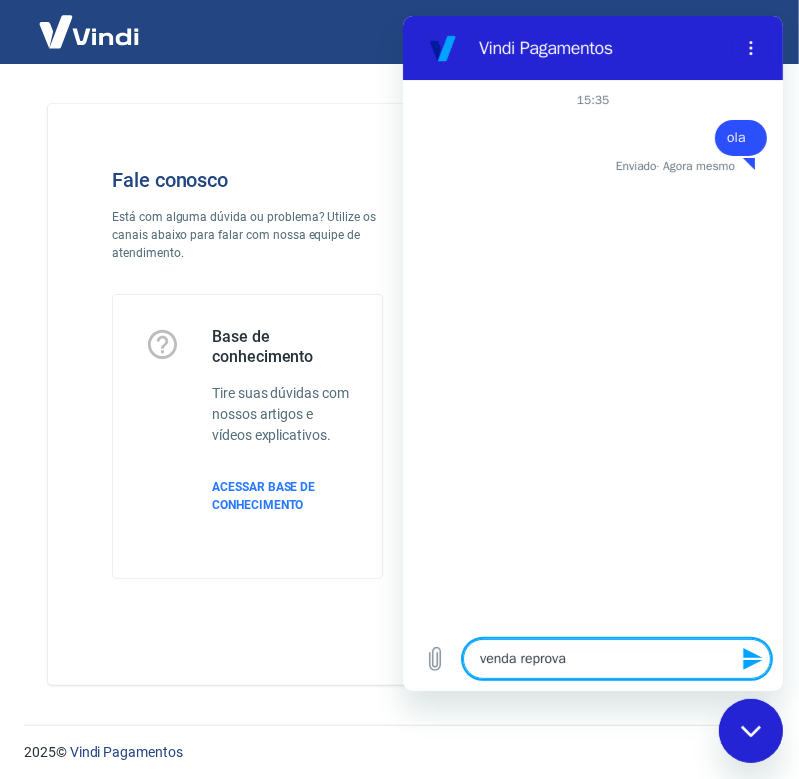 type on "venda reprovad" 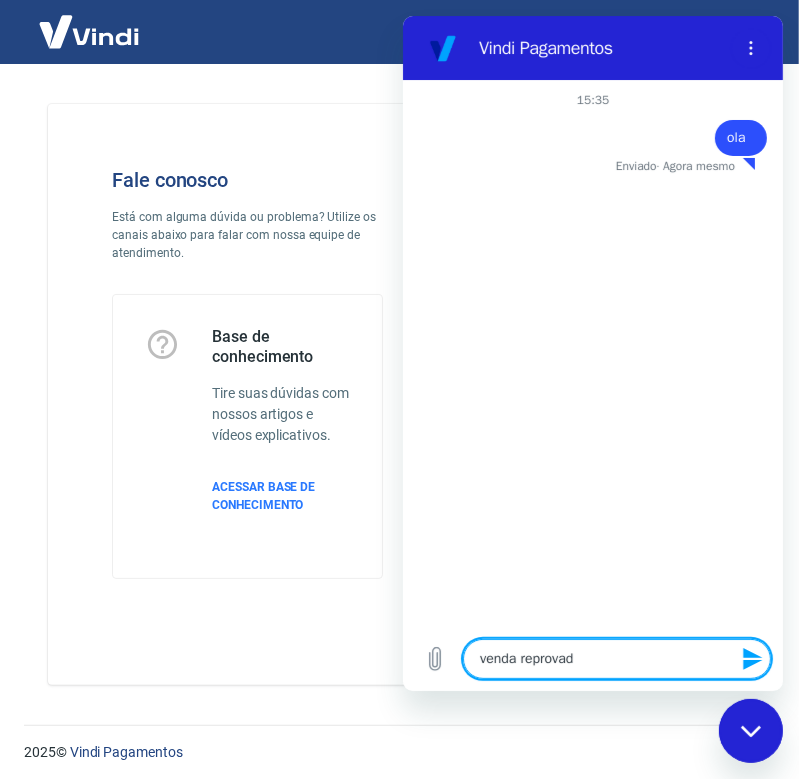 type on "venda reprovada" 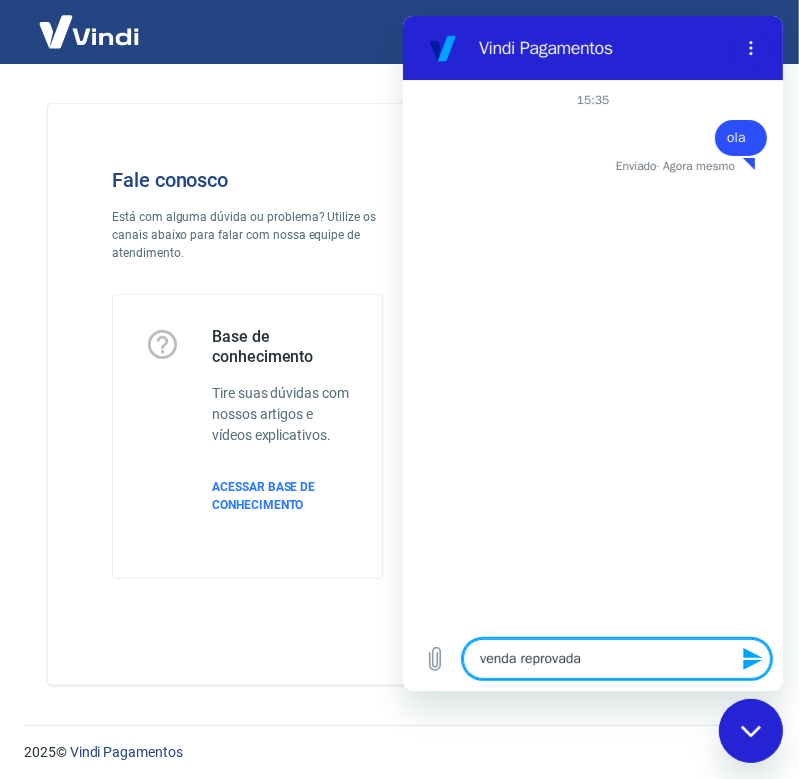 type on "venda reprovada" 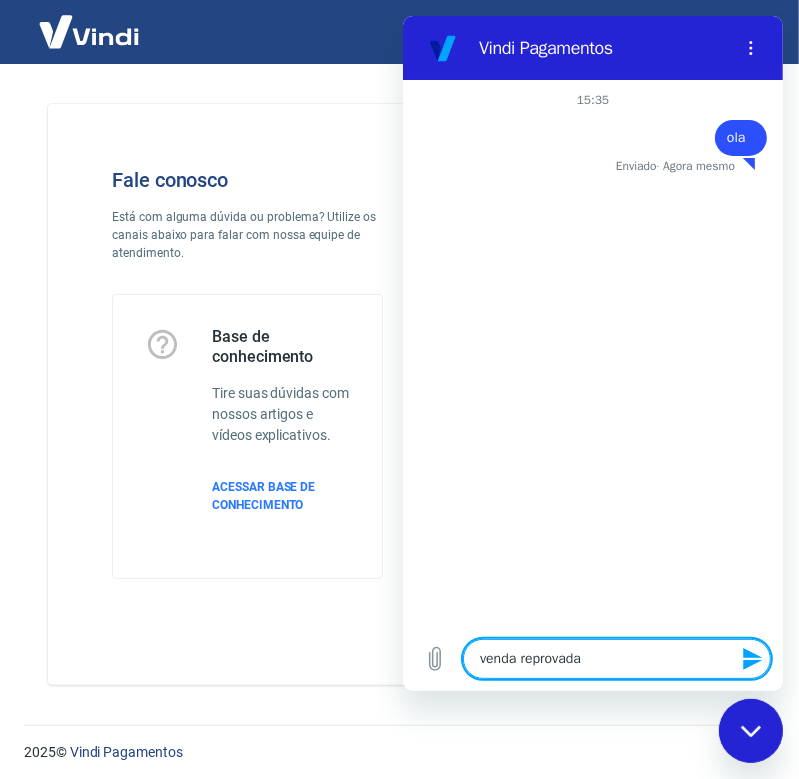type on "x" 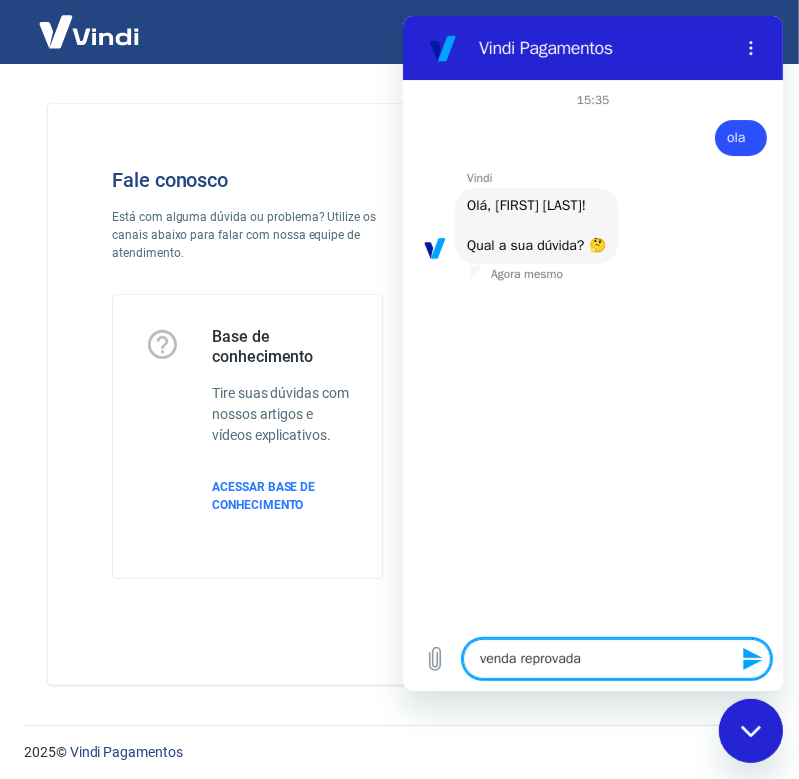 type 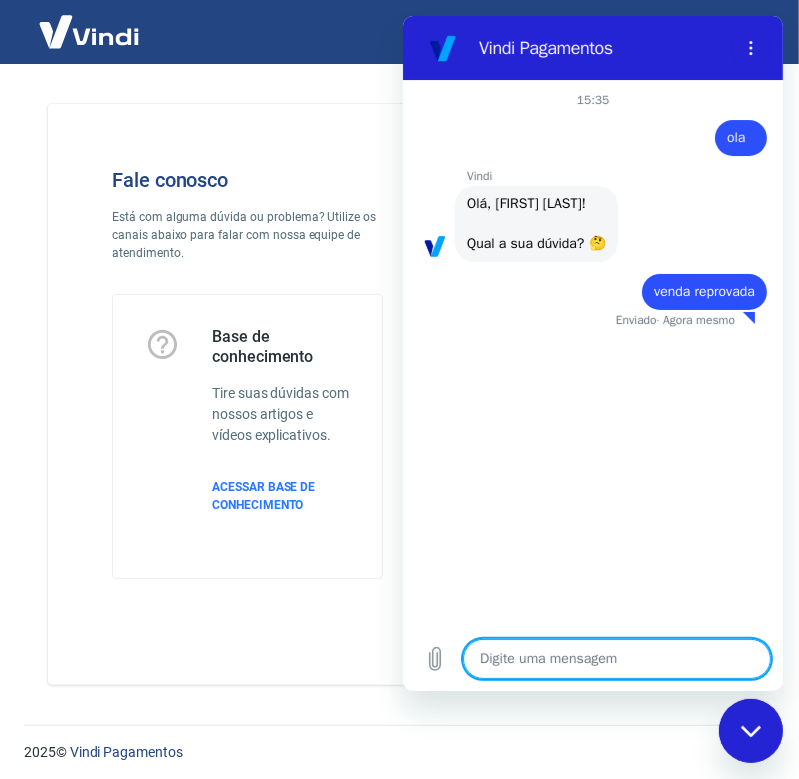 type on "x" 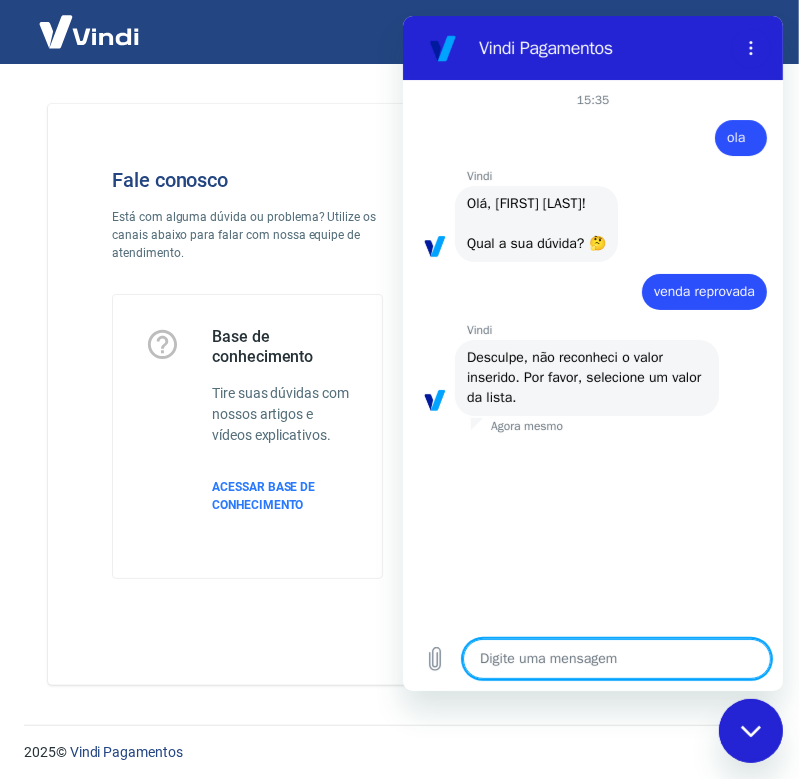 type on "v" 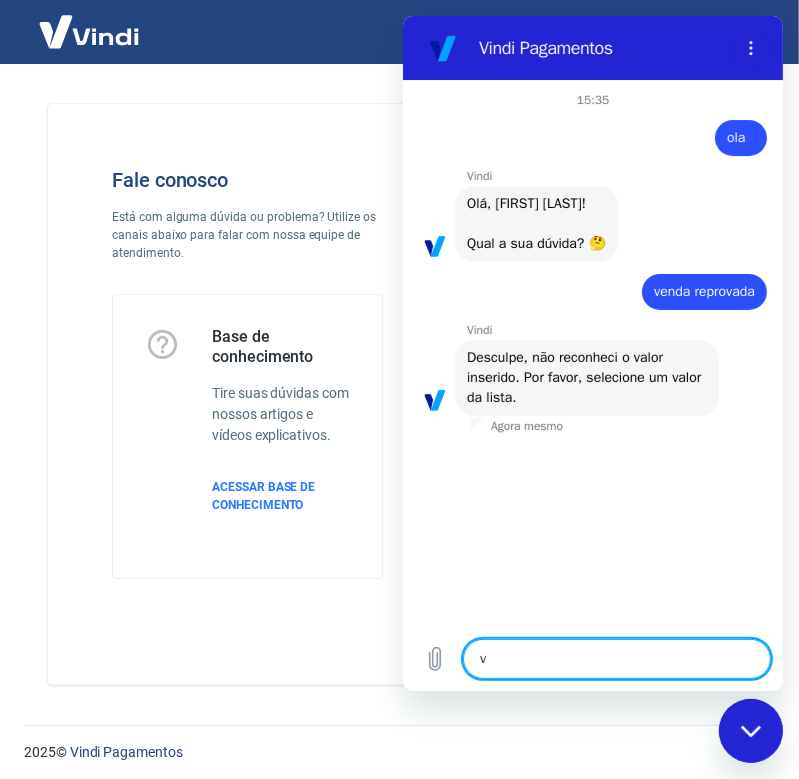type on "ve" 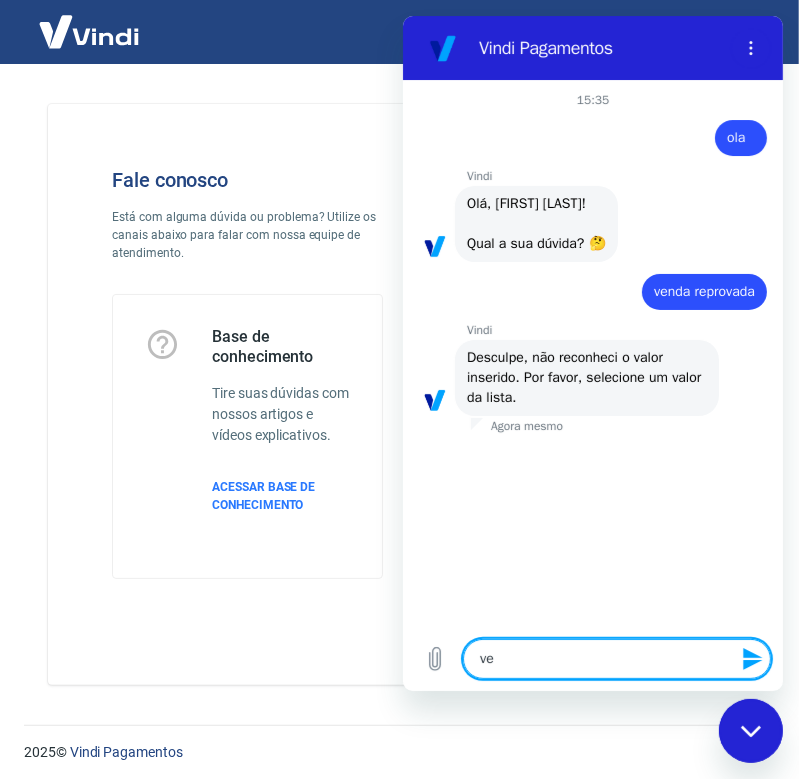 type on "ven" 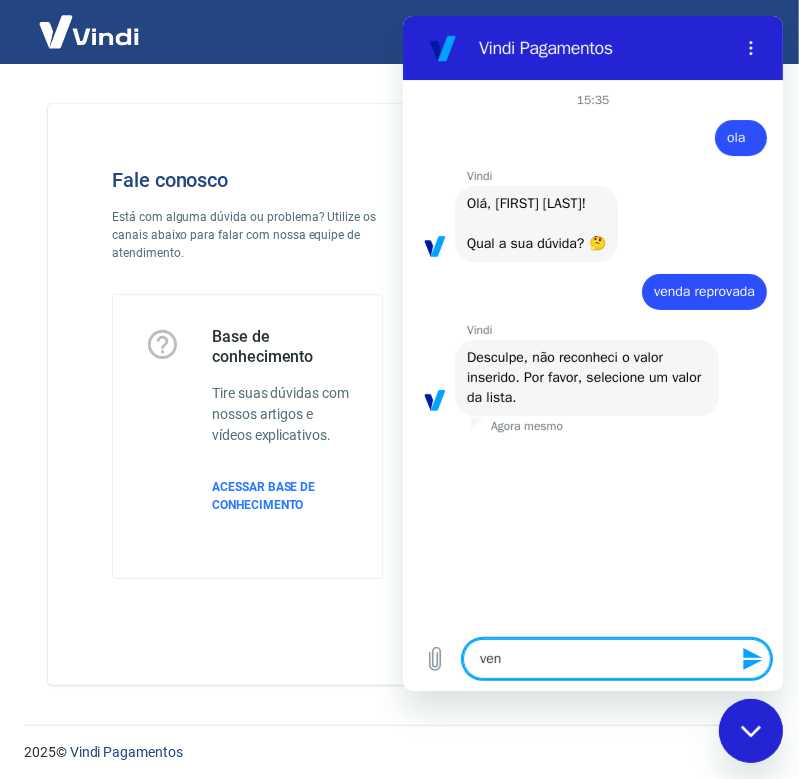 type on "vend" 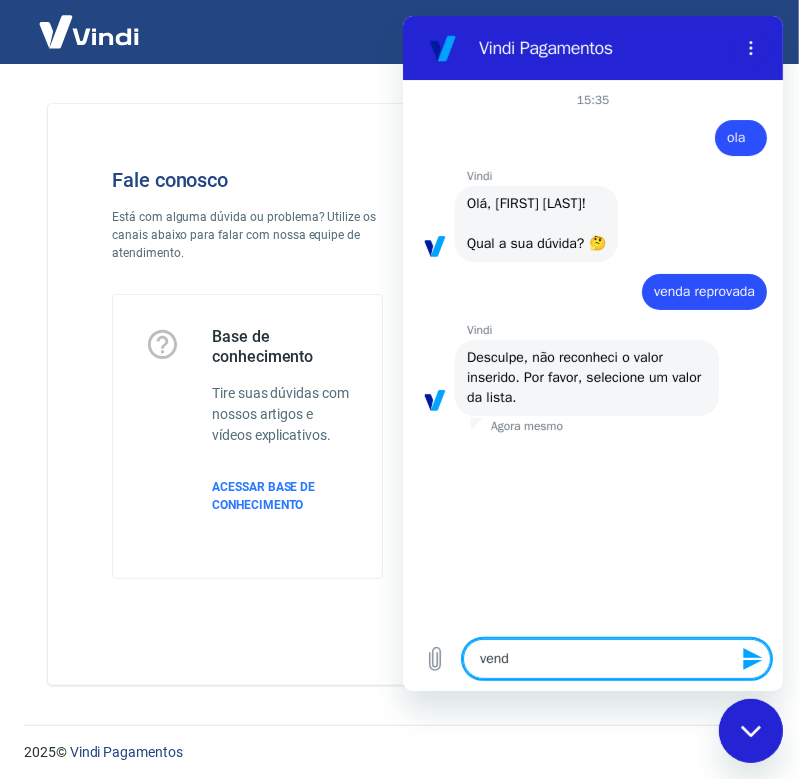 type on "venda" 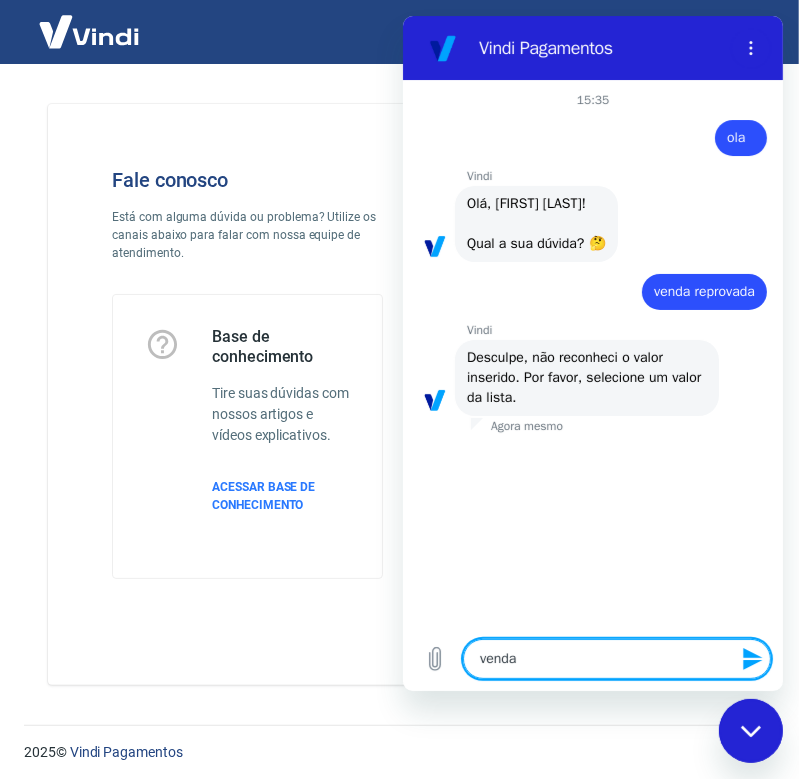 type on "venda" 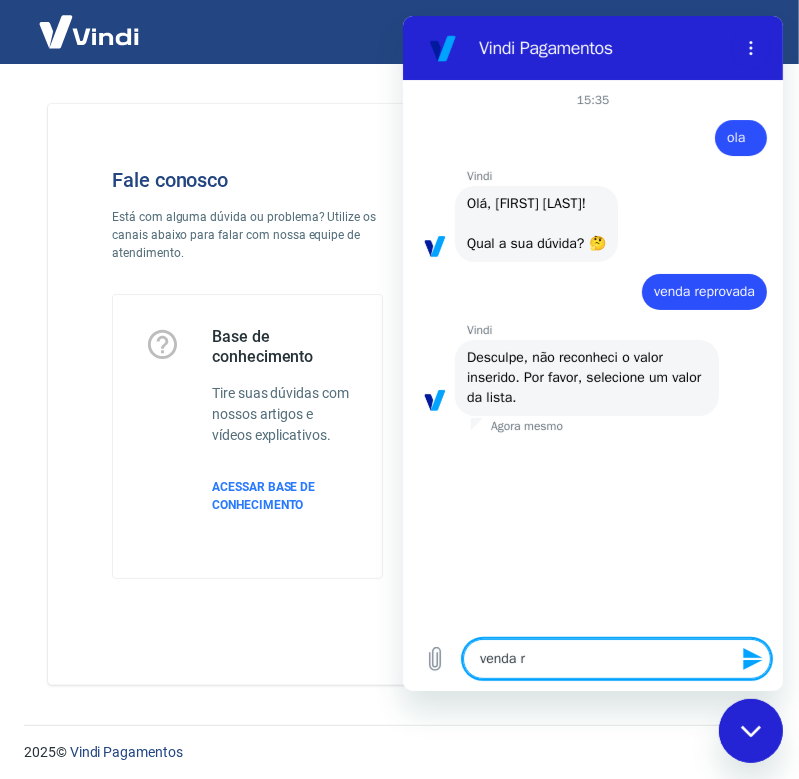 type on "venda re" 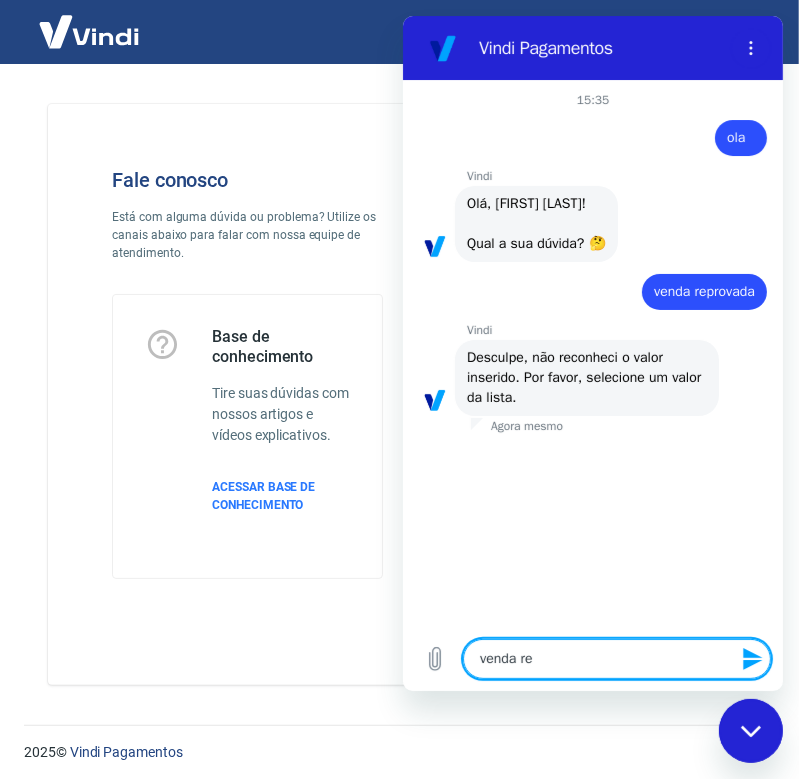 type on "venda rep" 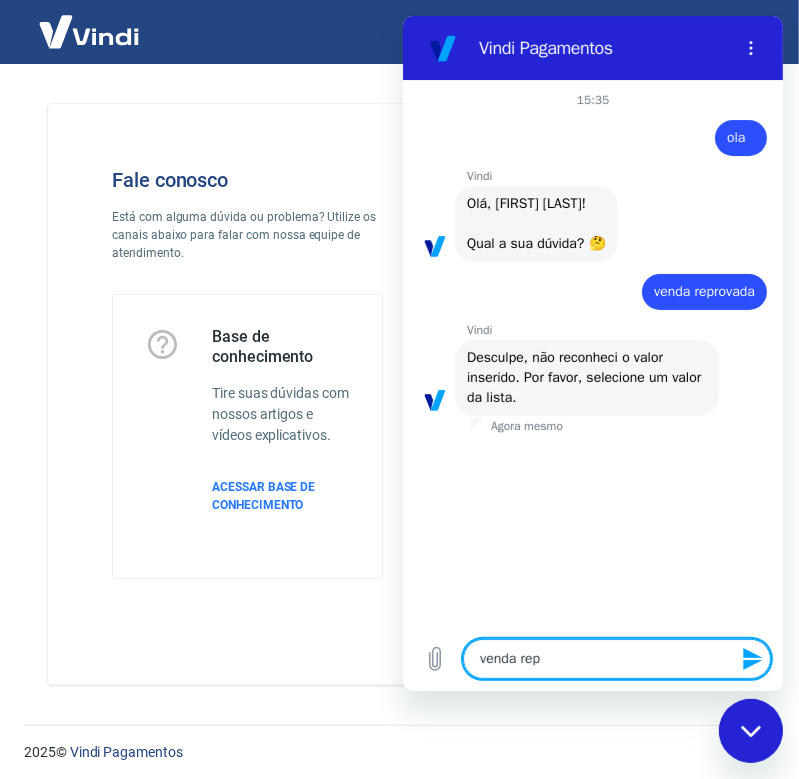 type on "venda repr" 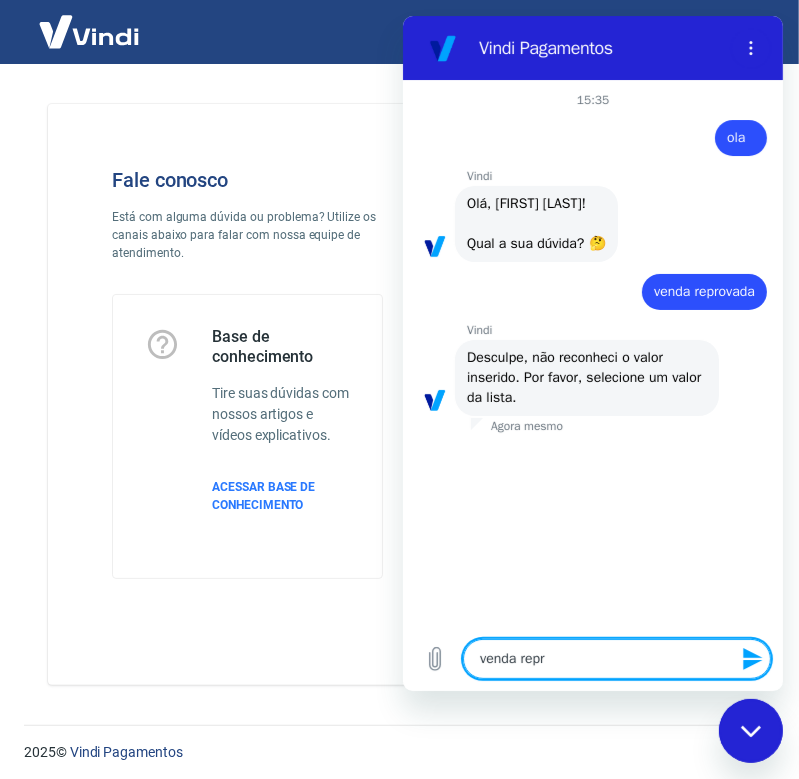type on "x" 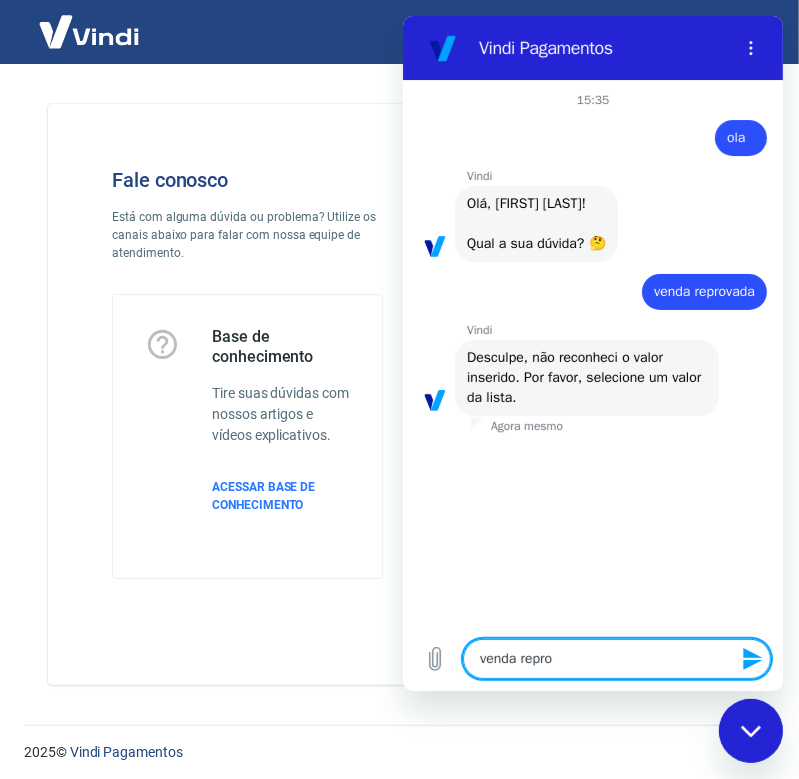 type on "venda reprov" 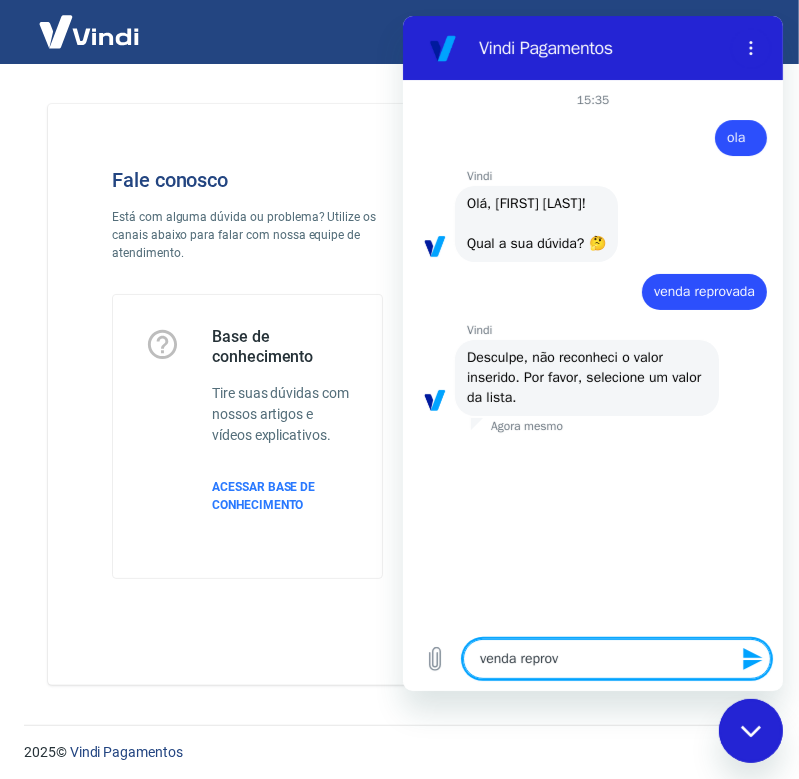 type on "venda reprova" 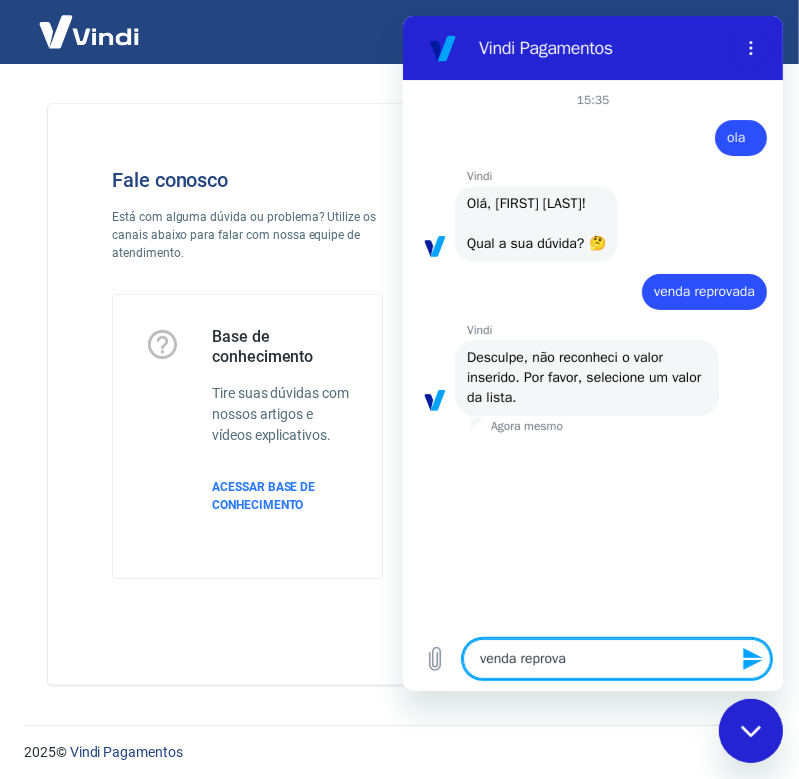 type on "venda reprovad" 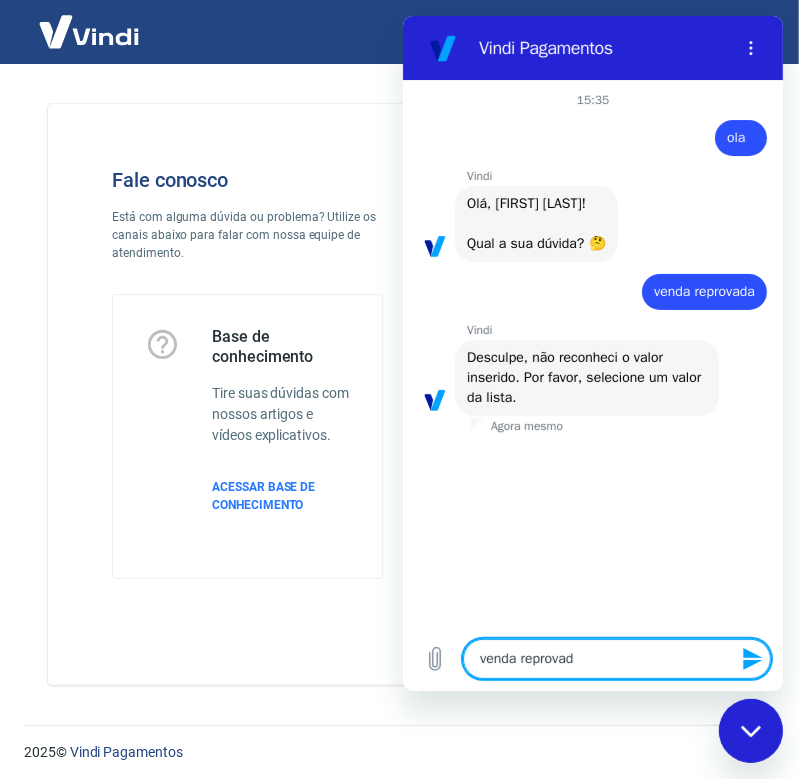 type on "venda reprovada" 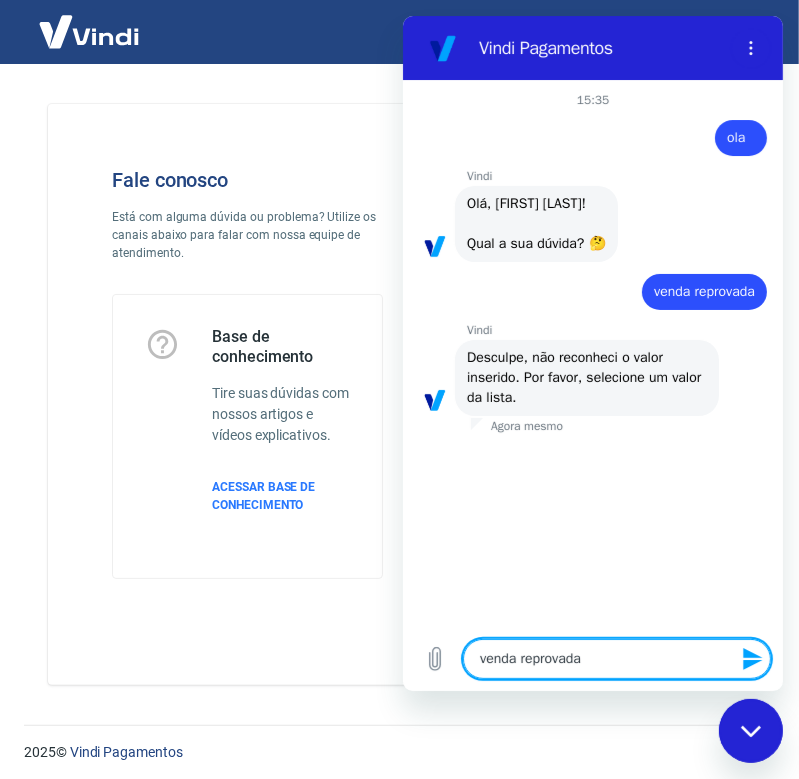 type on "venda reprovada" 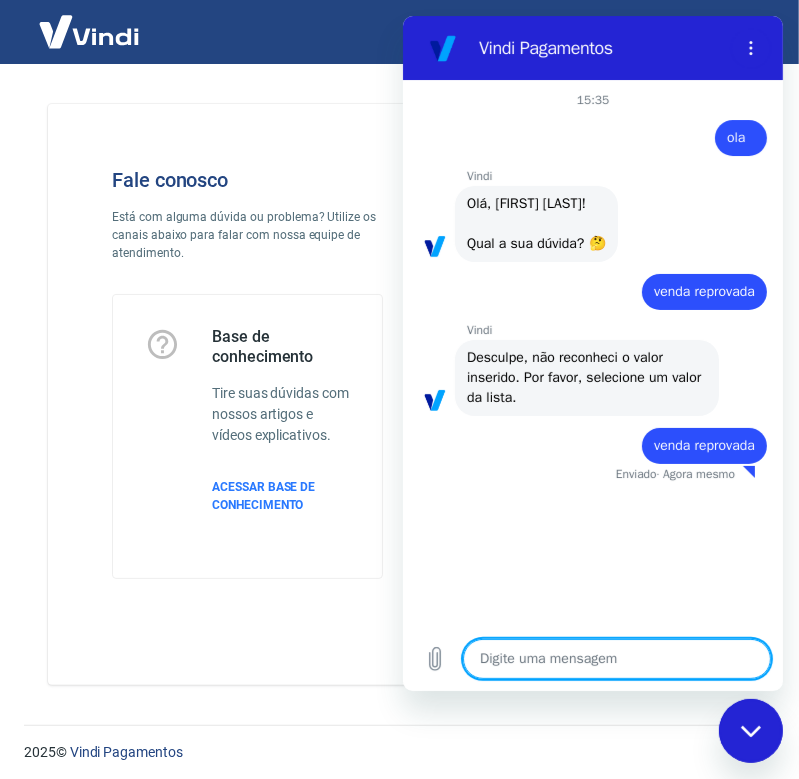 type on "x" 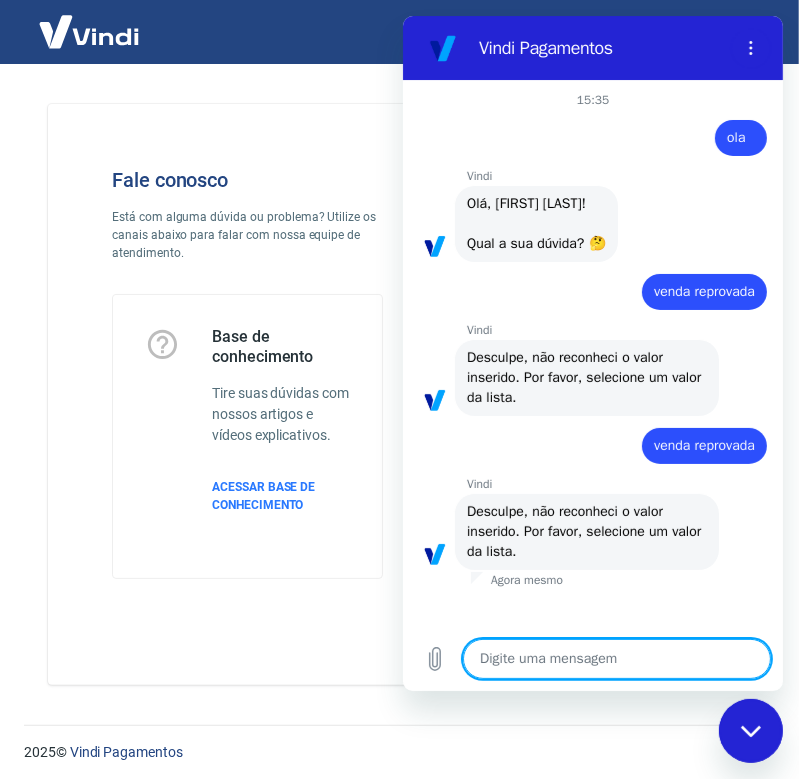 click at bounding box center (616, 659) 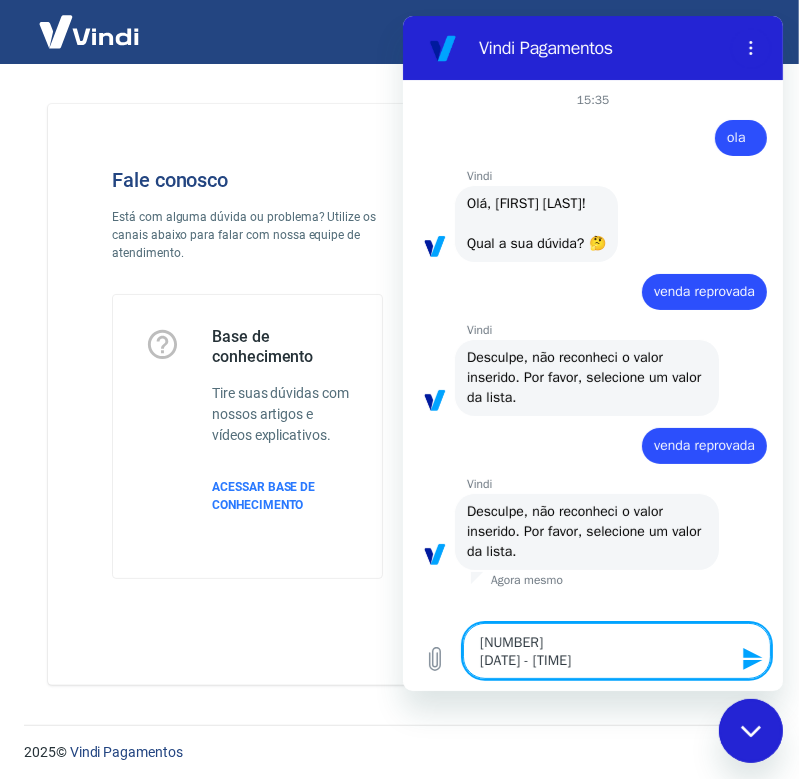 type 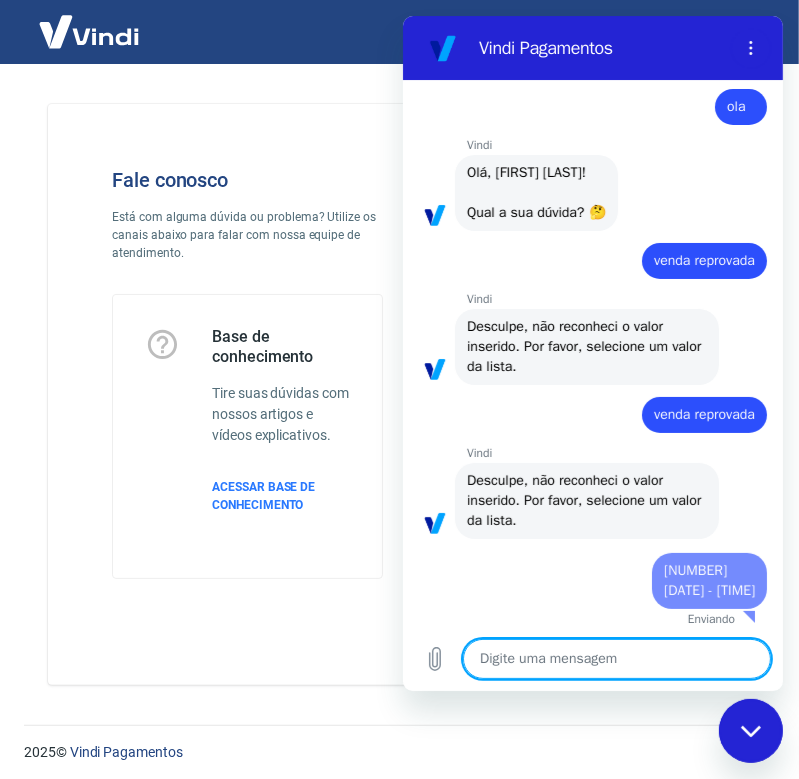 scroll, scrollTop: 29, scrollLeft: 0, axis: vertical 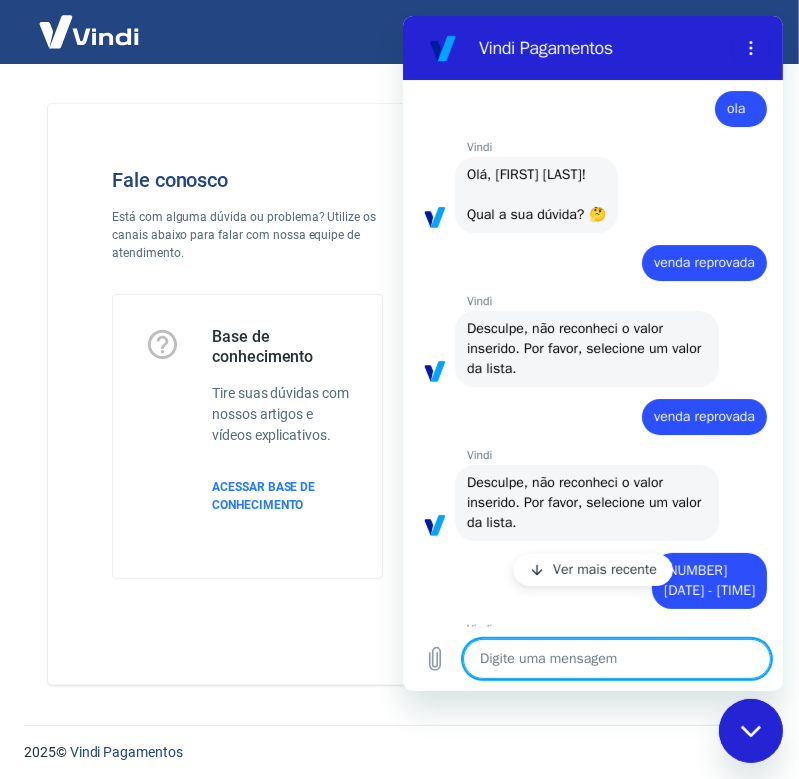type on "x" 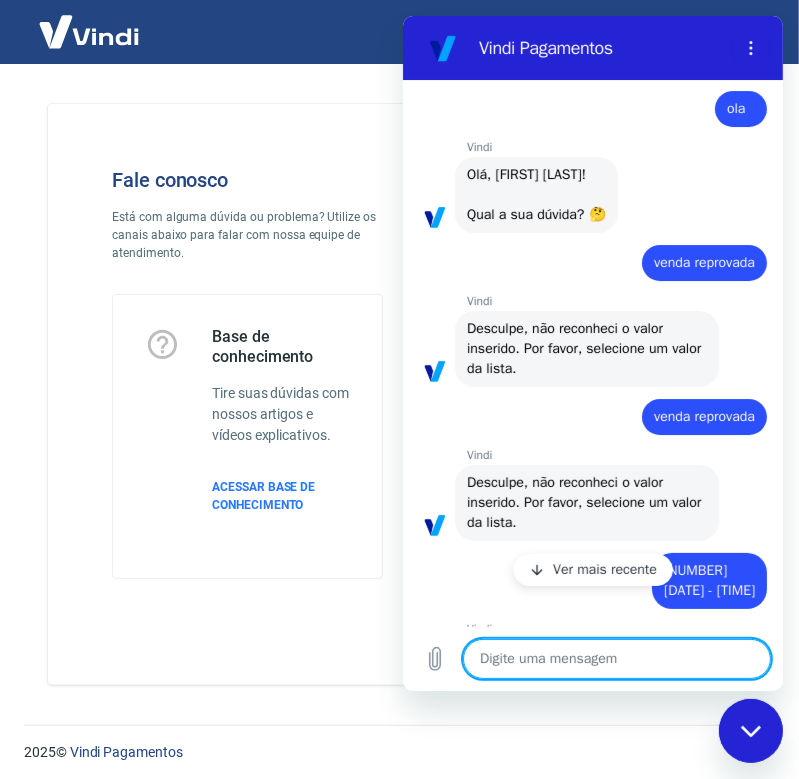 scroll, scrollTop: 140, scrollLeft: 0, axis: vertical 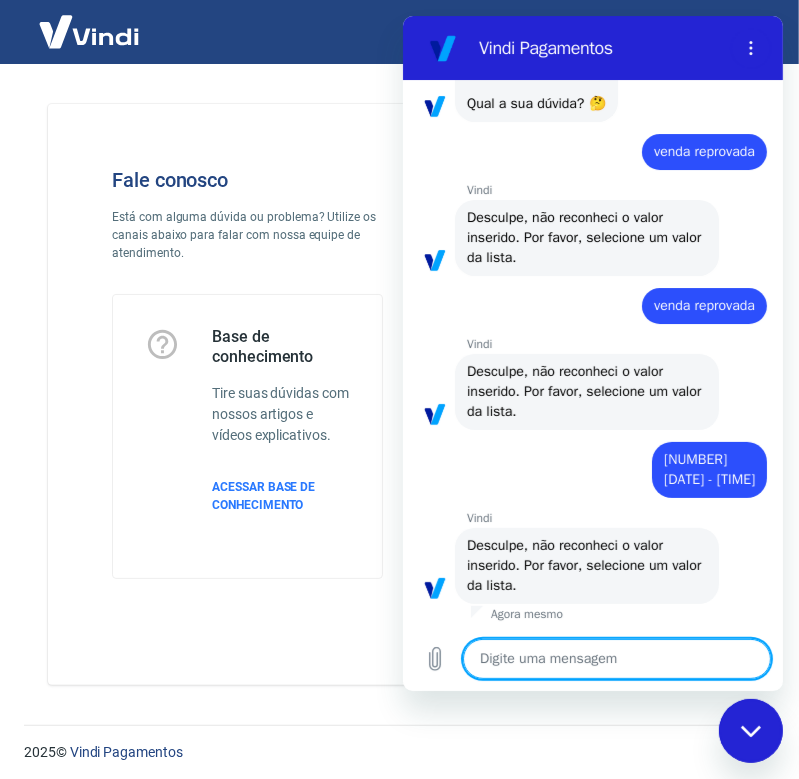 paste on "[NUMBER]
[DATE] - [TIME]" 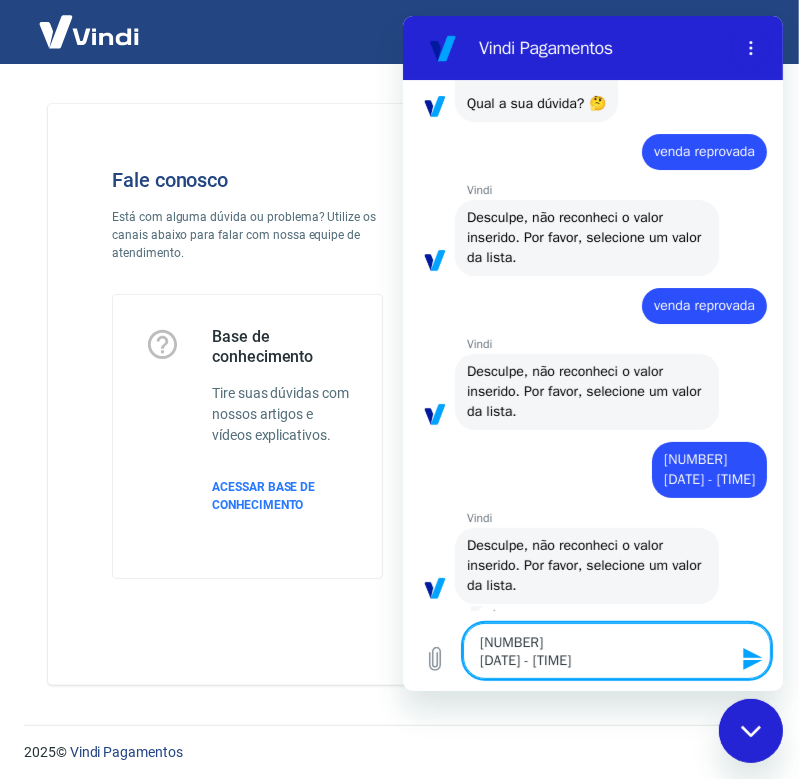 type 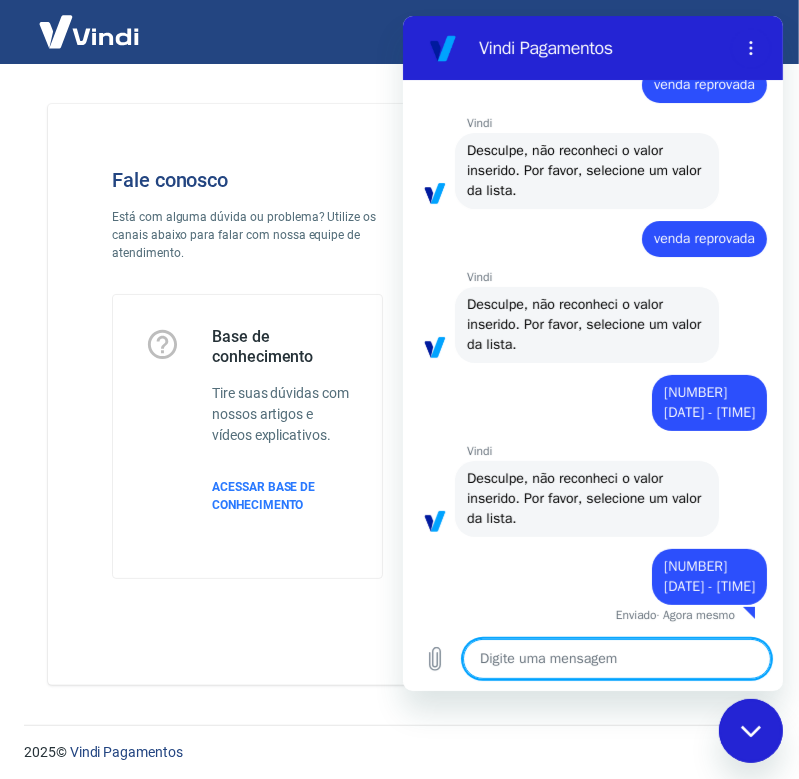 type on "x" 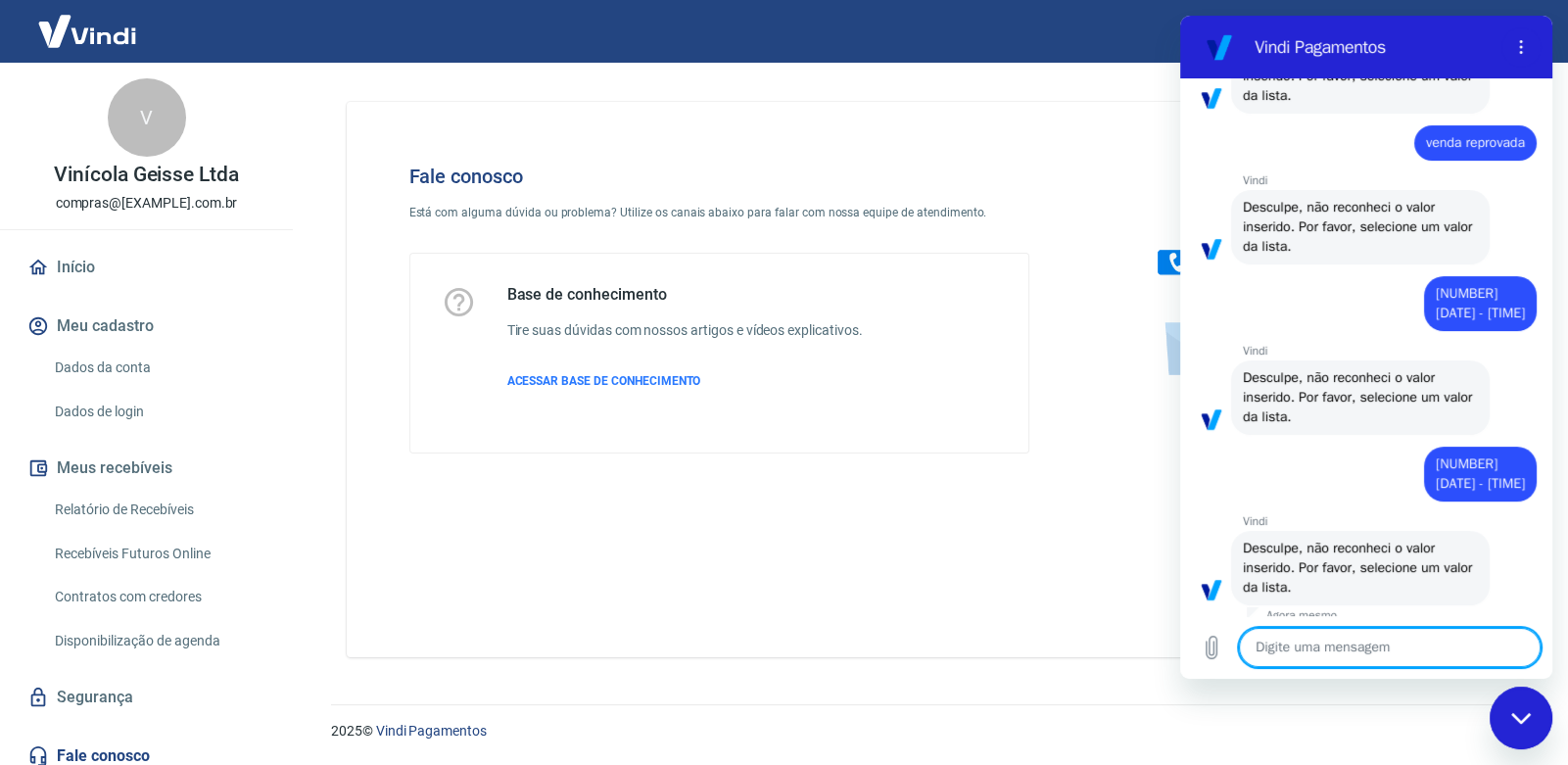 scroll, scrollTop: 306, scrollLeft: 0, axis: vertical 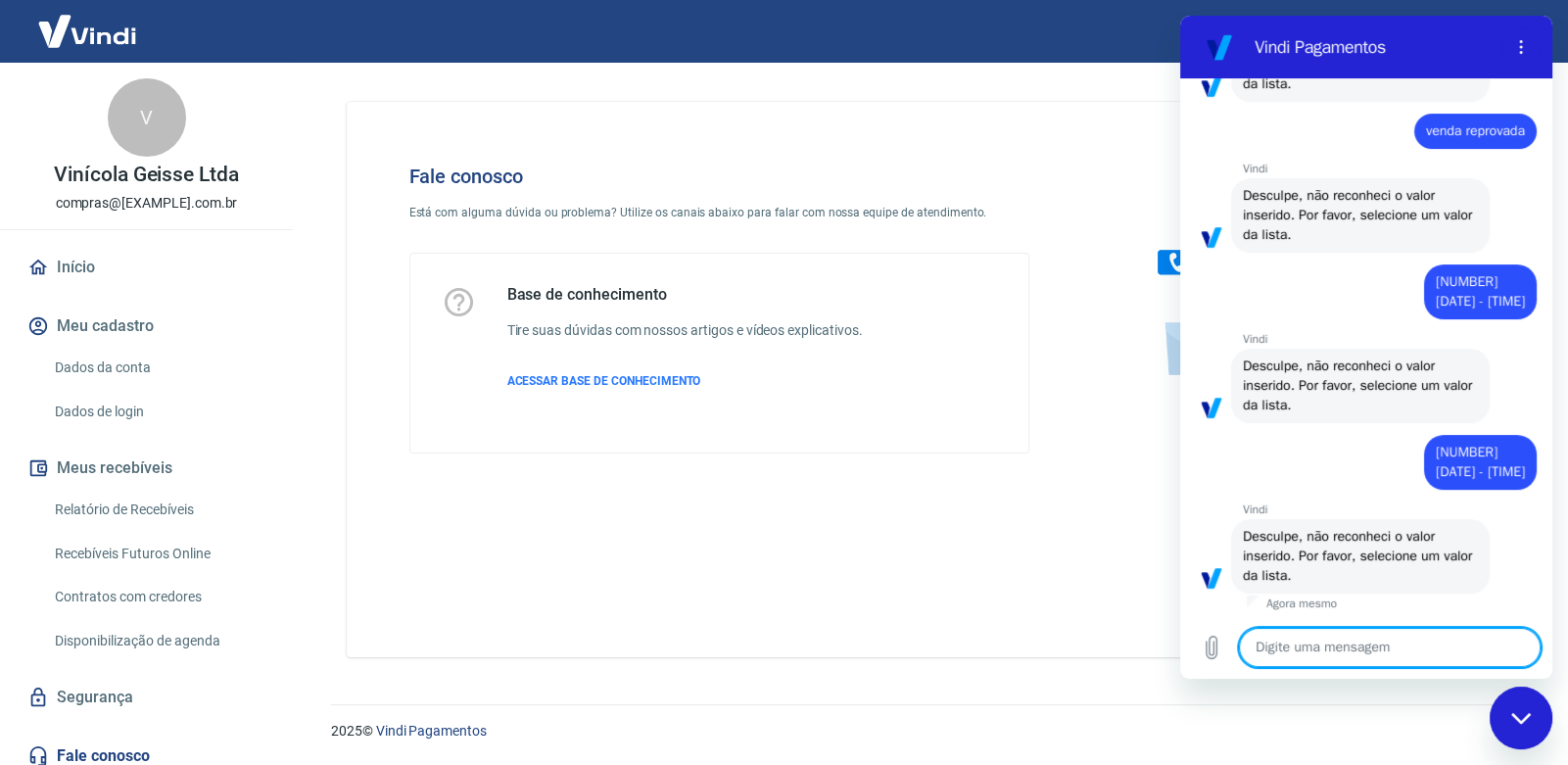 type on "1" 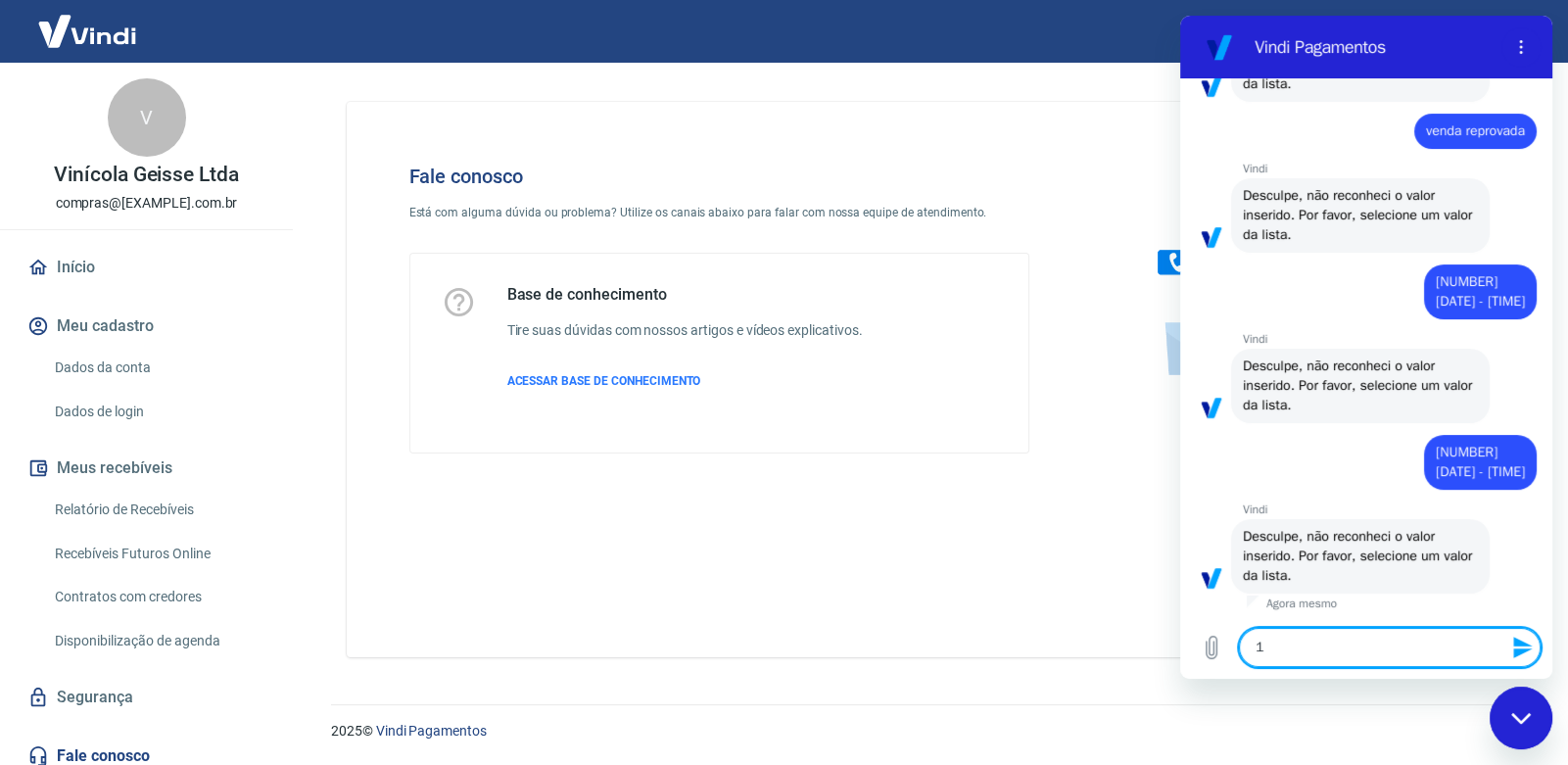 type 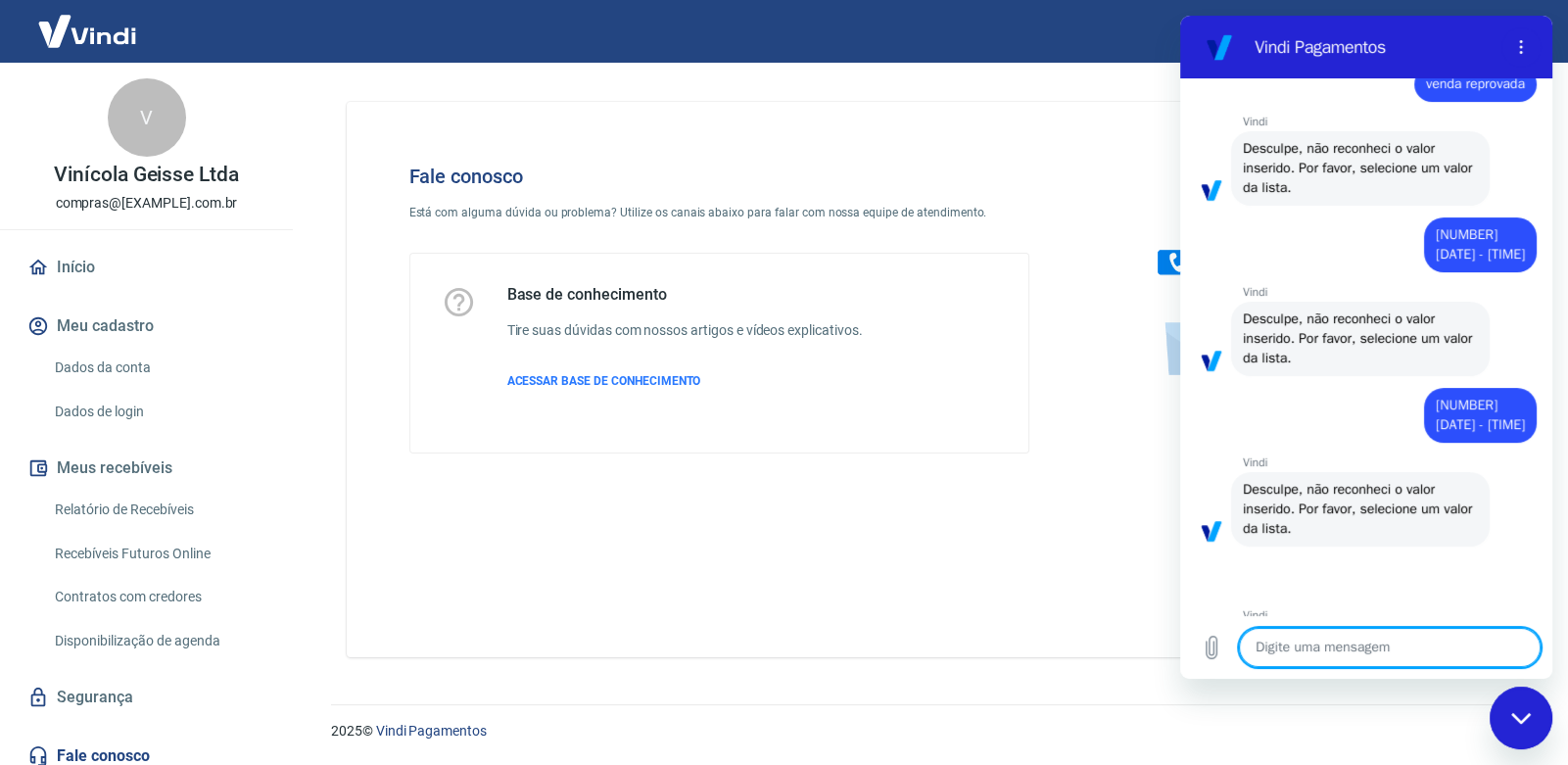 type on "x" 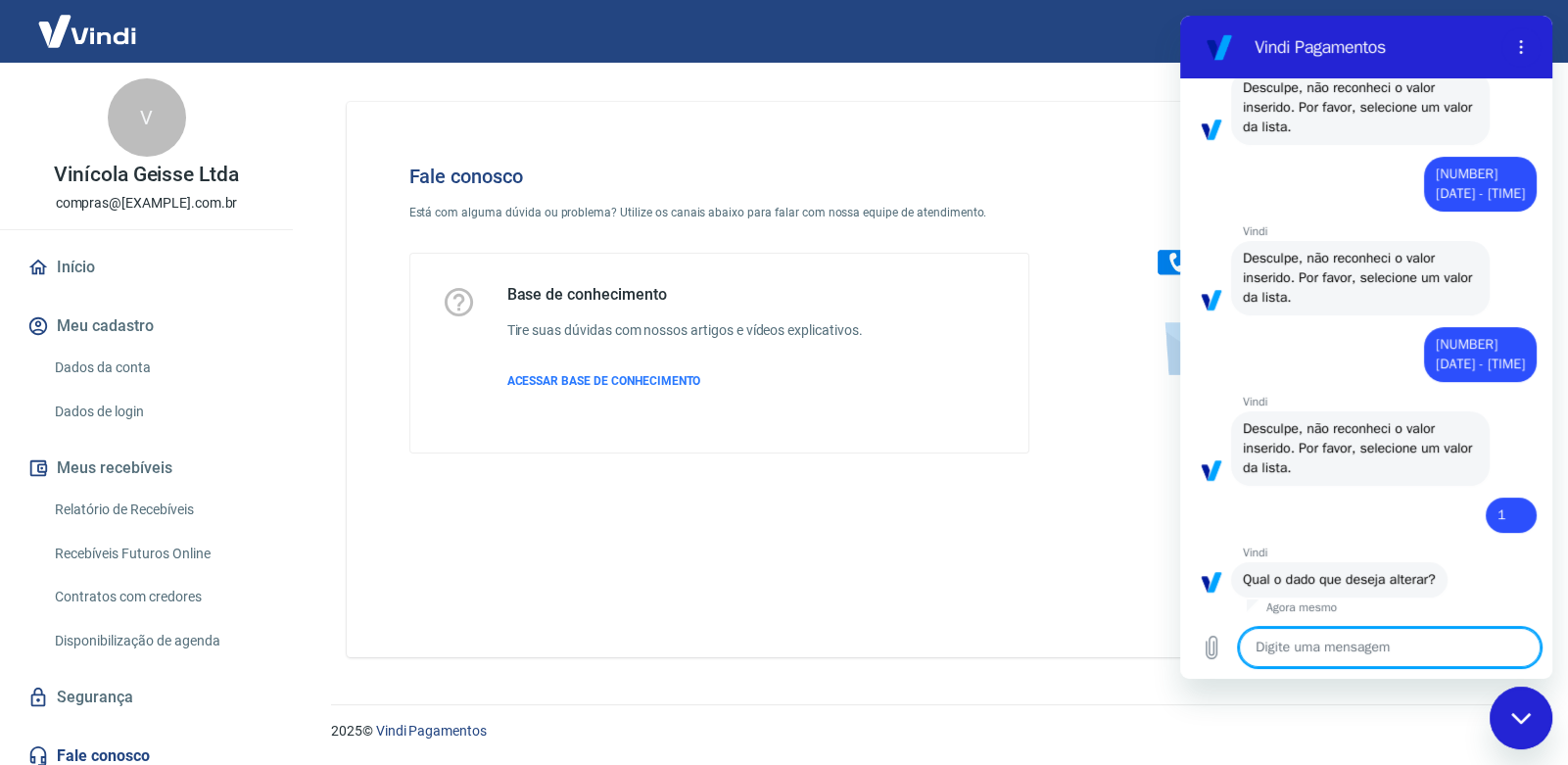 scroll, scrollTop: 596, scrollLeft: 0, axis: vertical 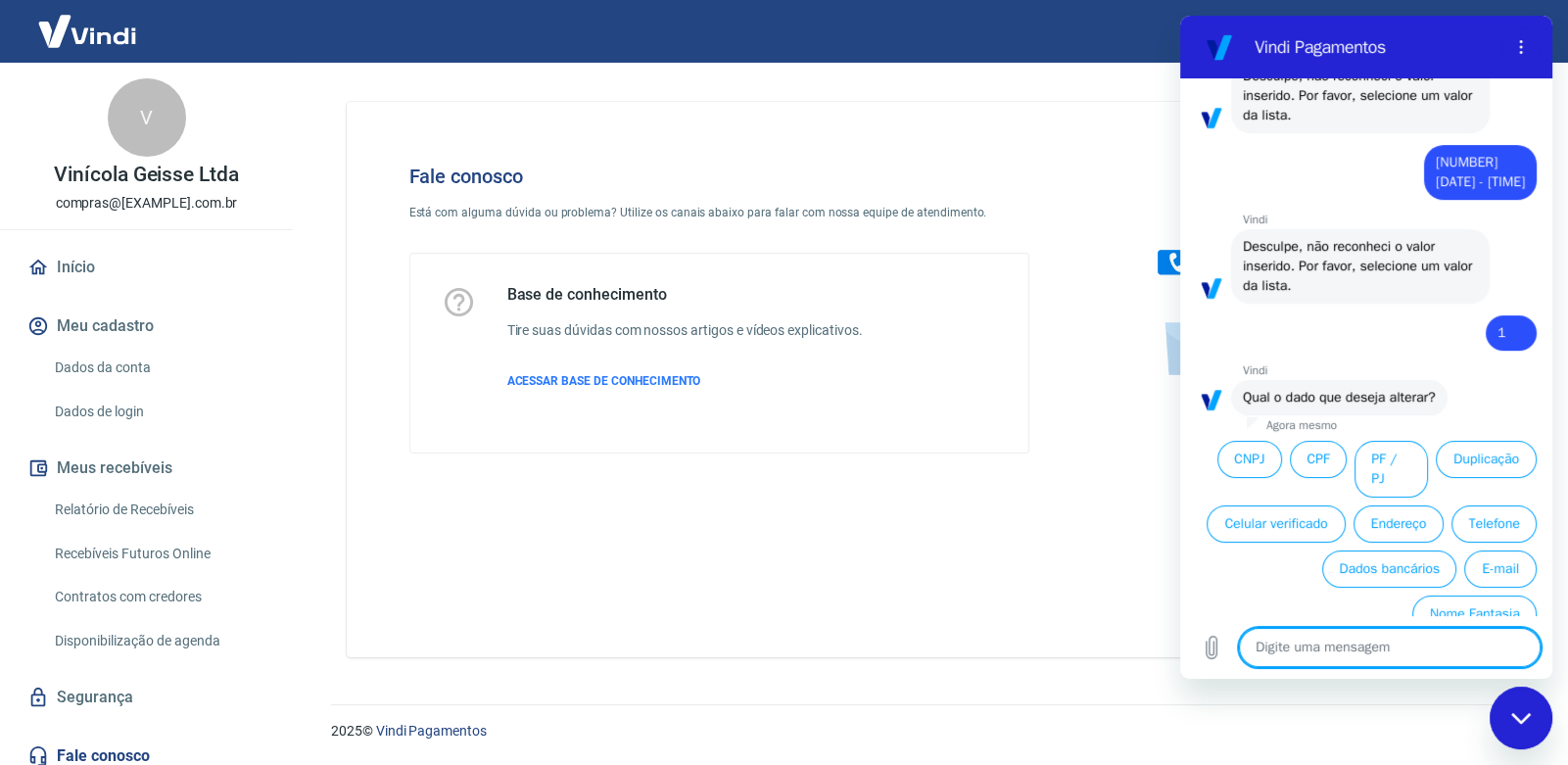type on "s" 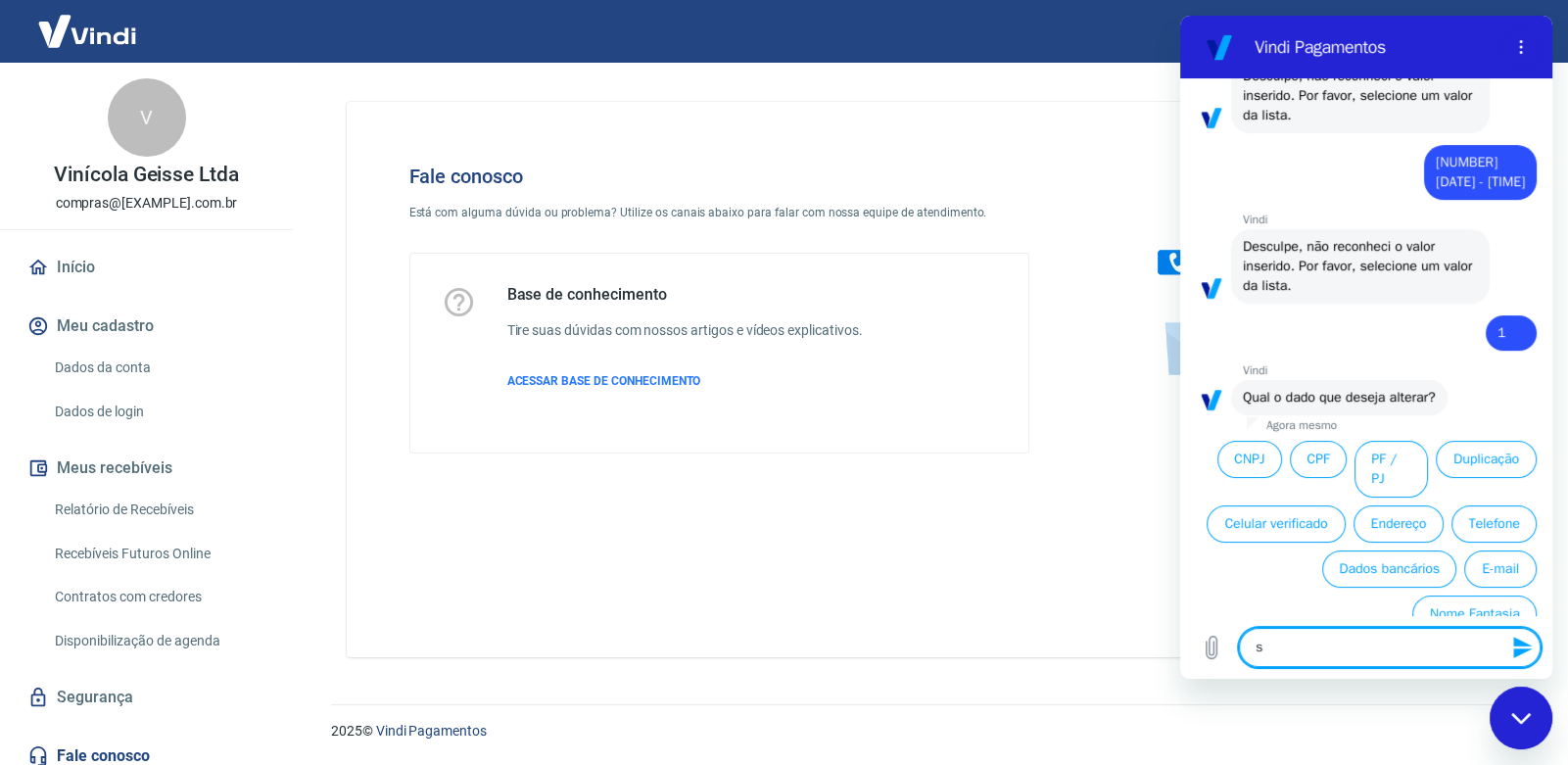 type on "sa" 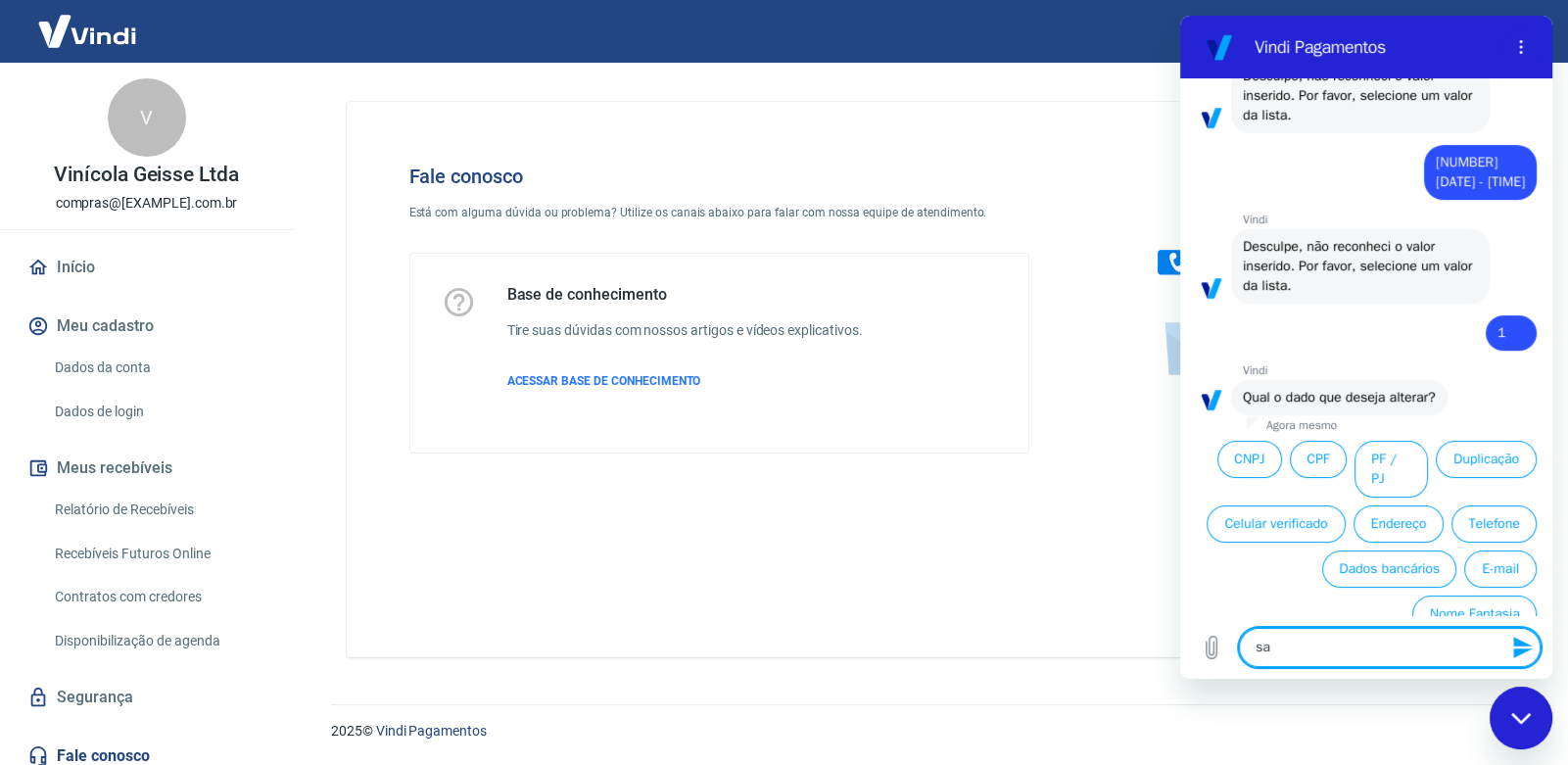 type on "x" 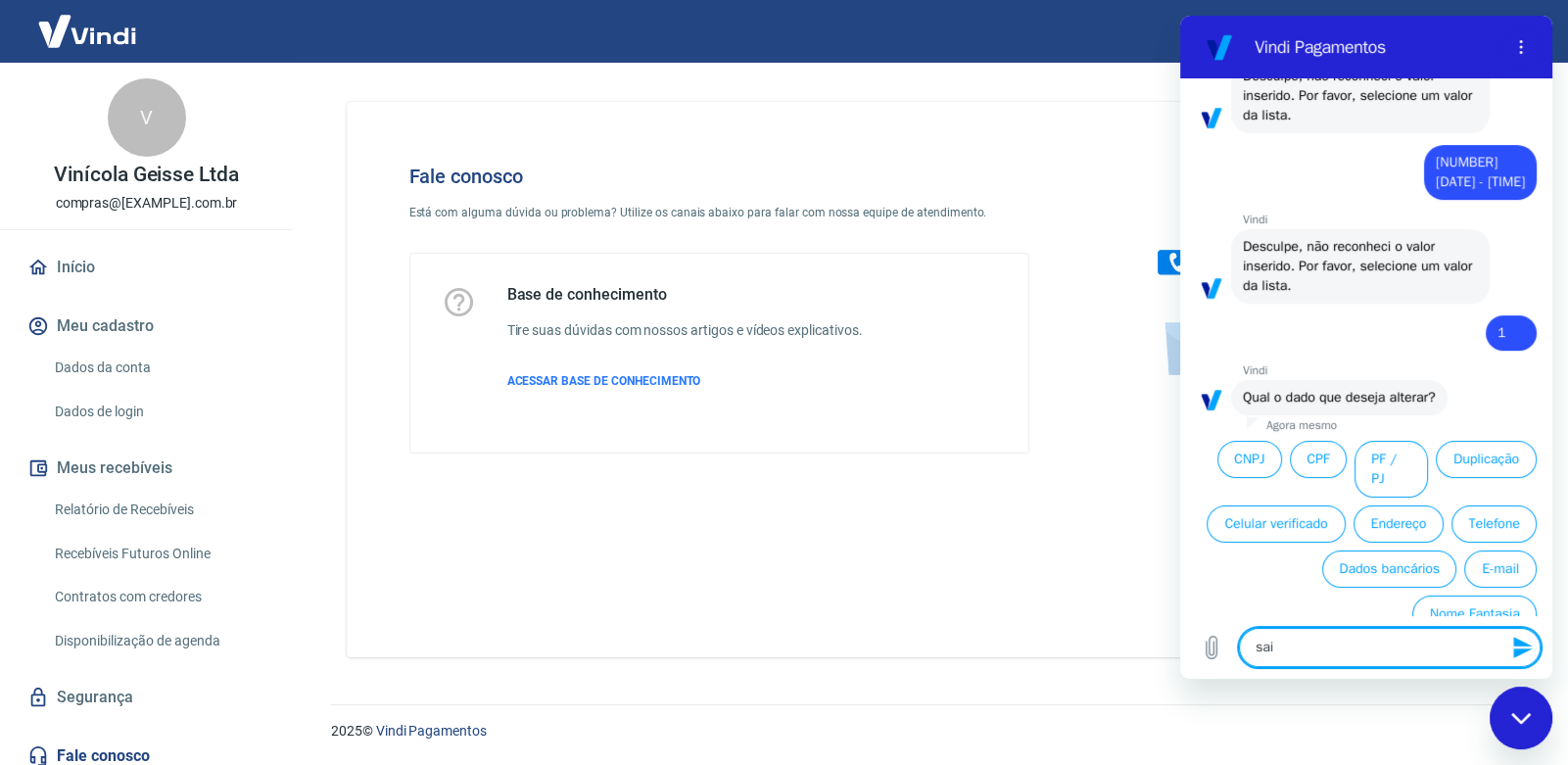 type on "sa" 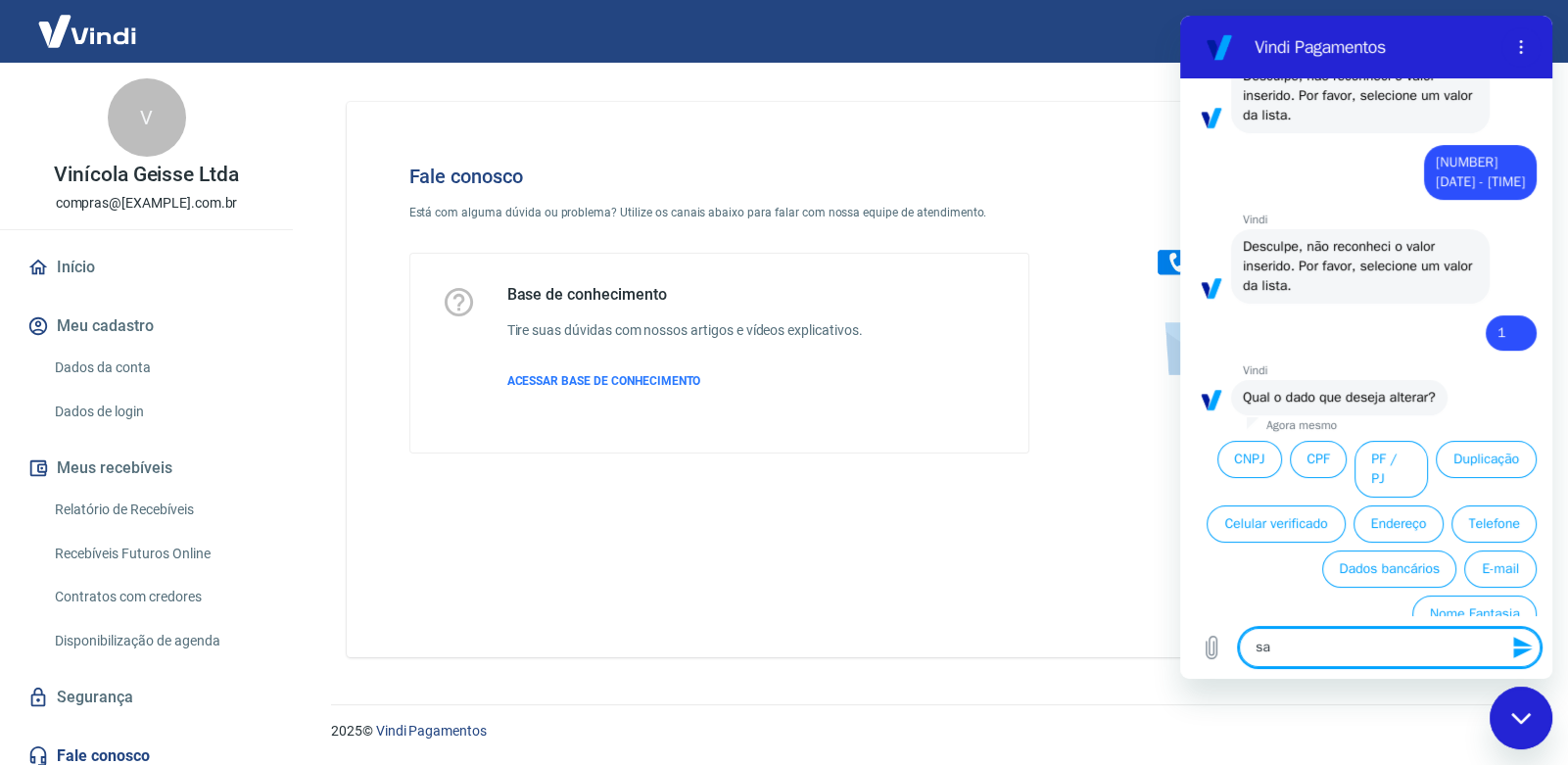 type on "s" 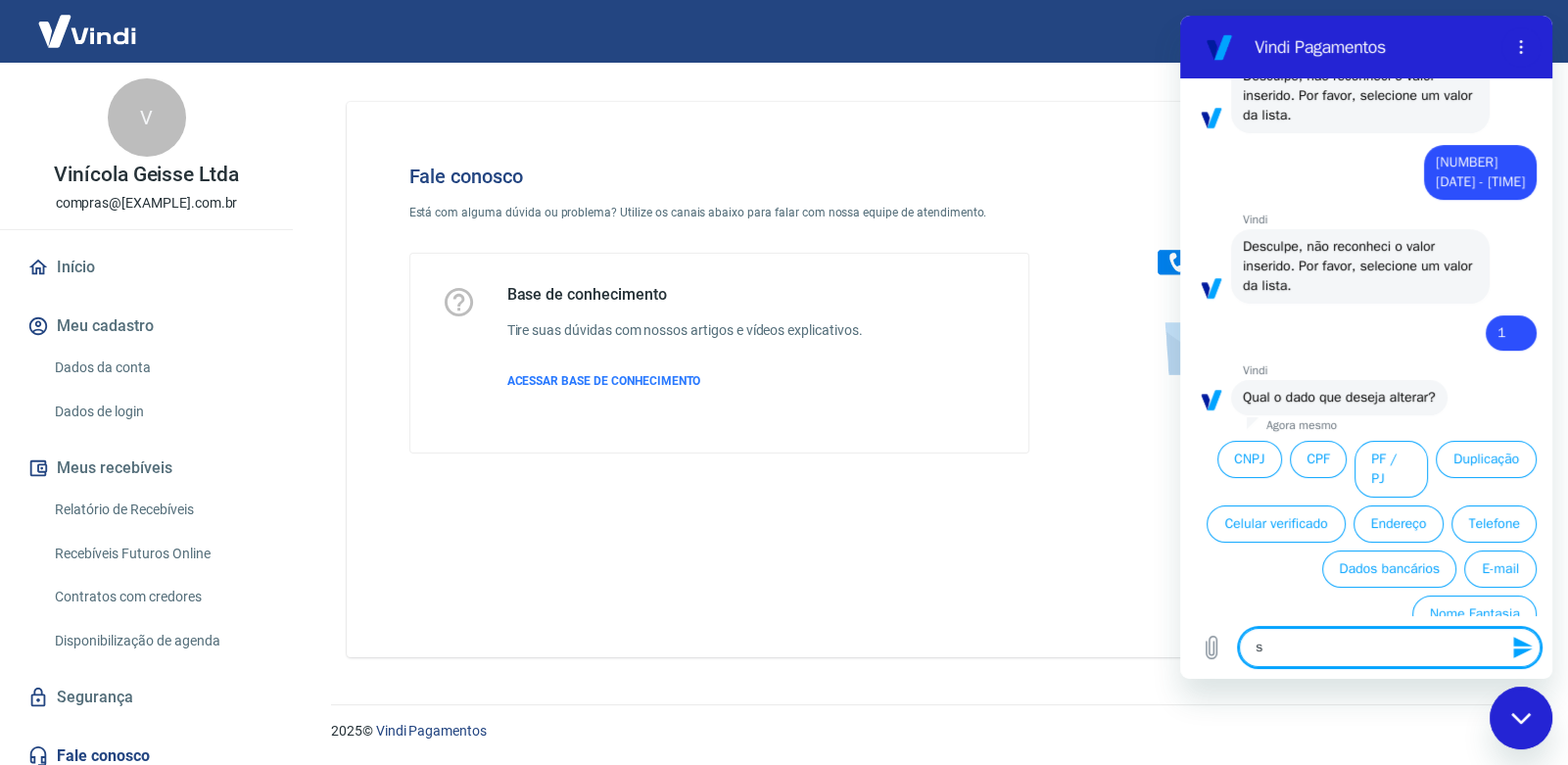 type 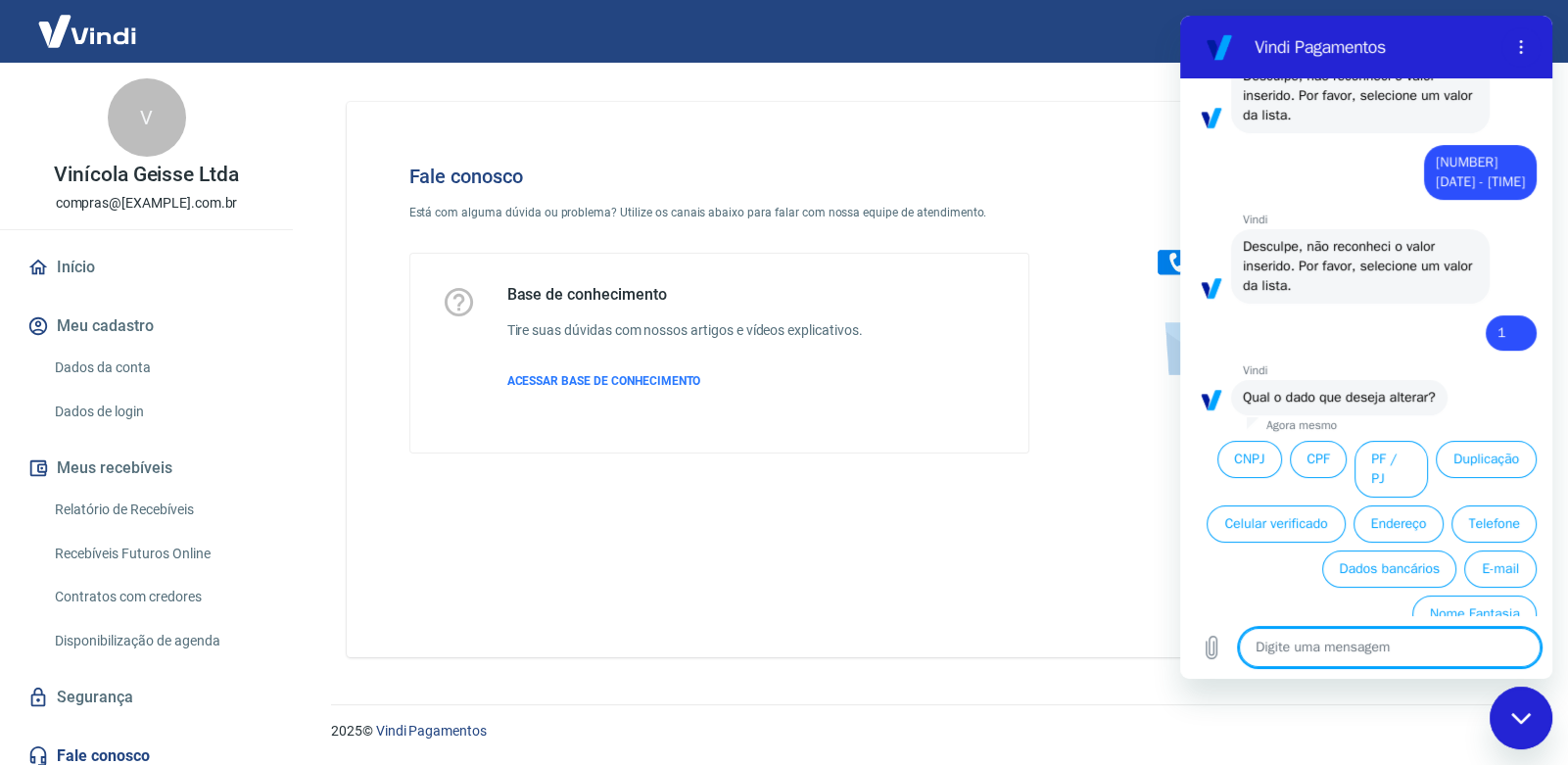 type on "o" 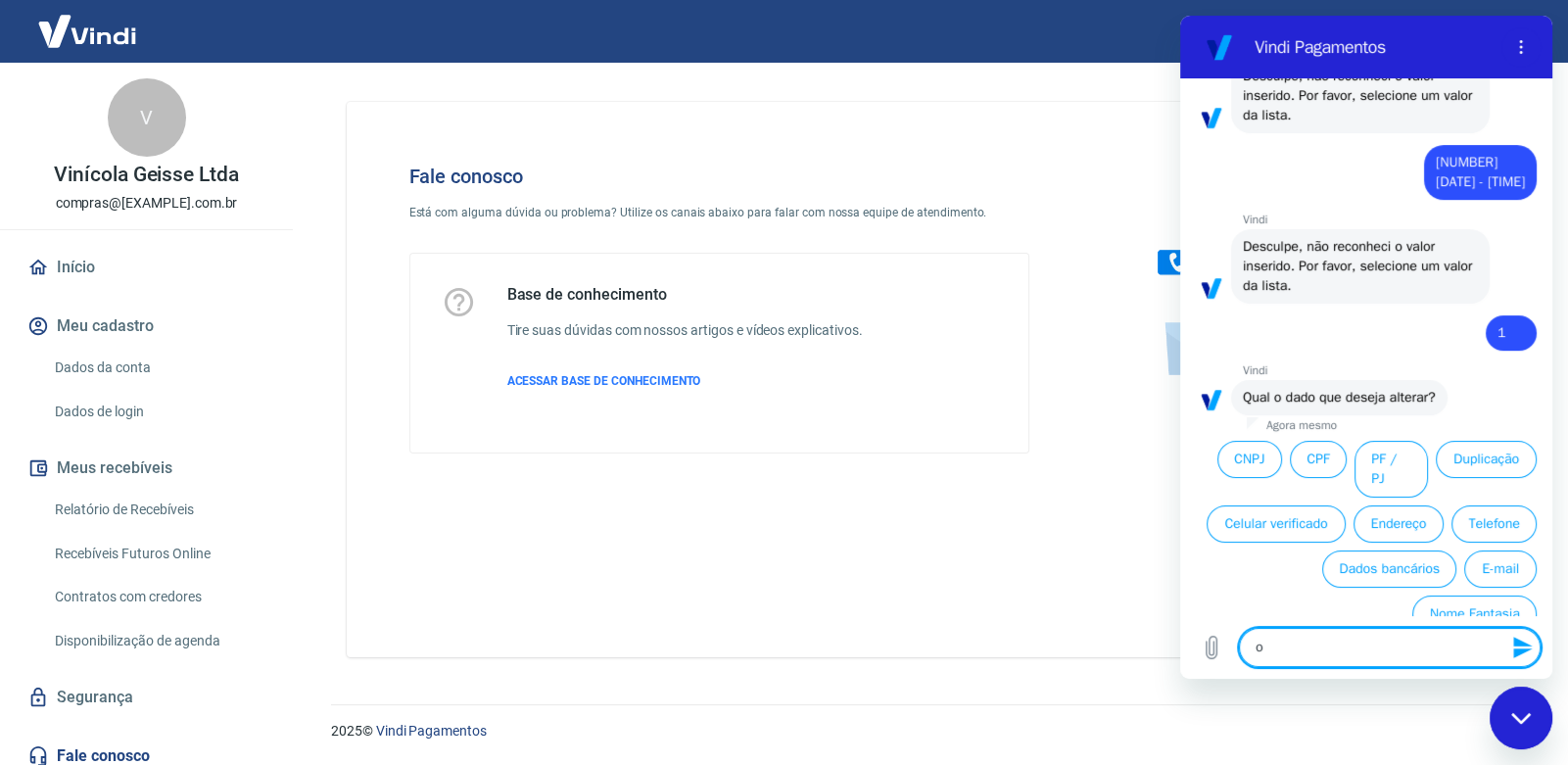 type on "ou" 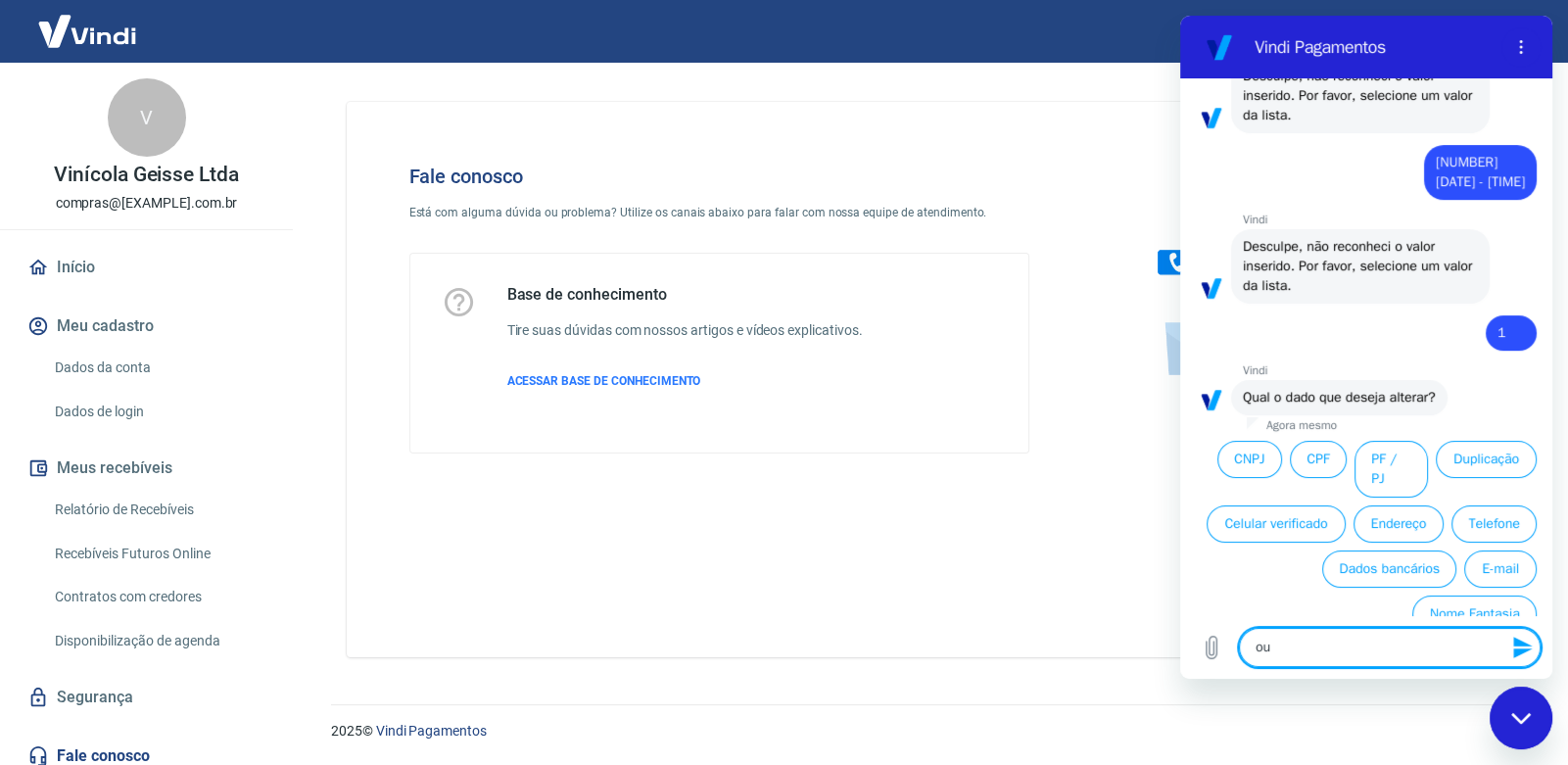 type on "out" 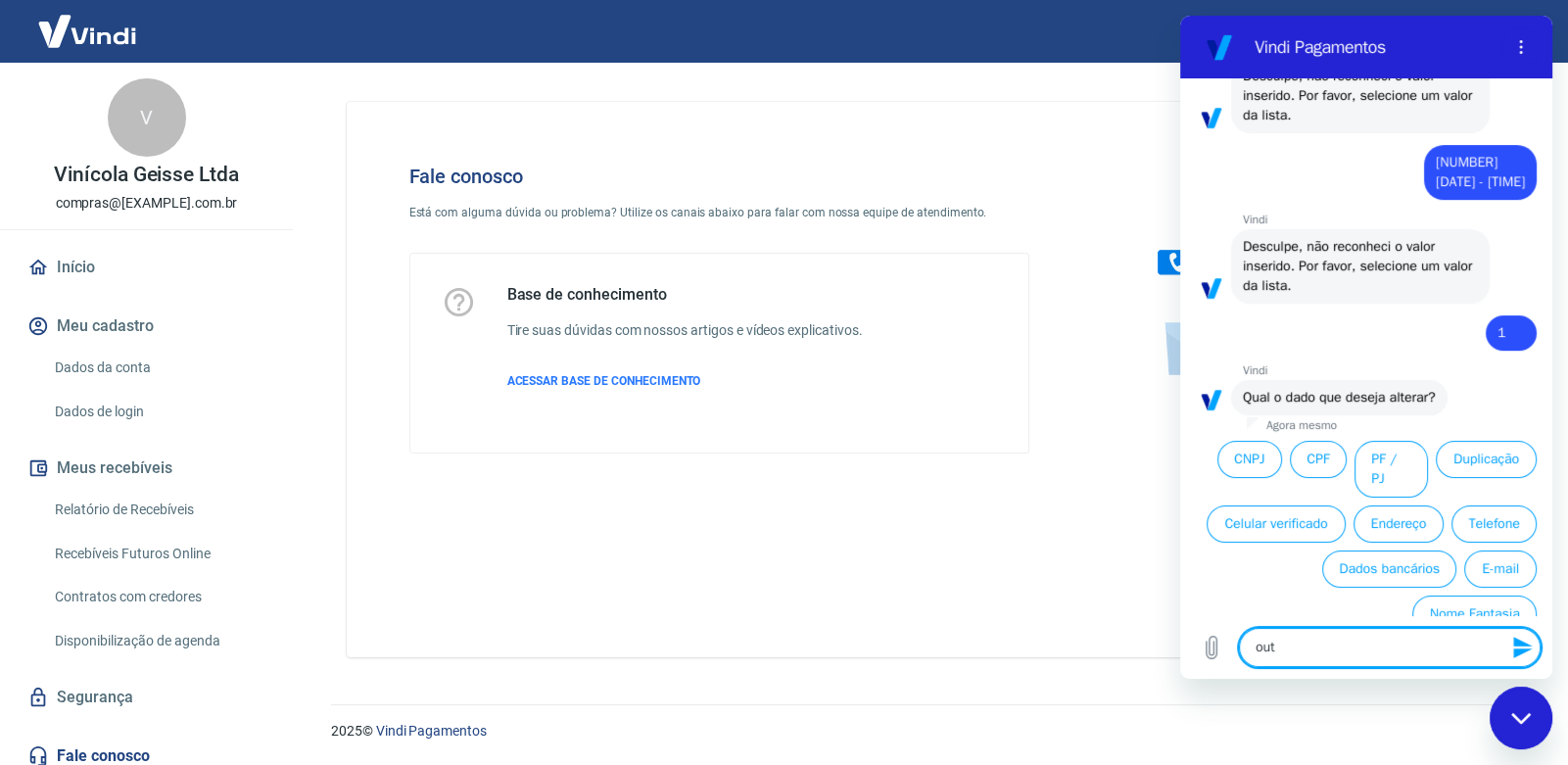 type on "outr" 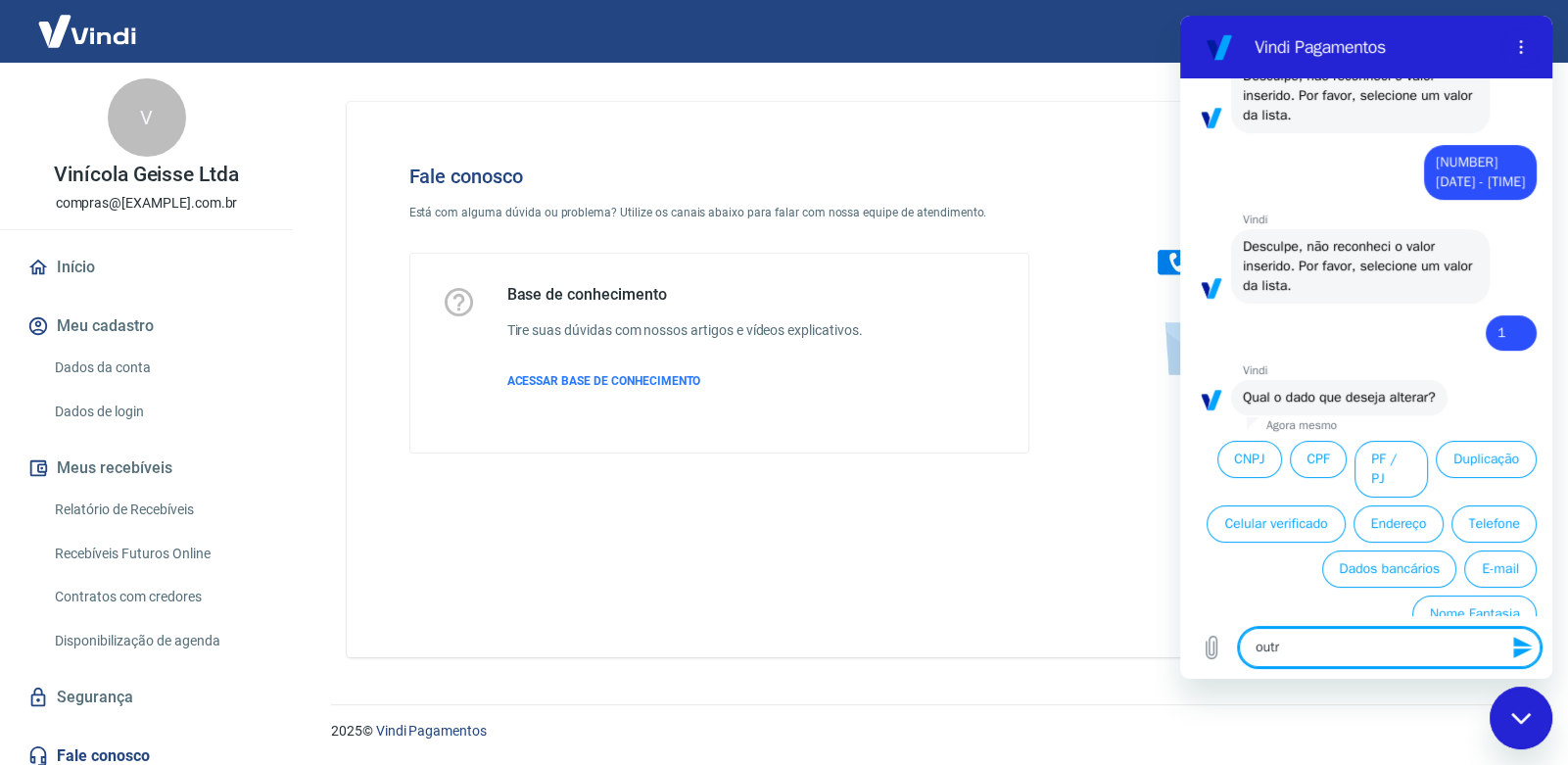 type on "outro" 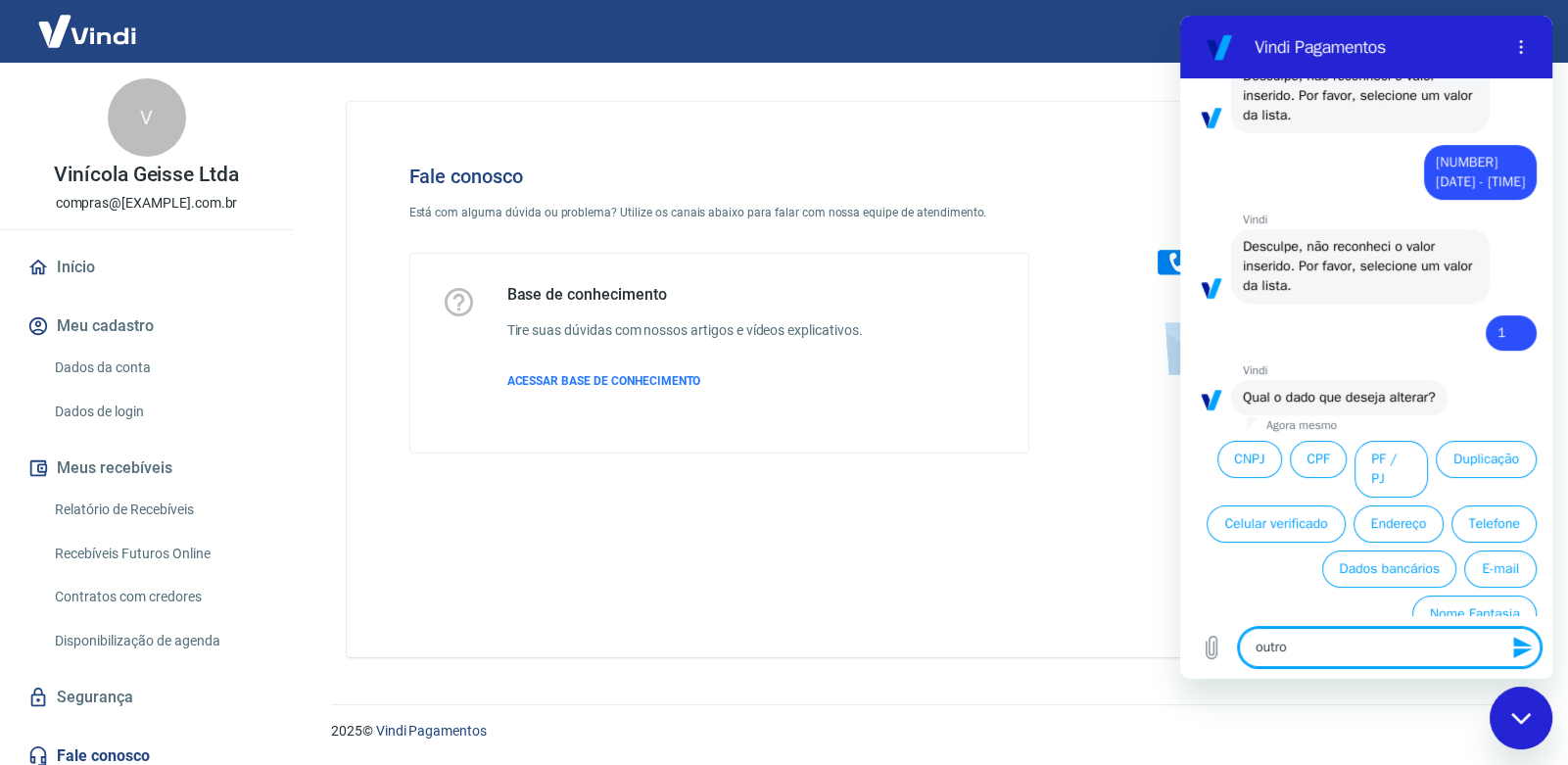 type 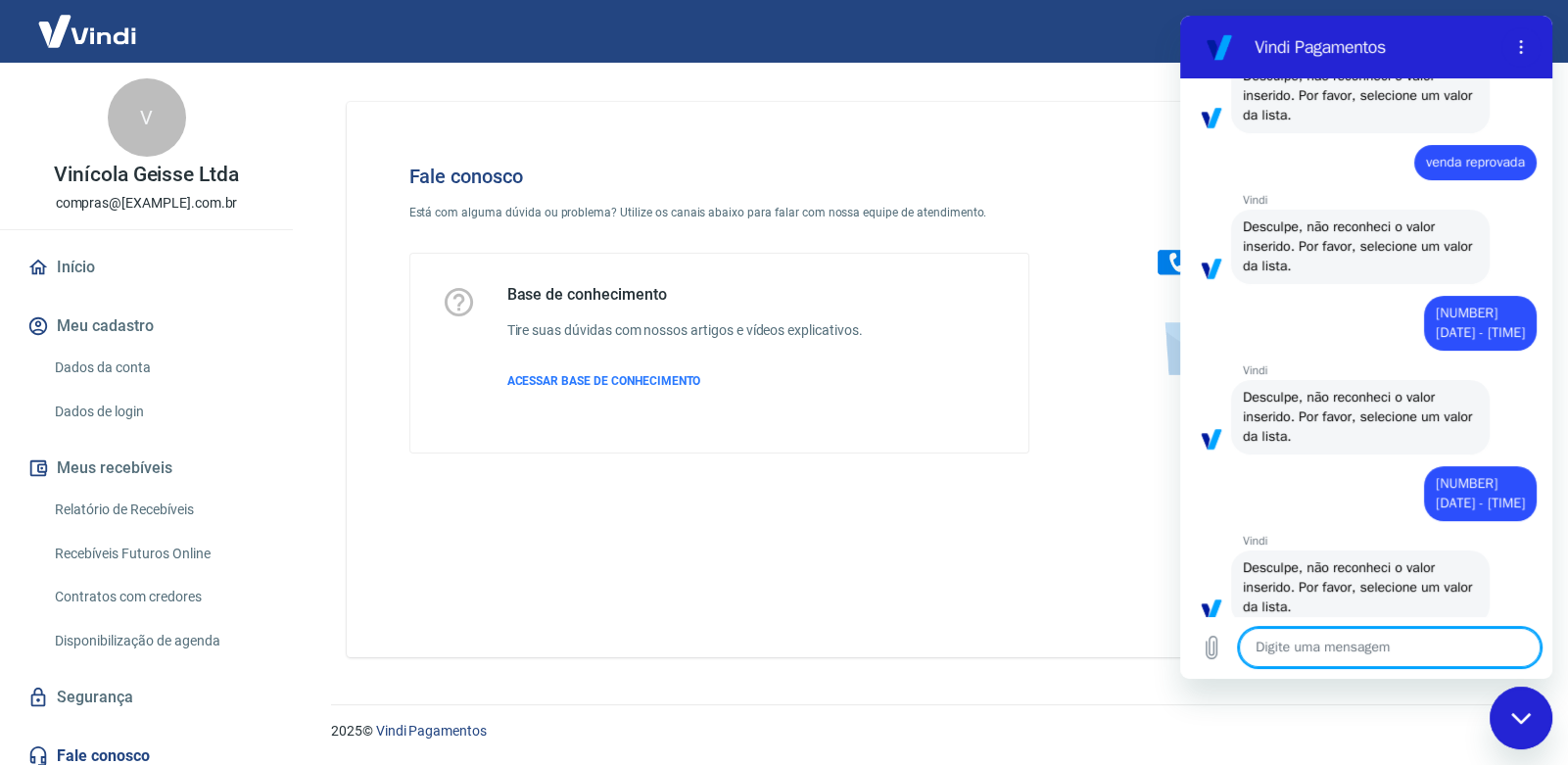 scroll, scrollTop: 0, scrollLeft: 0, axis: both 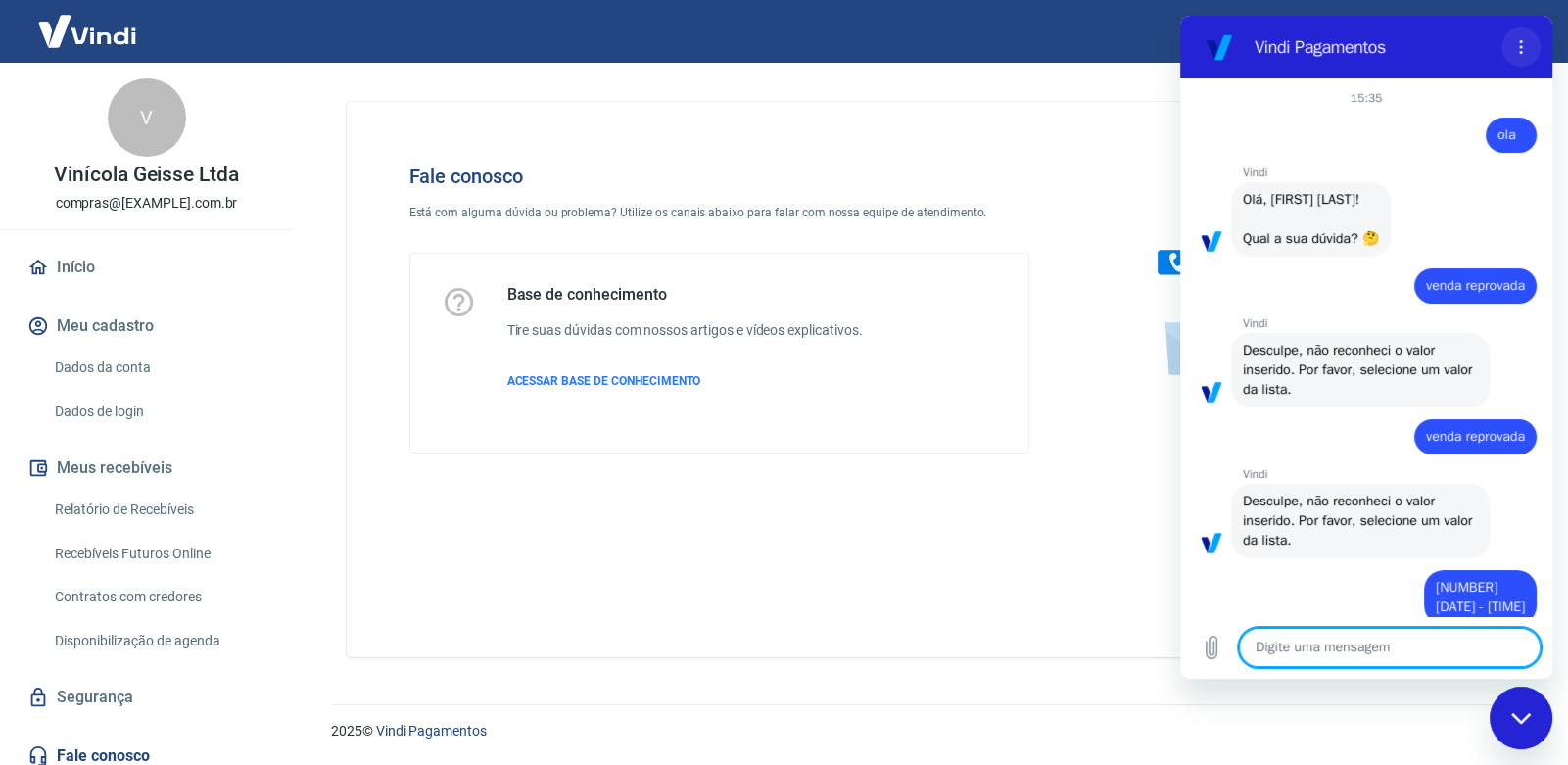 click at bounding box center (1521, 47) 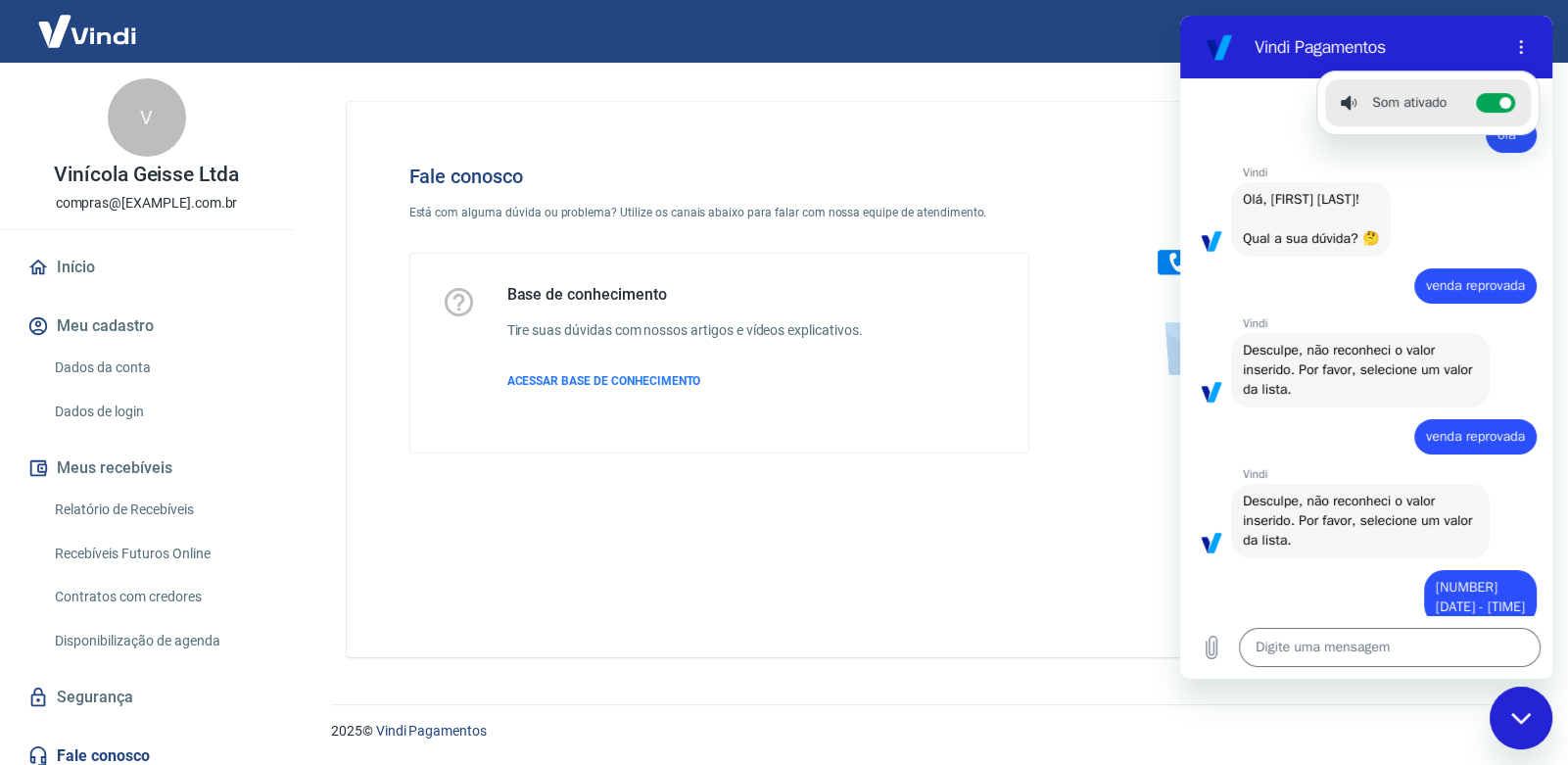 click at bounding box center [87, 30] 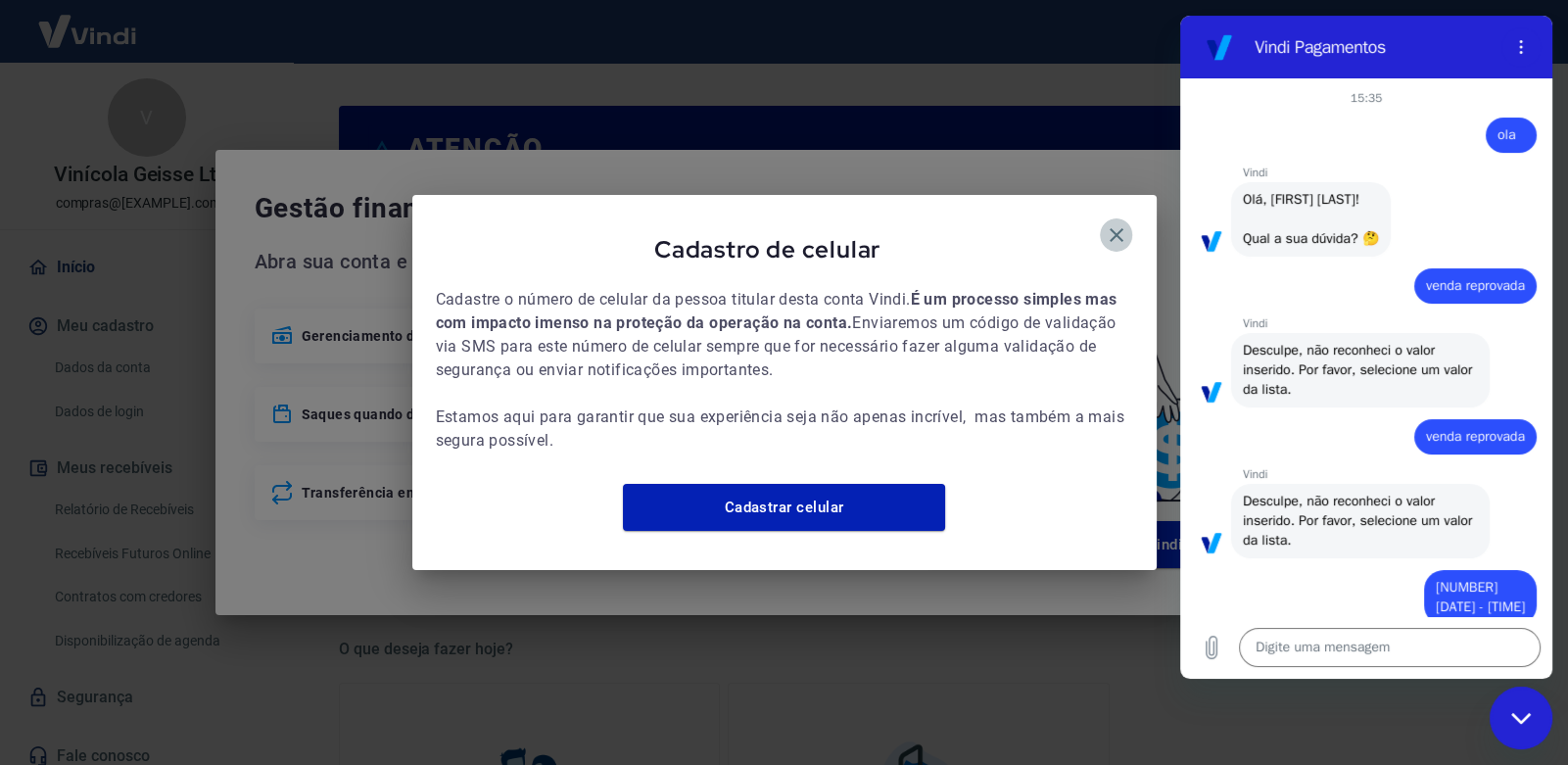click 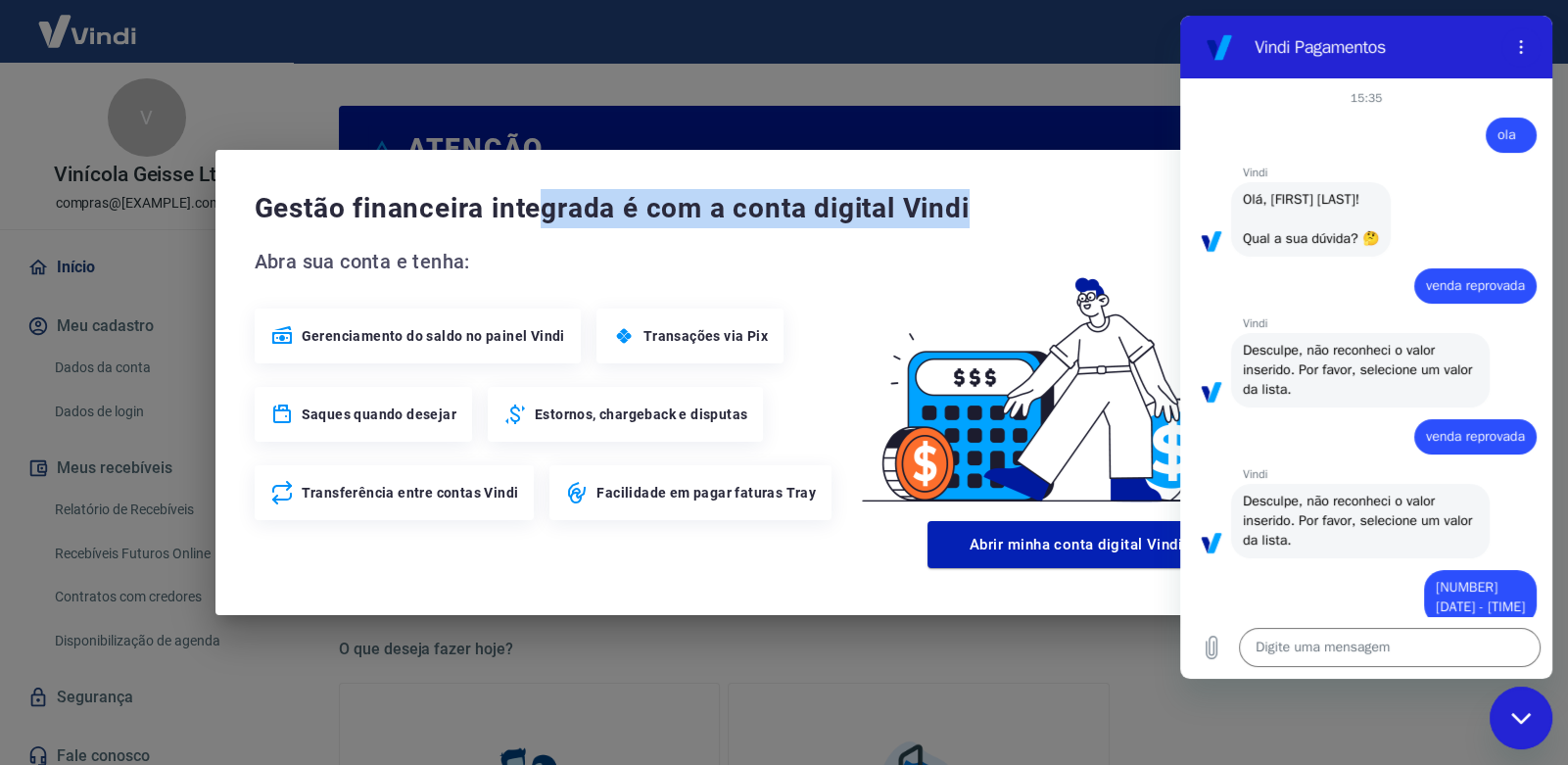 drag, startPoint x: 1084, startPoint y: 184, endPoint x: 544, endPoint y: 197, distance: 540.1565 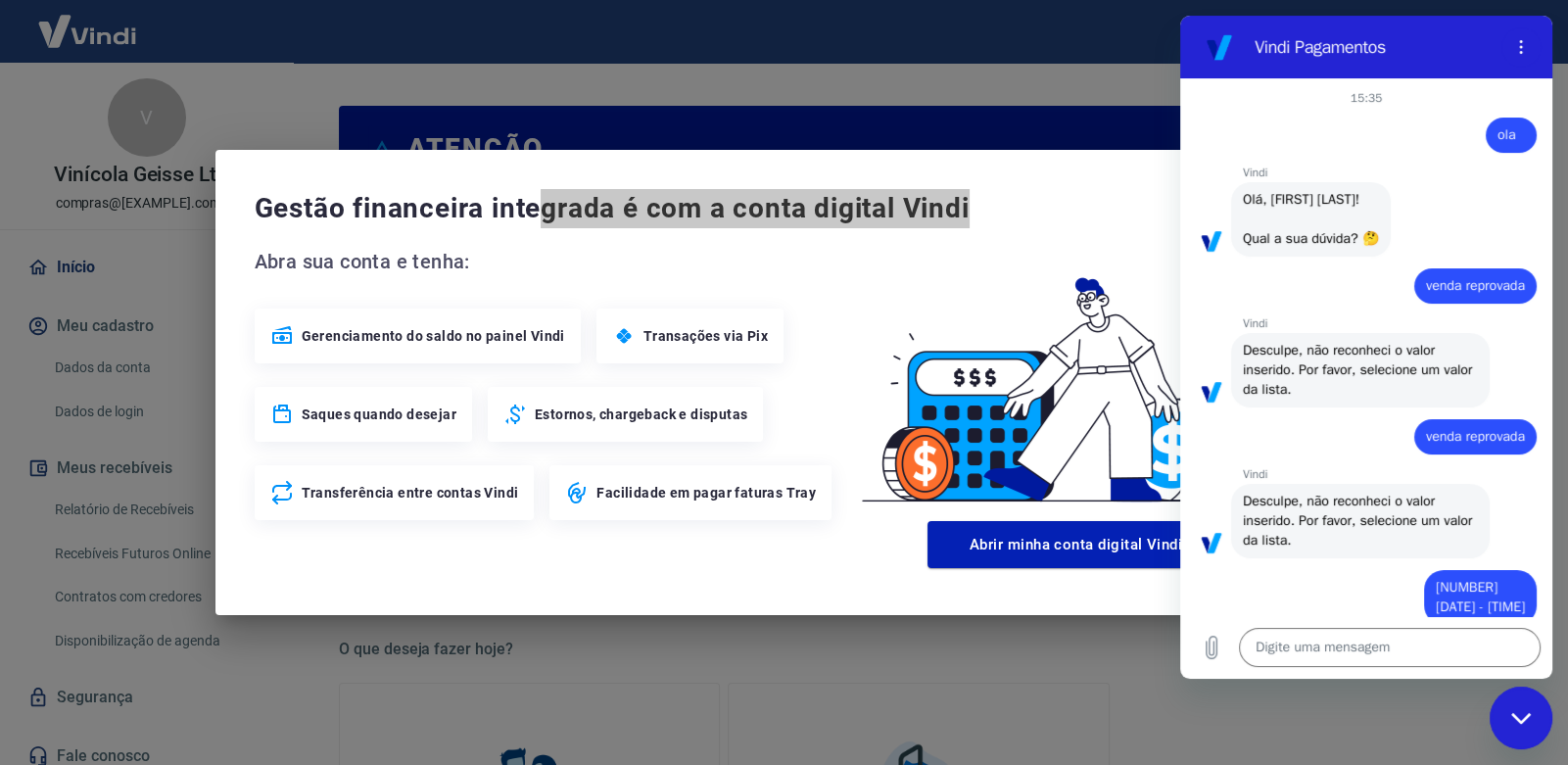 click at bounding box center (1521, 718) 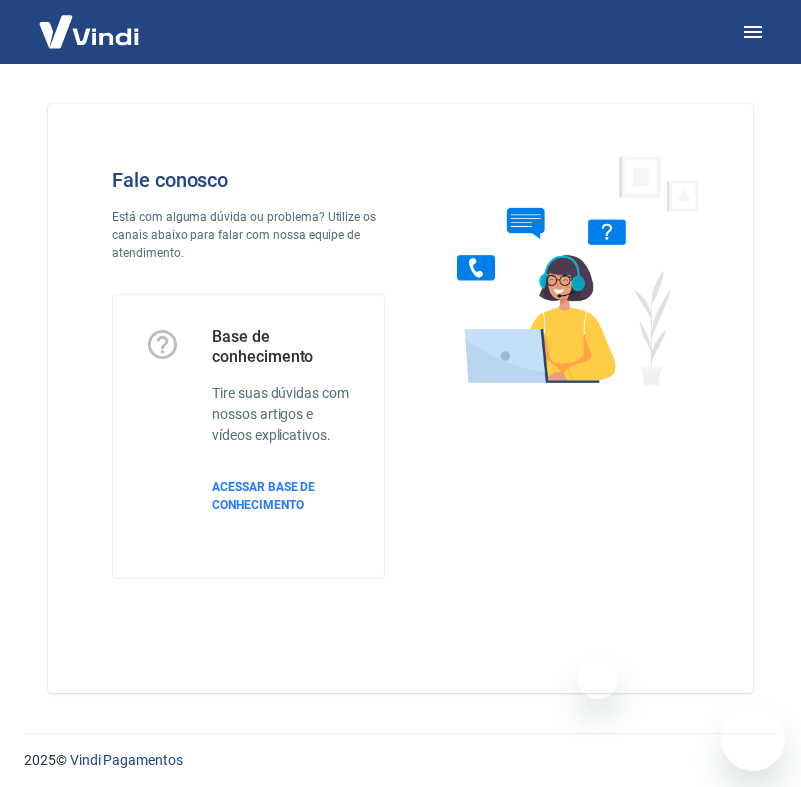 scroll, scrollTop: 0, scrollLeft: 0, axis: both 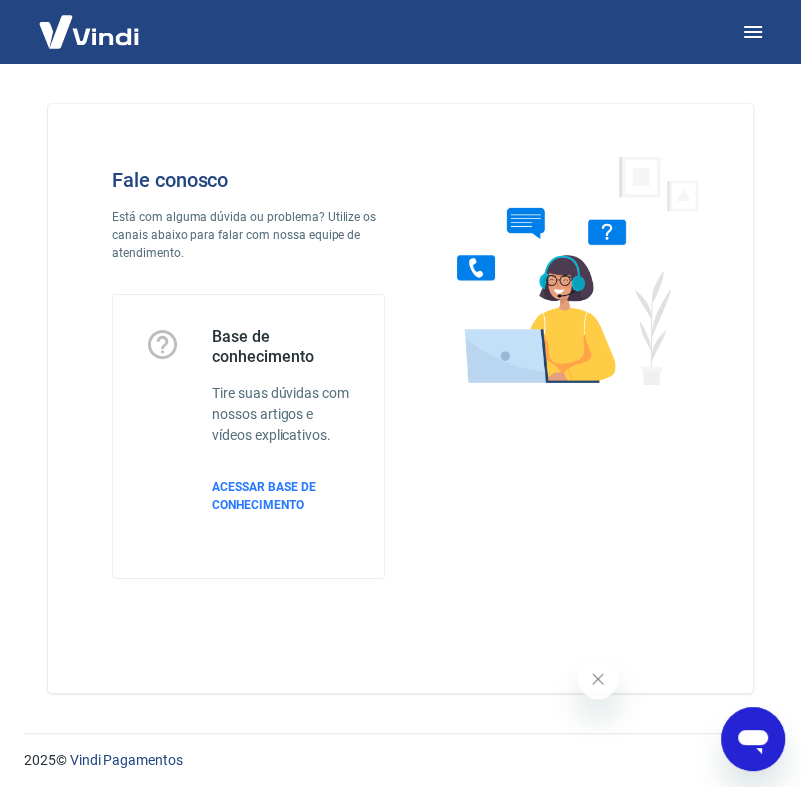 click 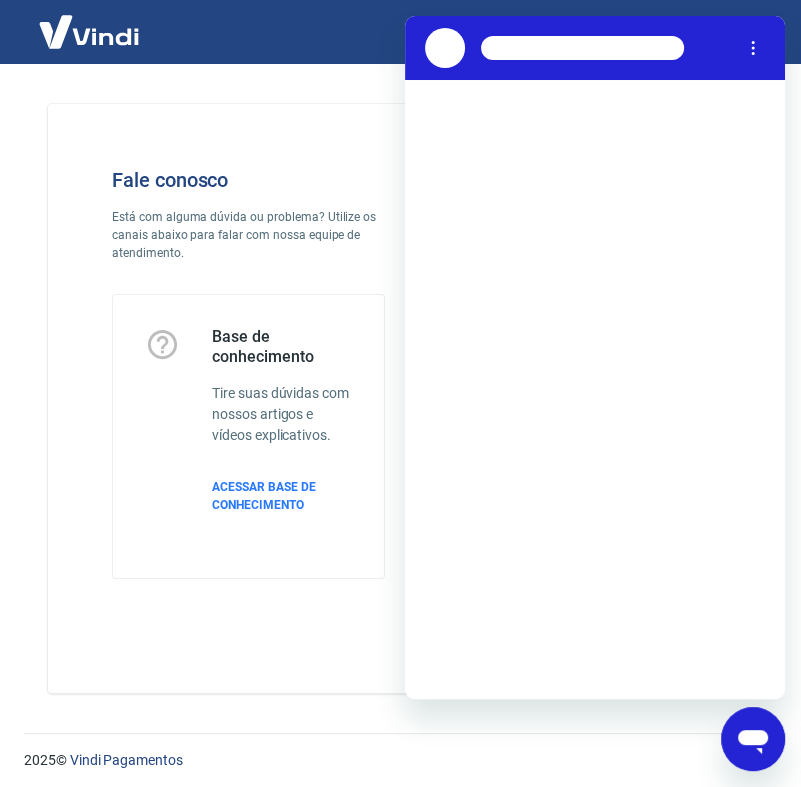 scroll, scrollTop: 0, scrollLeft: 0, axis: both 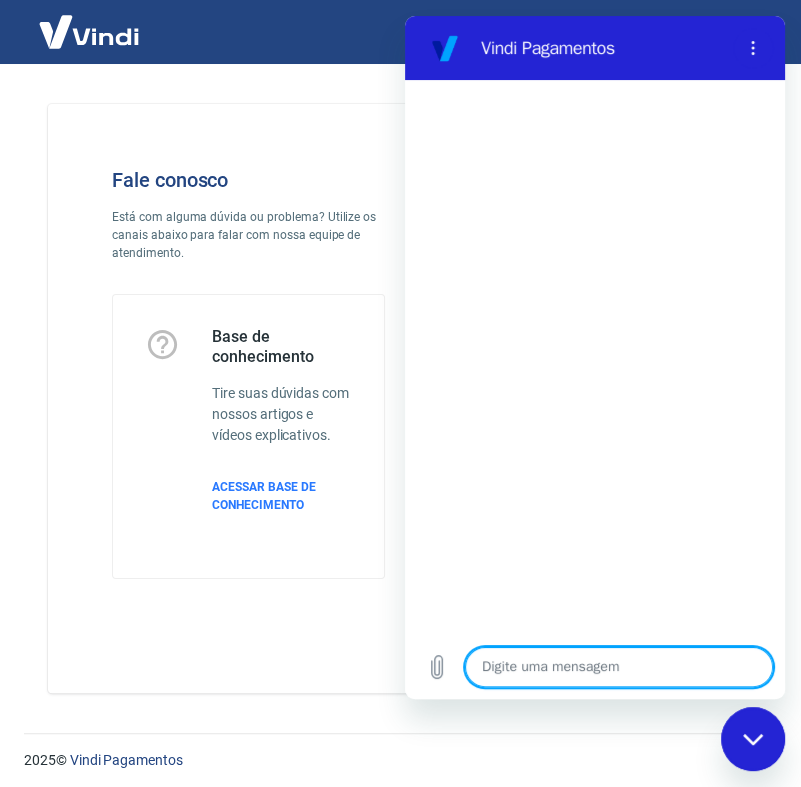 type on "o" 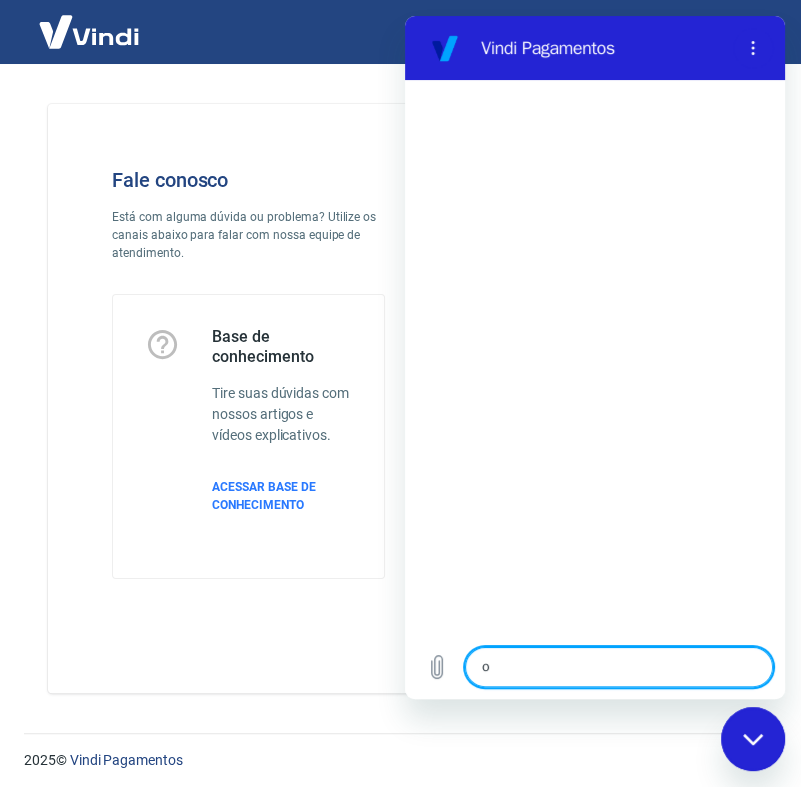 type on "ol" 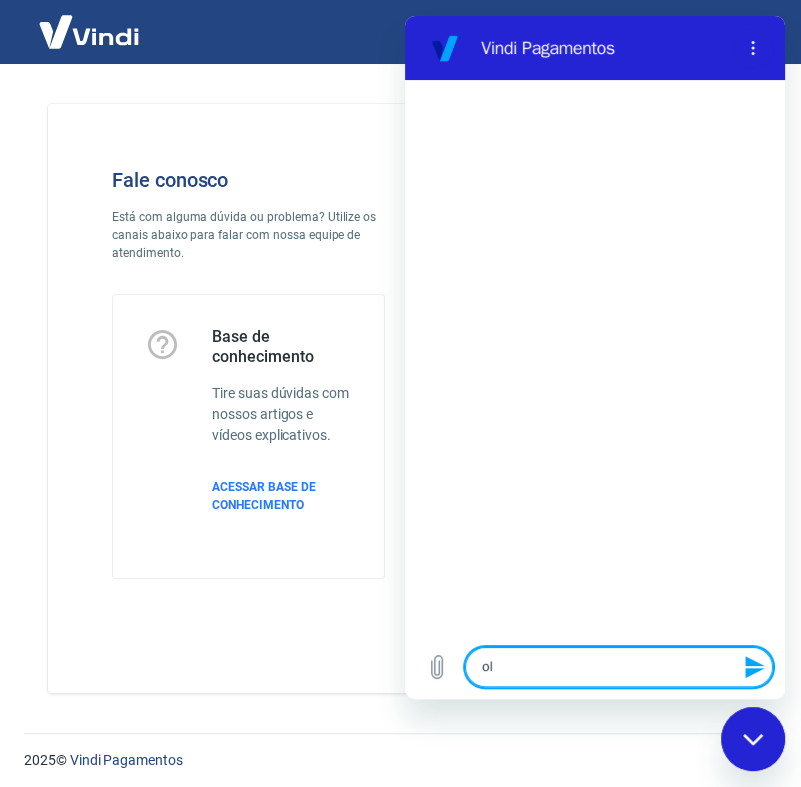 type on "ola" 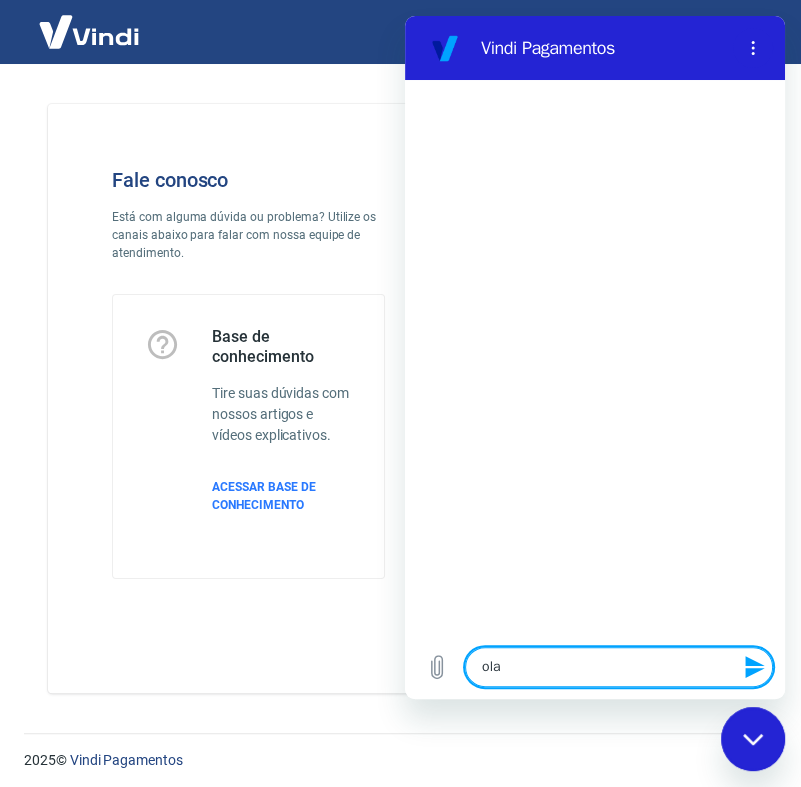 type 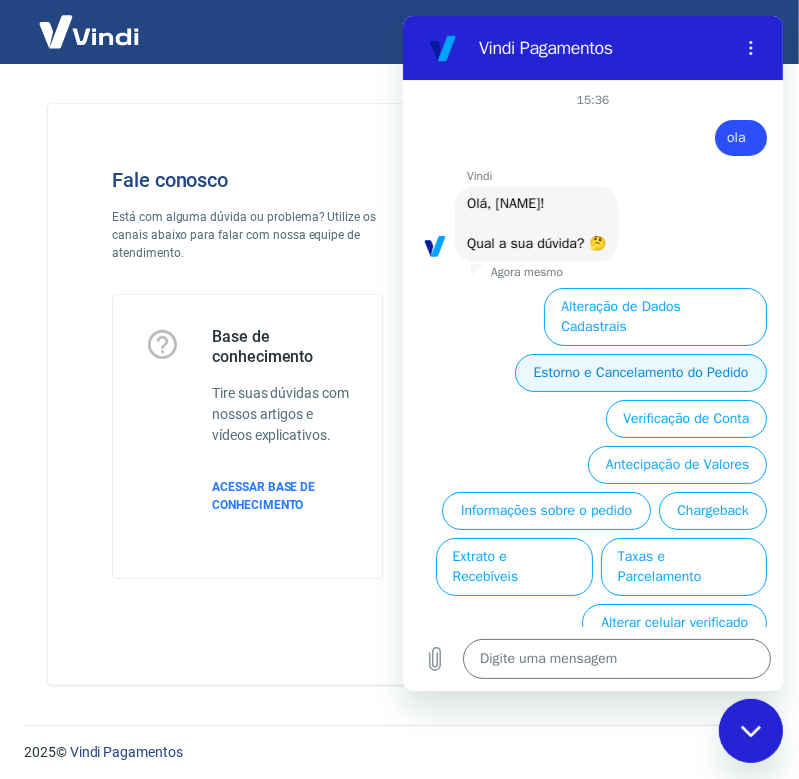 click on "Estorno e Cancelamento do Pedido" at bounding box center [640, 373] 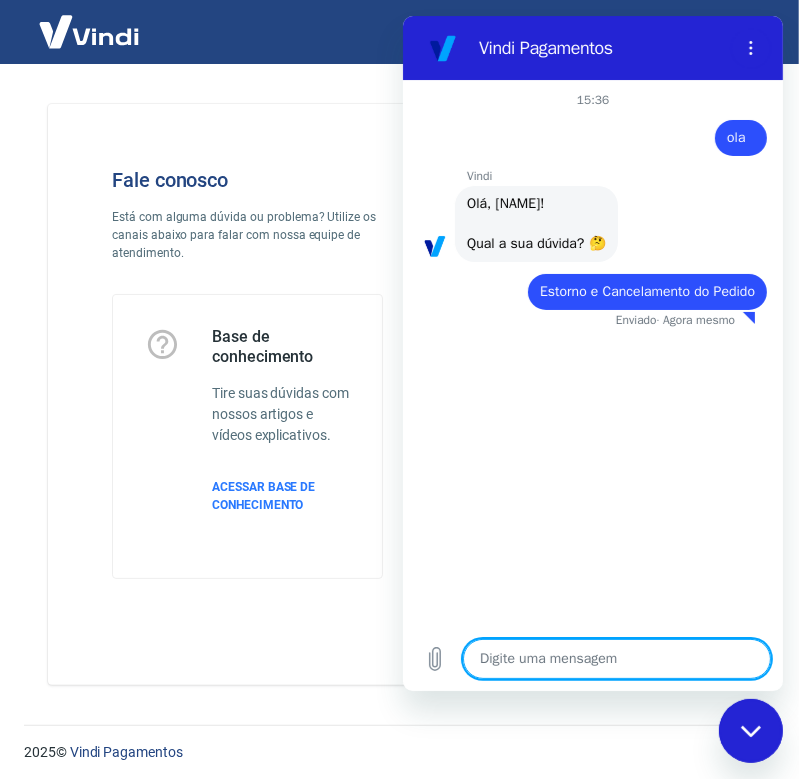 type on "x" 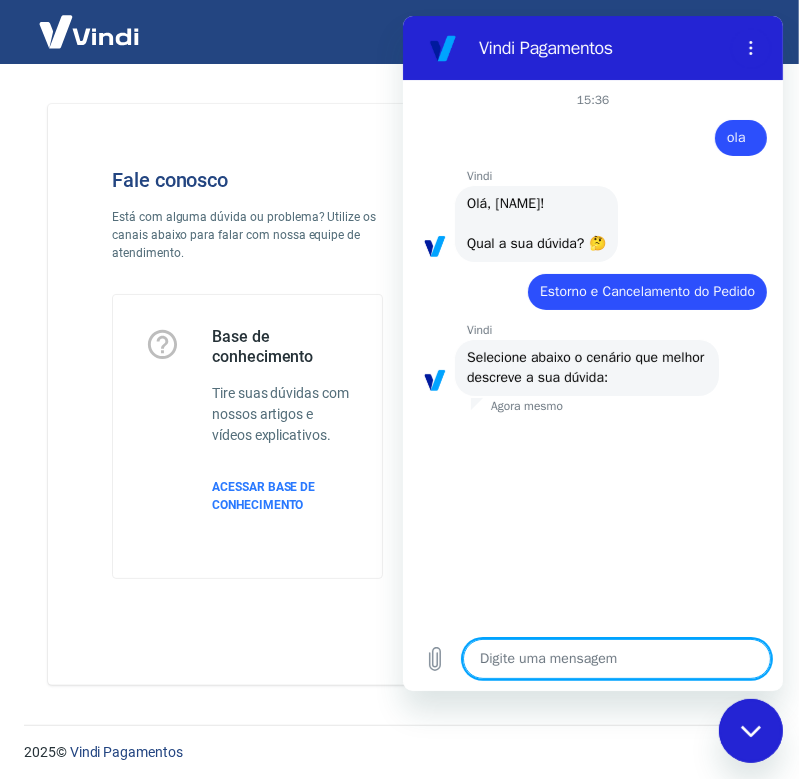 scroll, scrollTop: 125, scrollLeft: 0, axis: vertical 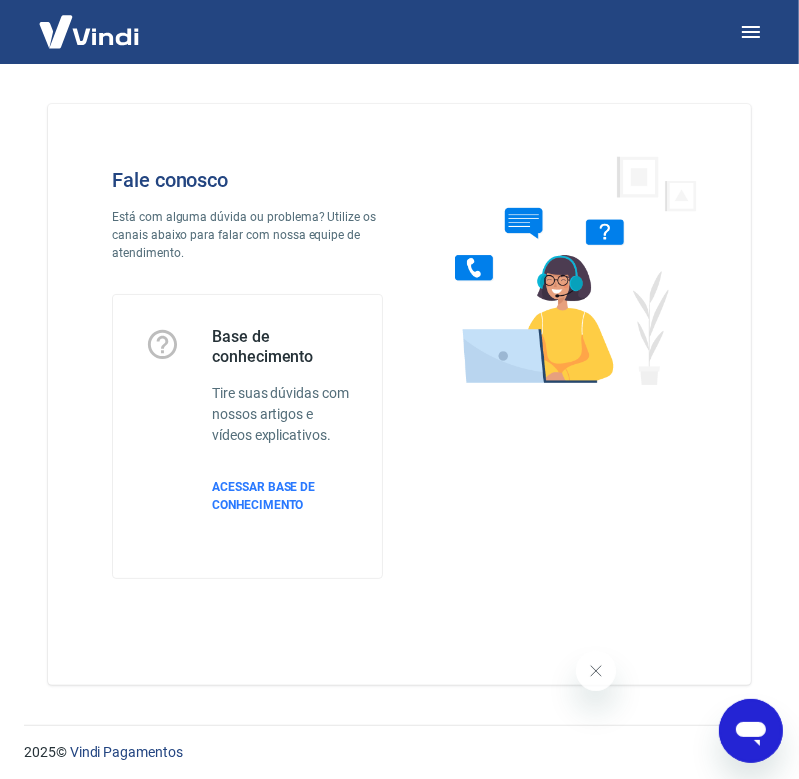 click 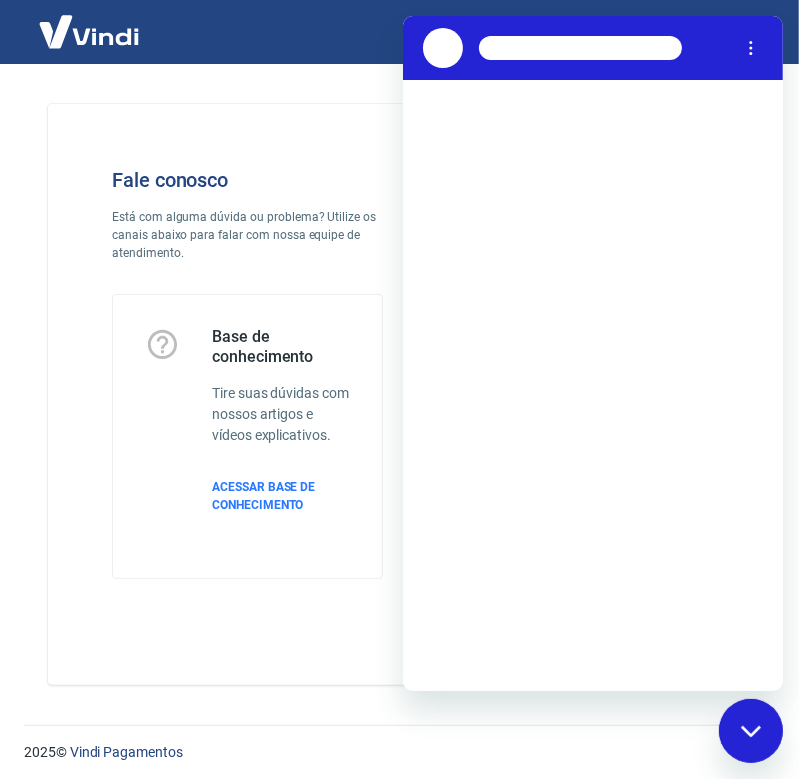 scroll, scrollTop: 0, scrollLeft: 0, axis: both 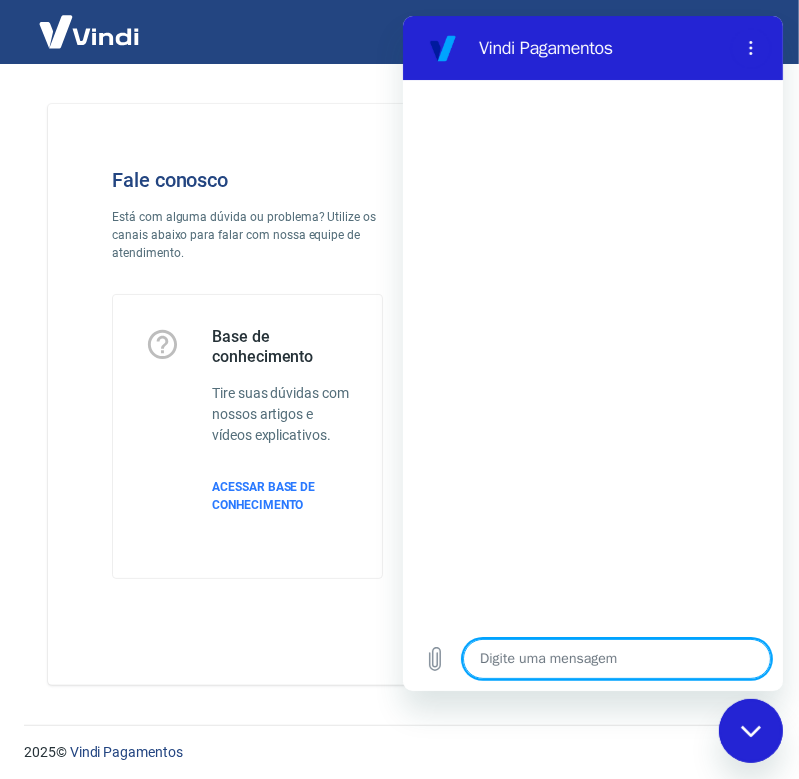 type on "o" 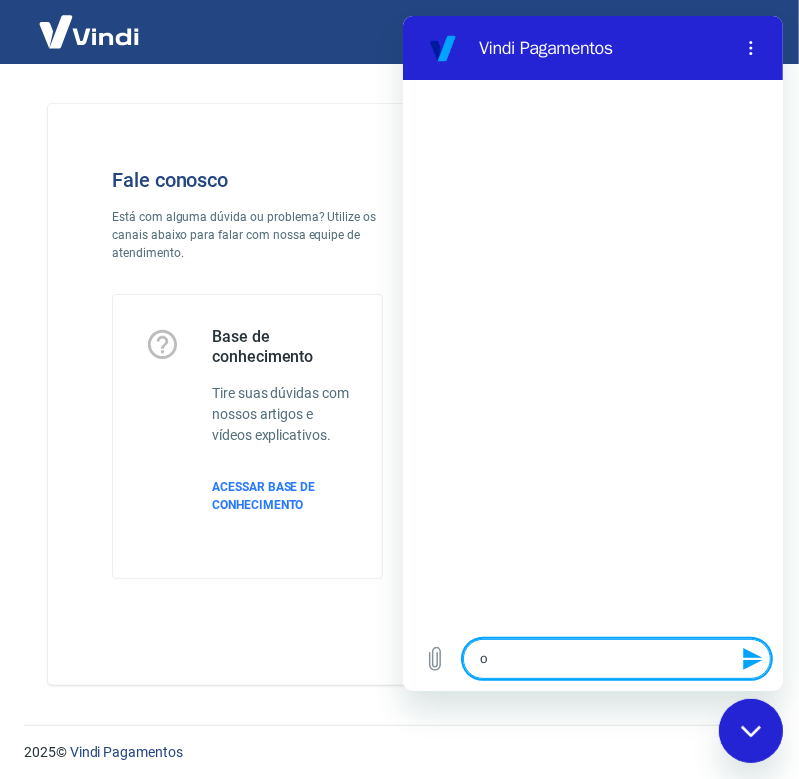 type 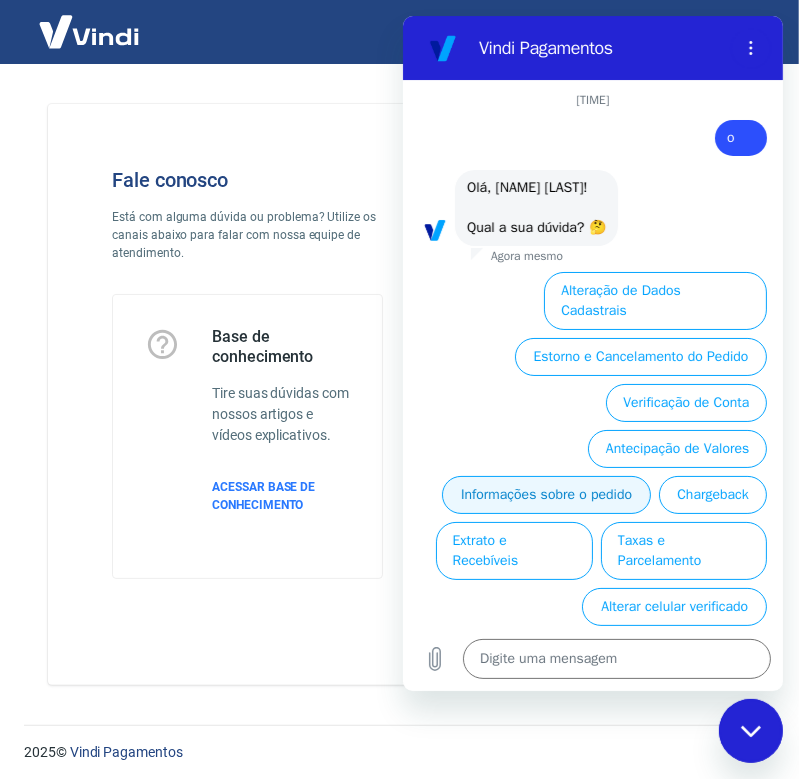 click on "Informações sobre o pedido" at bounding box center [545, 495] 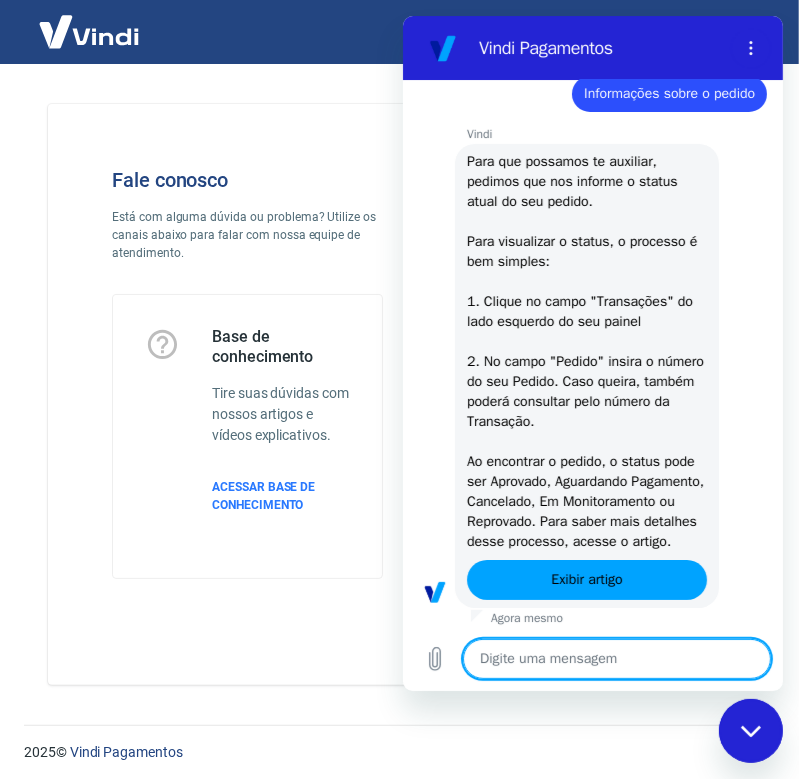 scroll, scrollTop: 199, scrollLeft: 0, axis: vertical 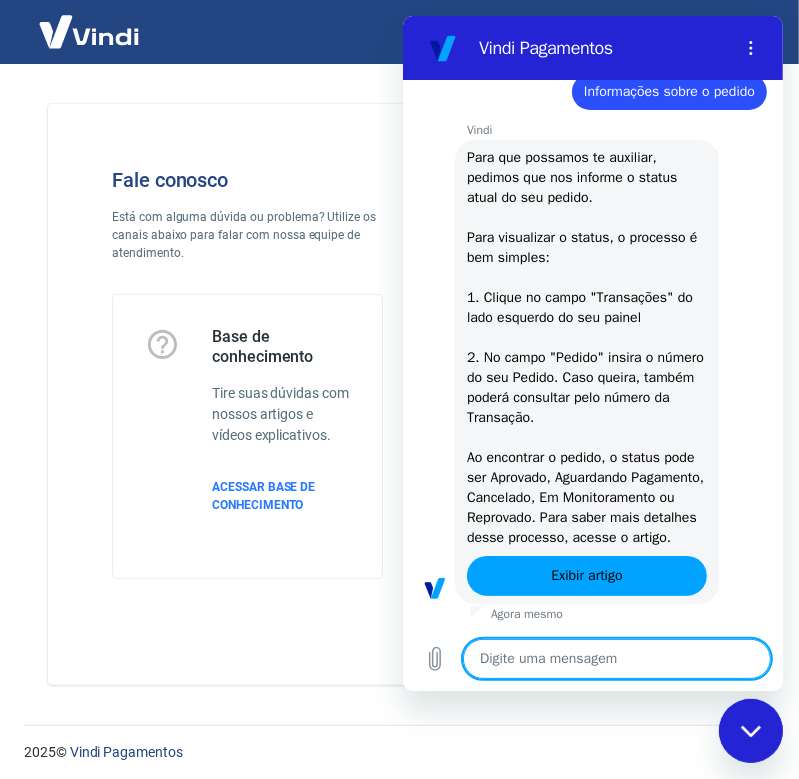 type on "x" 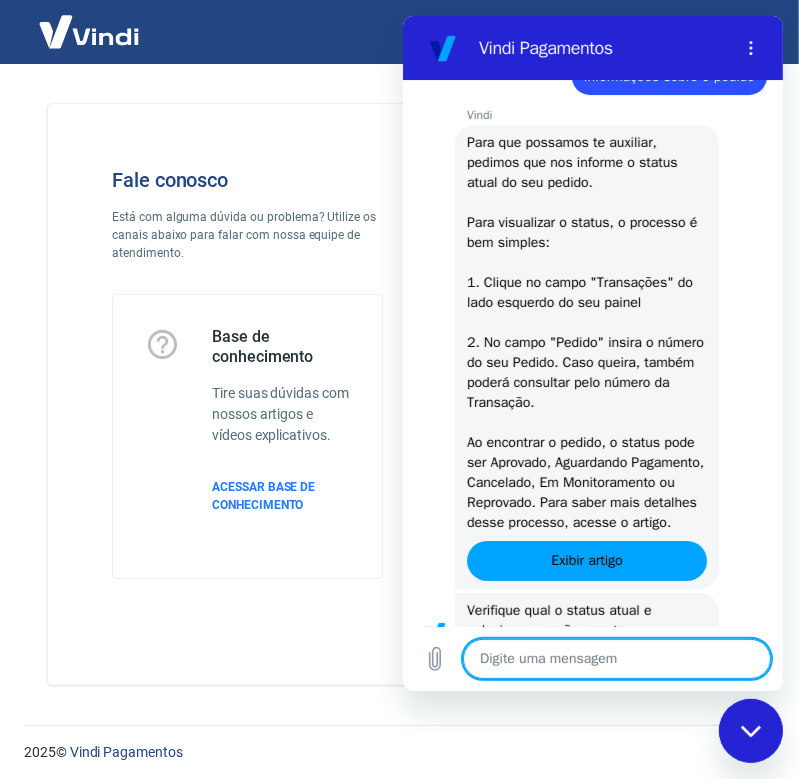 paste on "[NUMBER]
[DATE] - [TIME]" 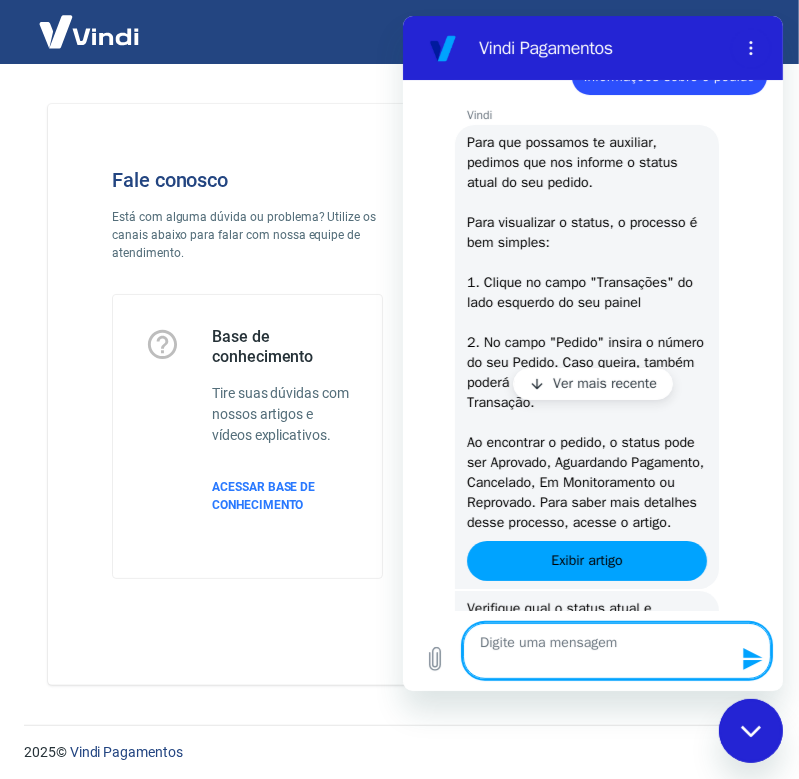 type on "[NUMBER]
[DATE] - [TIME]" 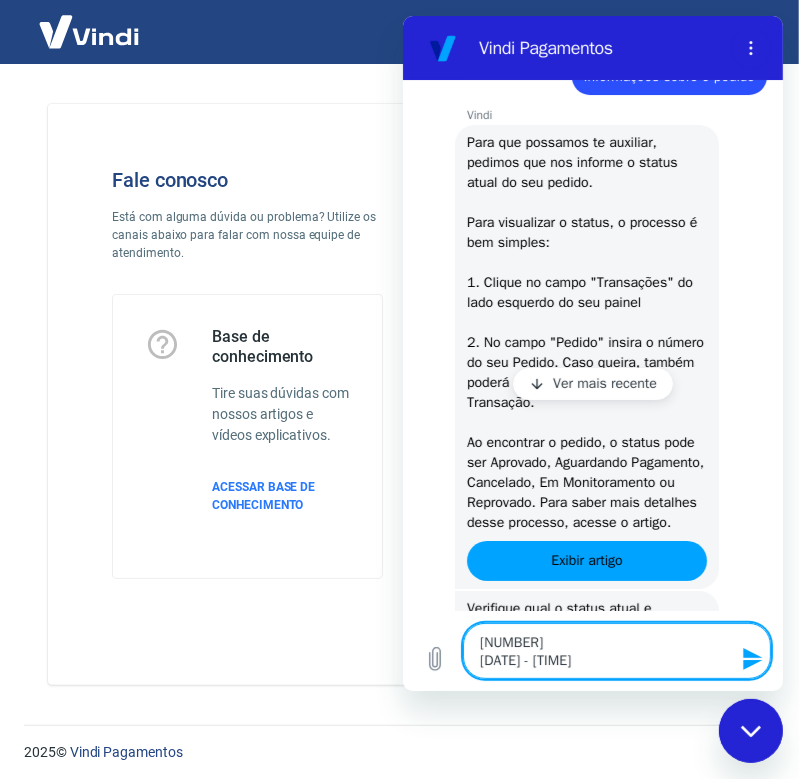 type 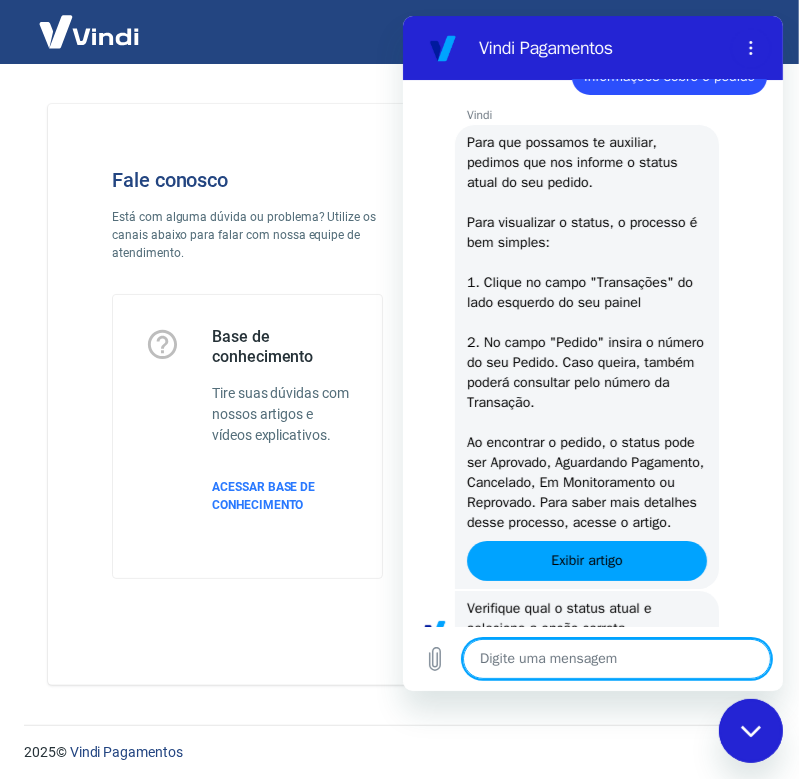 scroll, scrollTop: 435, scrollLeft: 0, axis: vertical 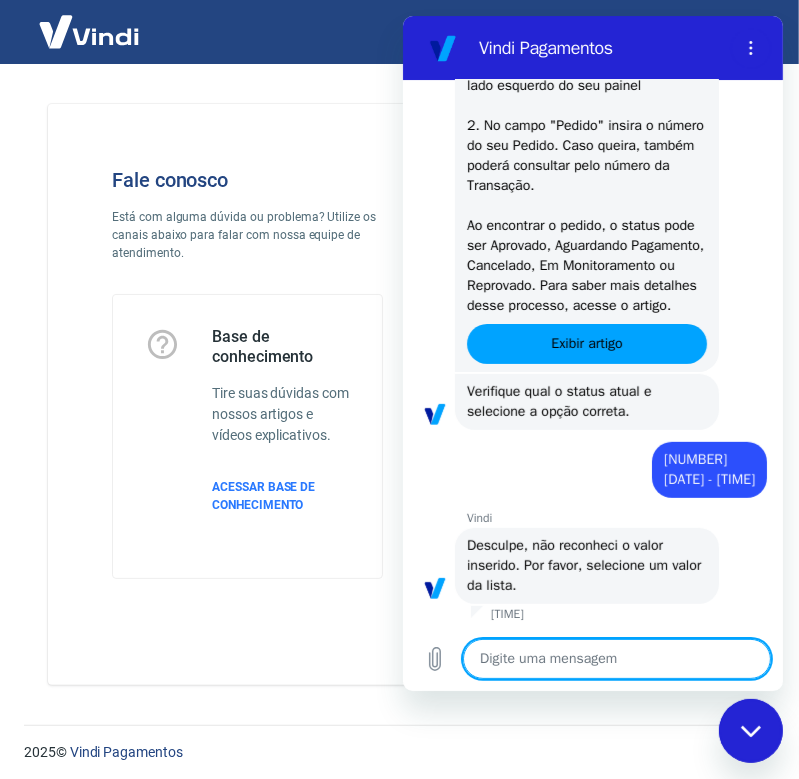 type on "x" 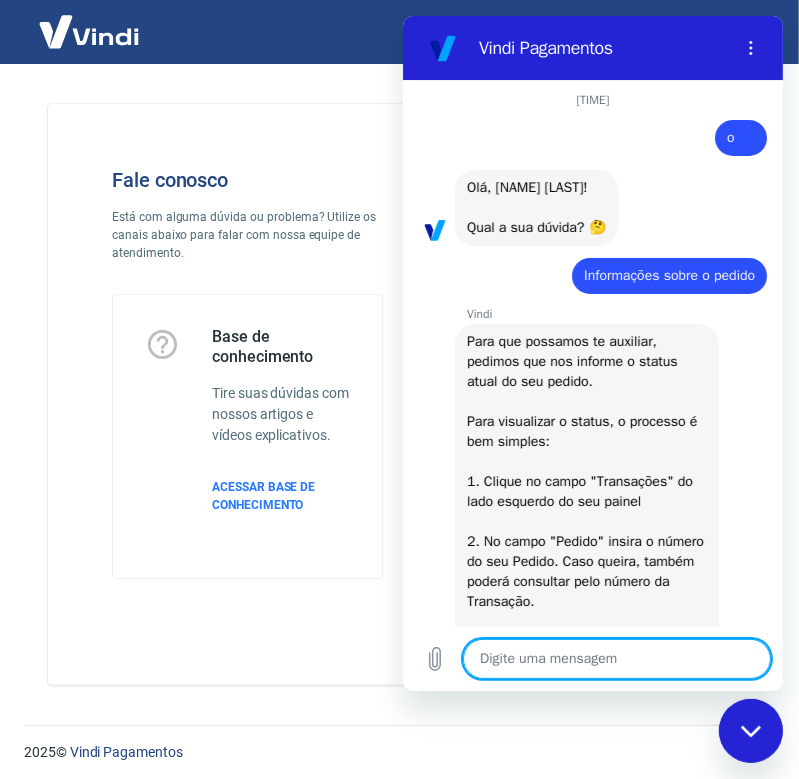 scroll, scrollTop: 435, scrollLeft: 0, axis: vertical 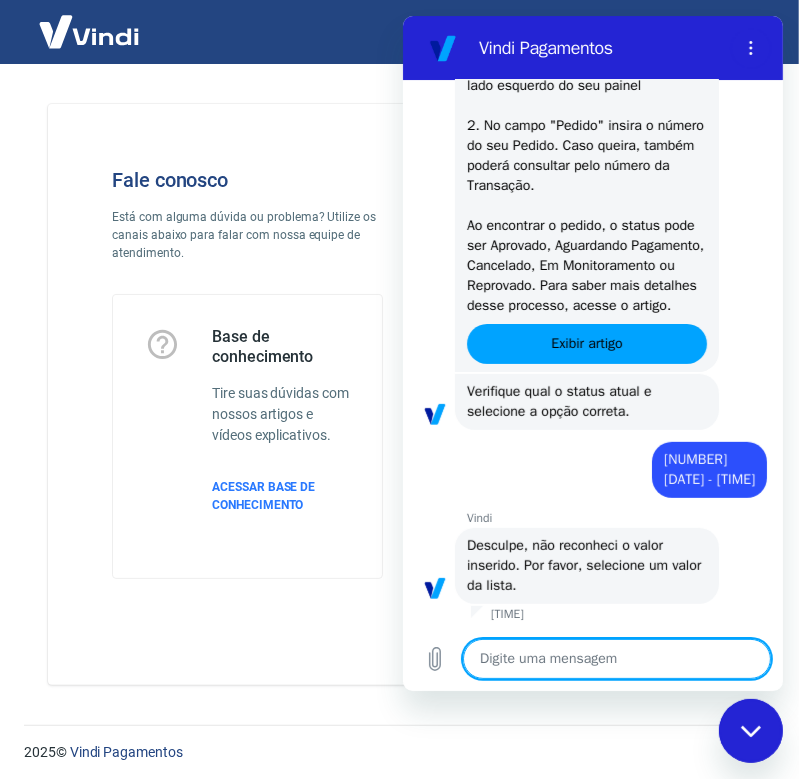 type on "a" 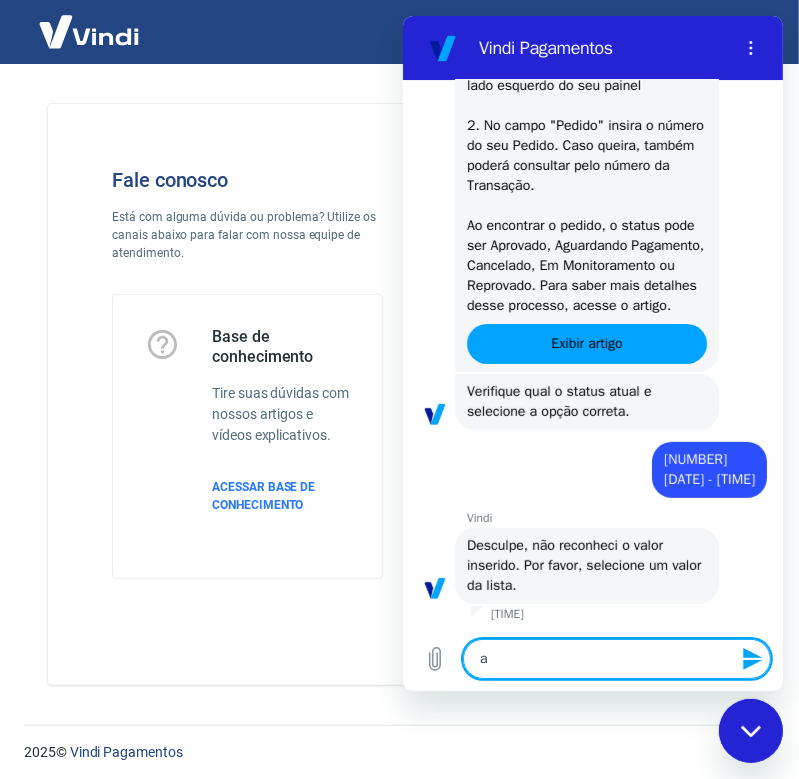 type on "aj" 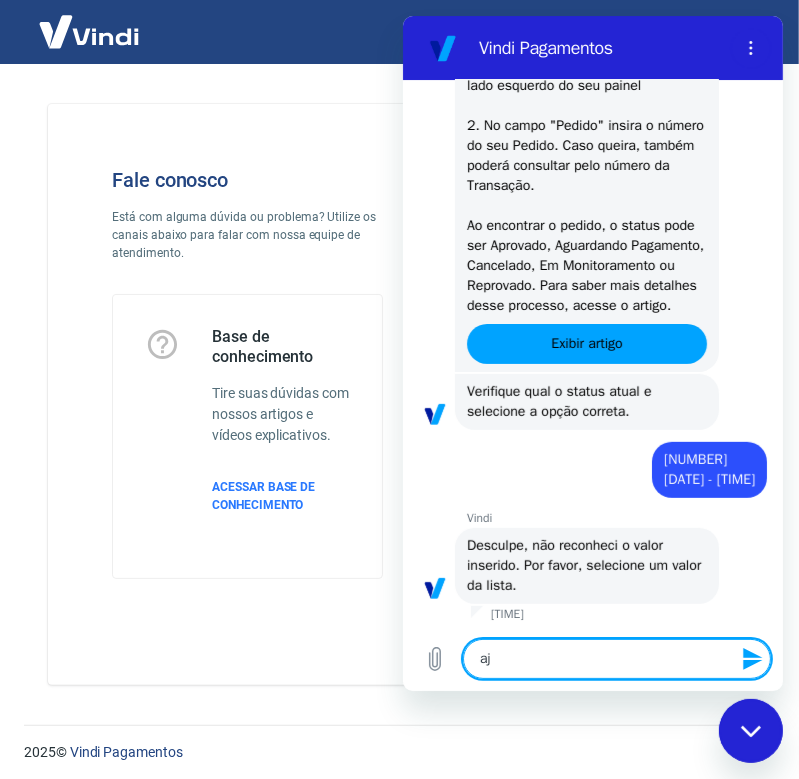 type on "aju" 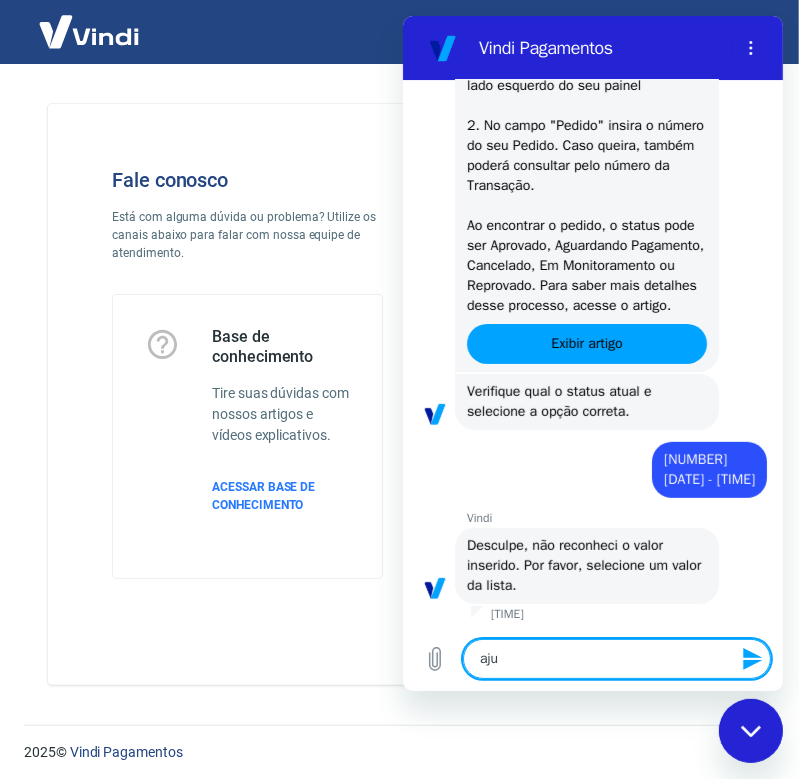 type on "ajud" 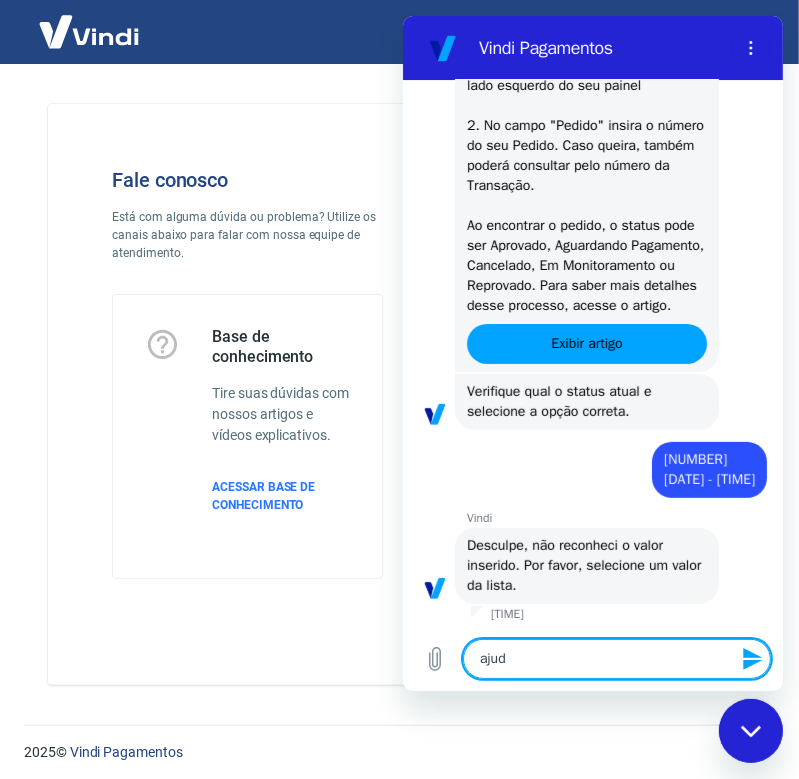 type on "ajuda" 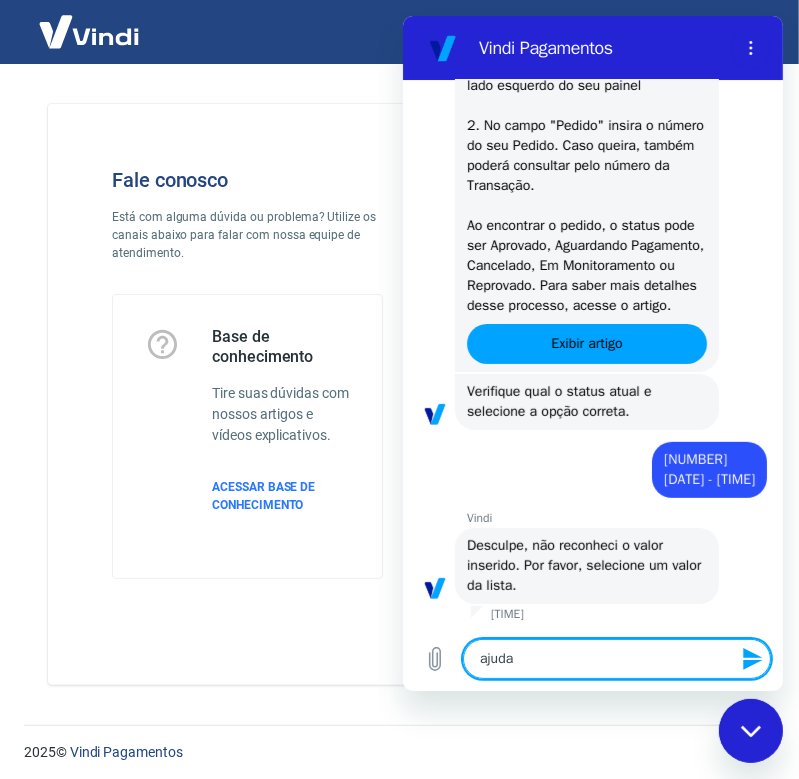 type 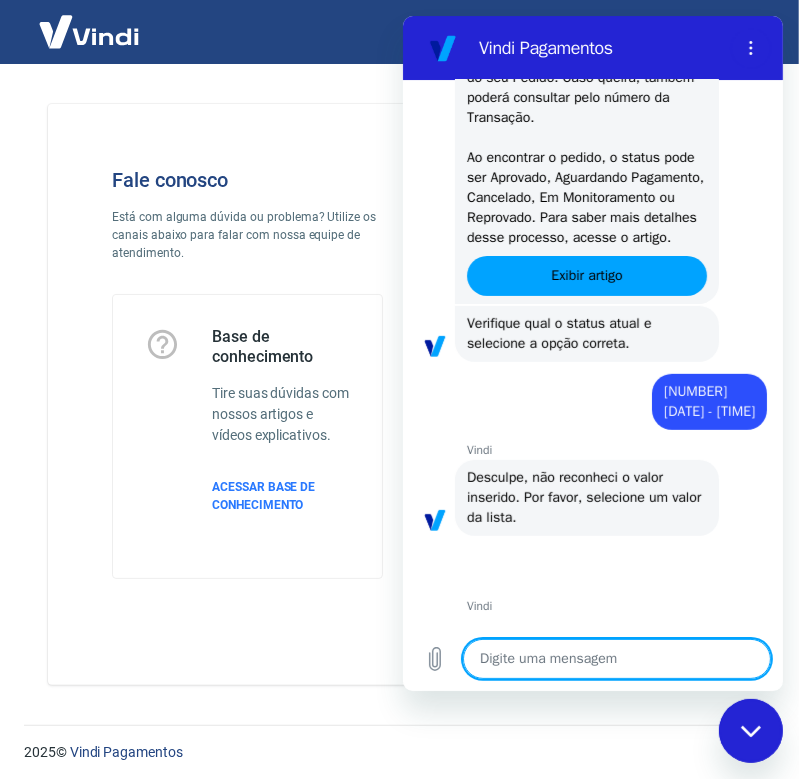 type on "x" 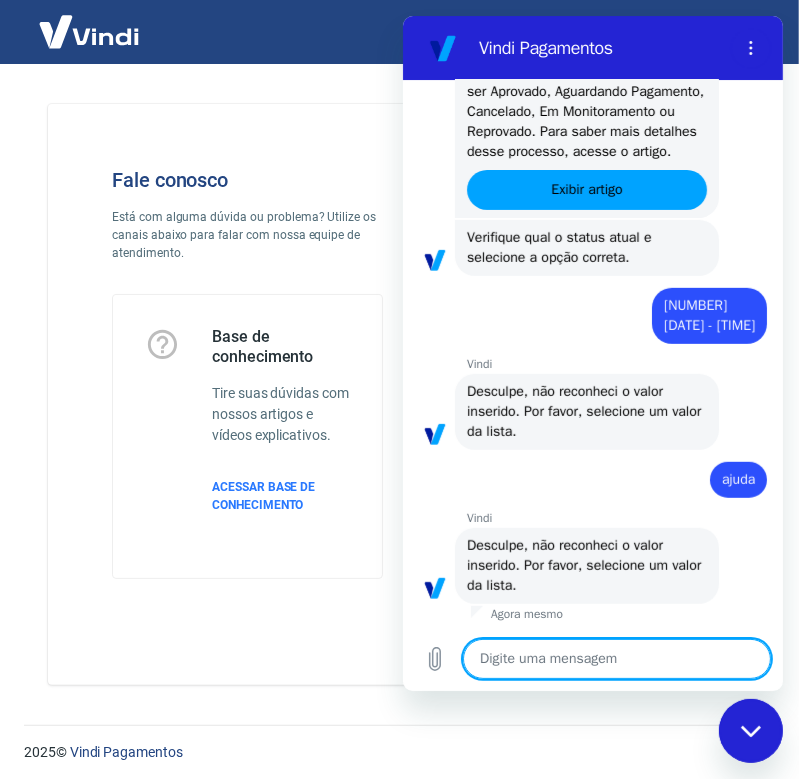 scroll, scrollTop: 590, scrollLeft: 0, axis: vertical 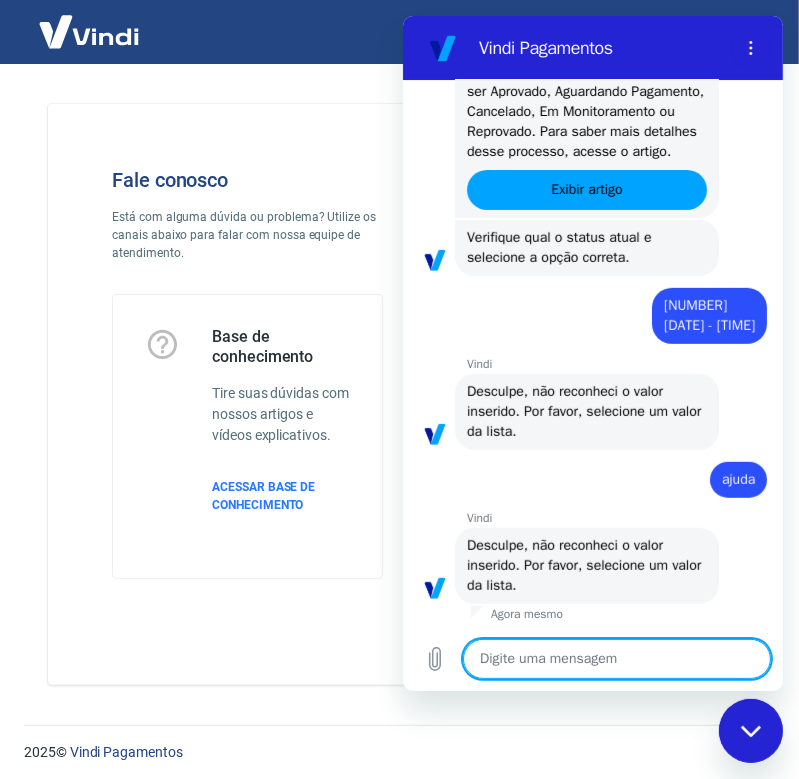 type on "o" 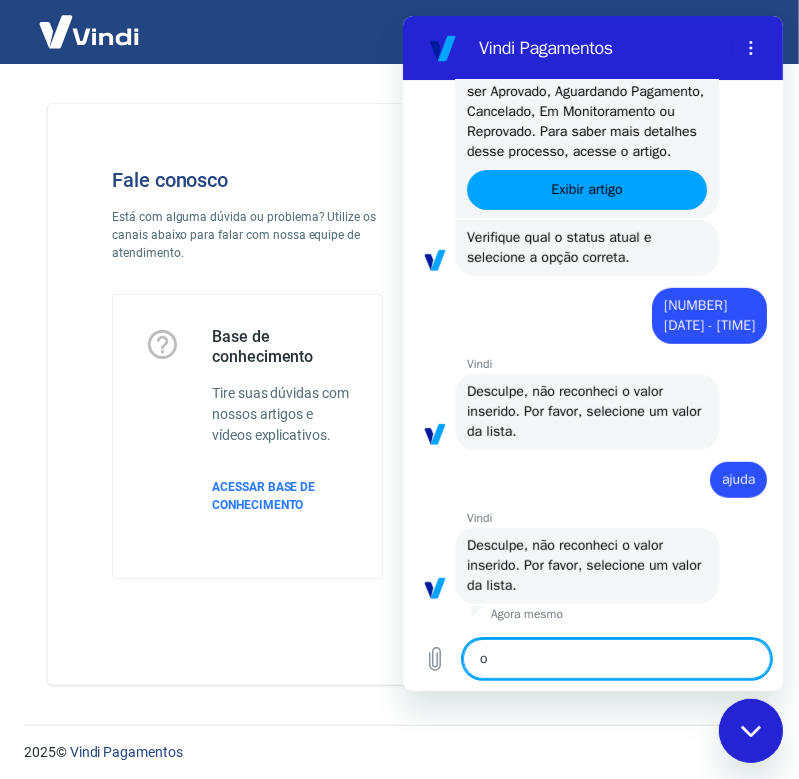 type on "oi" 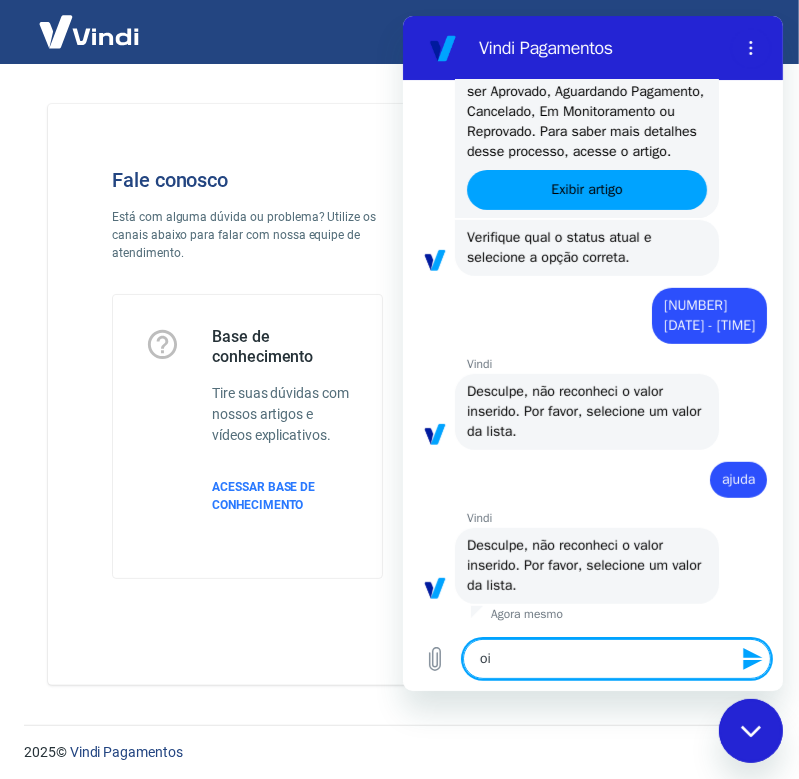 type 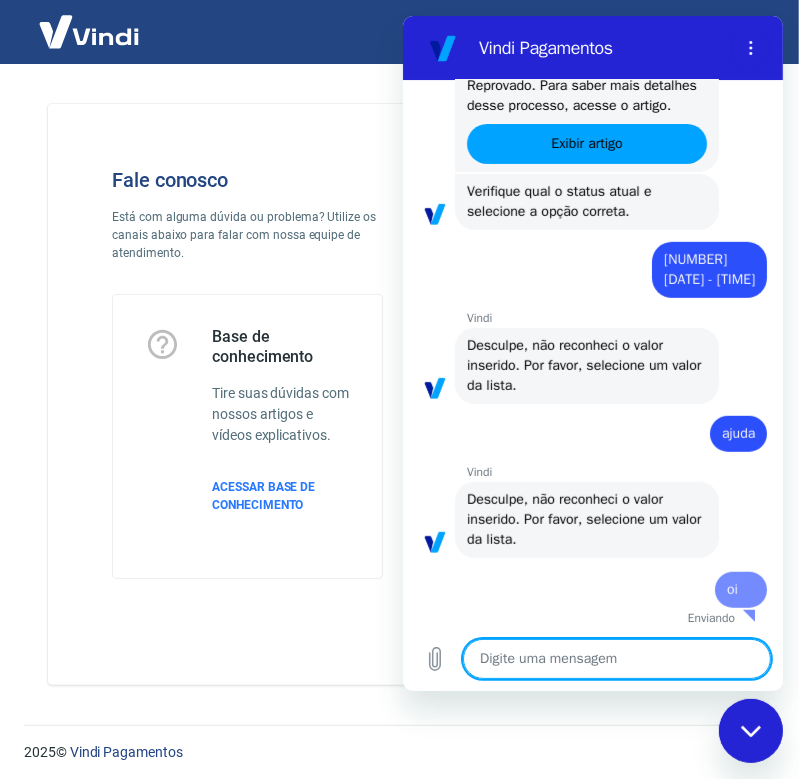 type on "x" 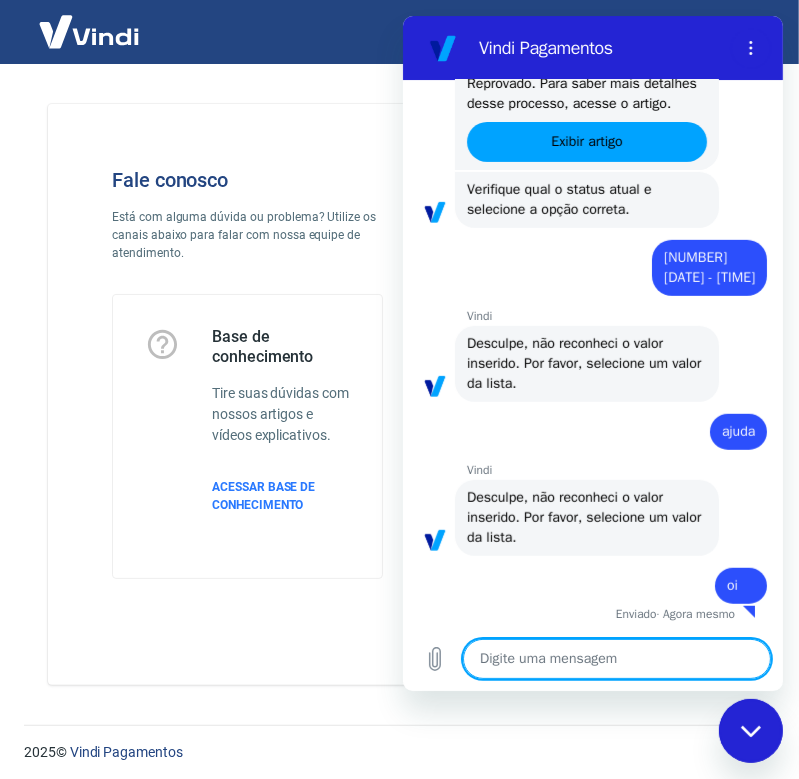 scroll, scrollTop: 637, scrollLeft: 0, axis: vertical 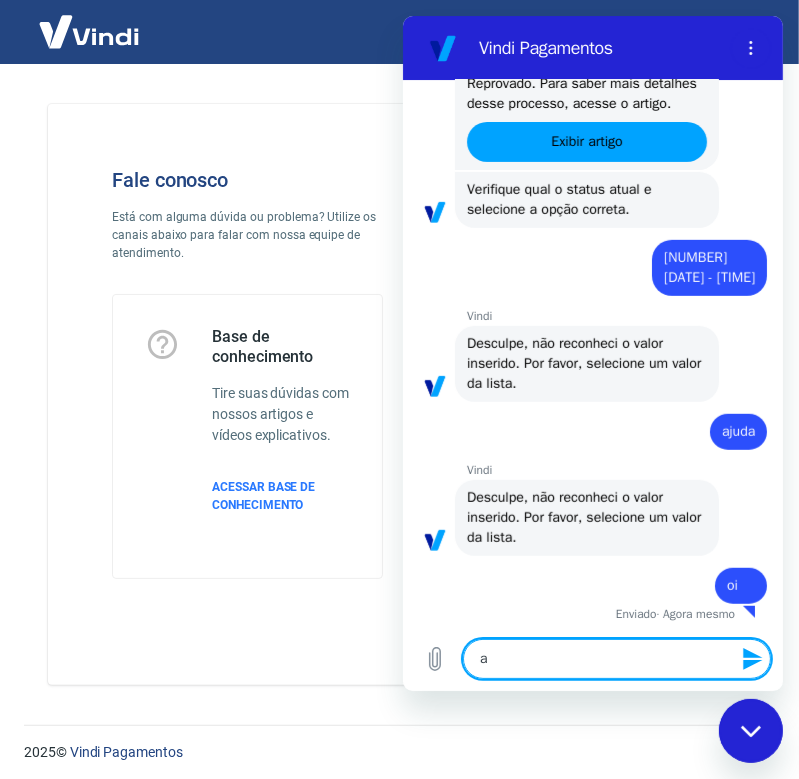 type on "ag" 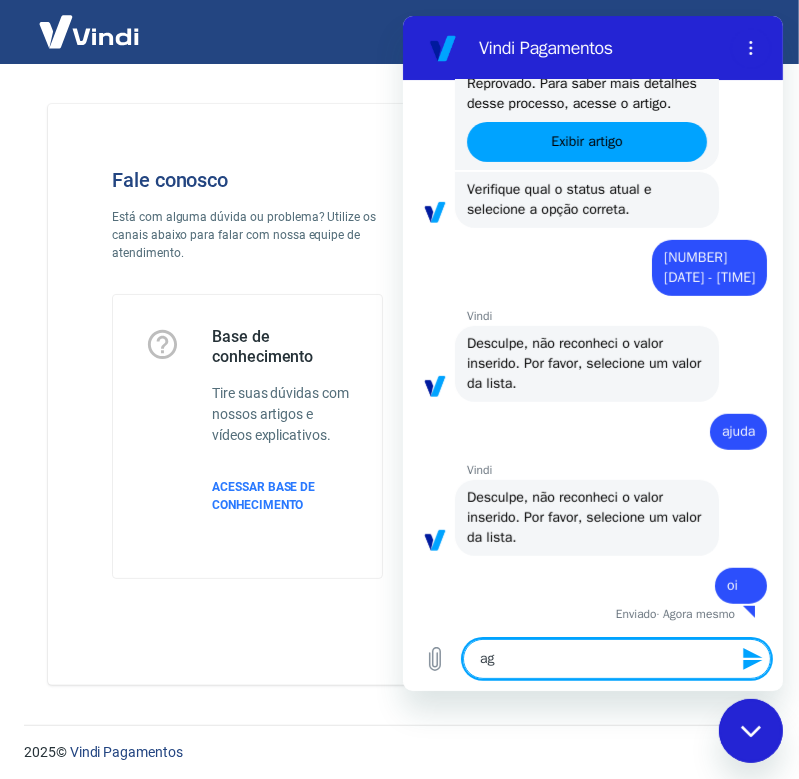 type on "a" 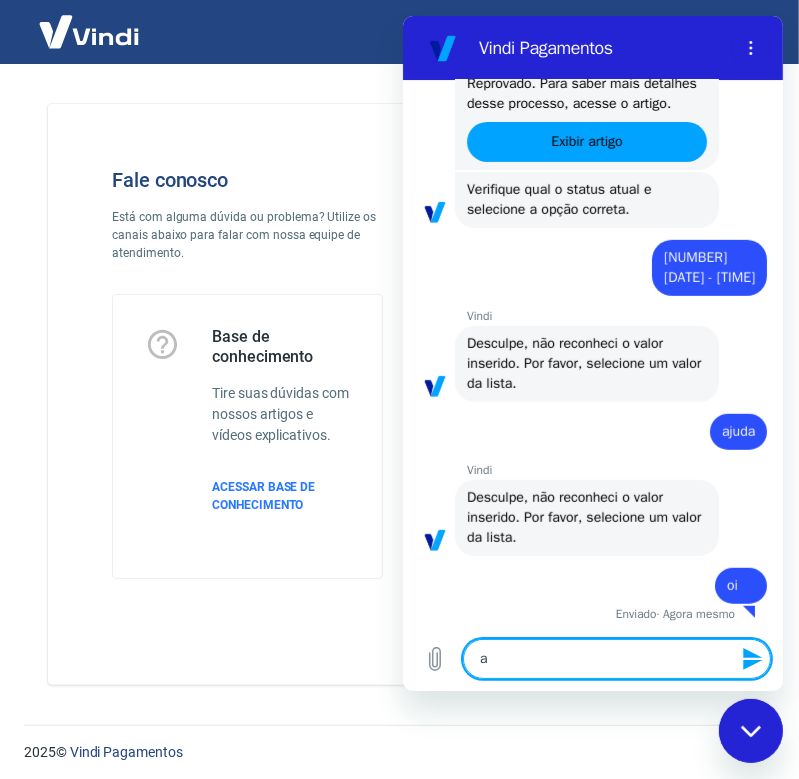 type on "aj" 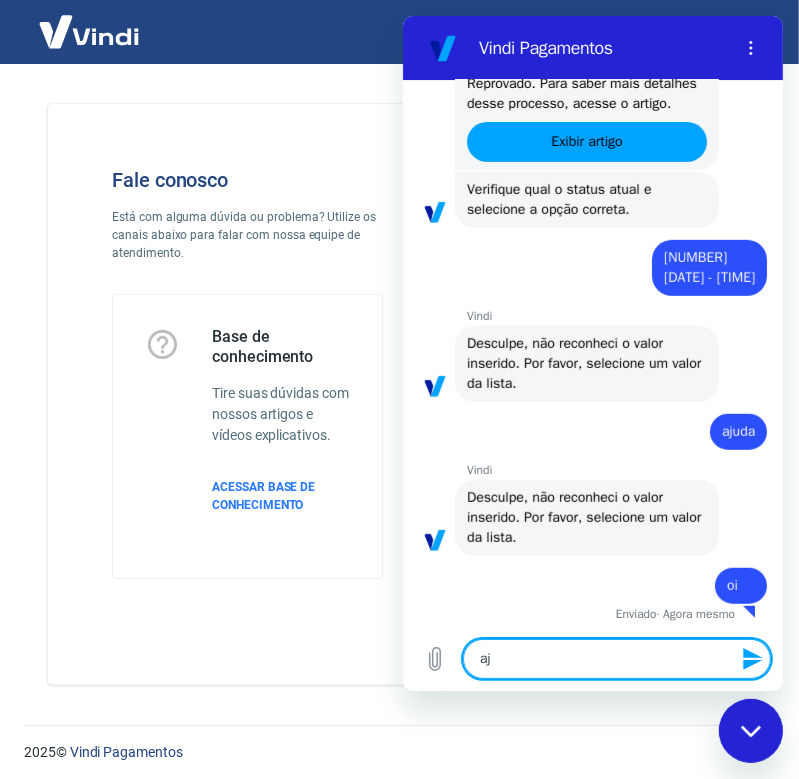 type on "aju" 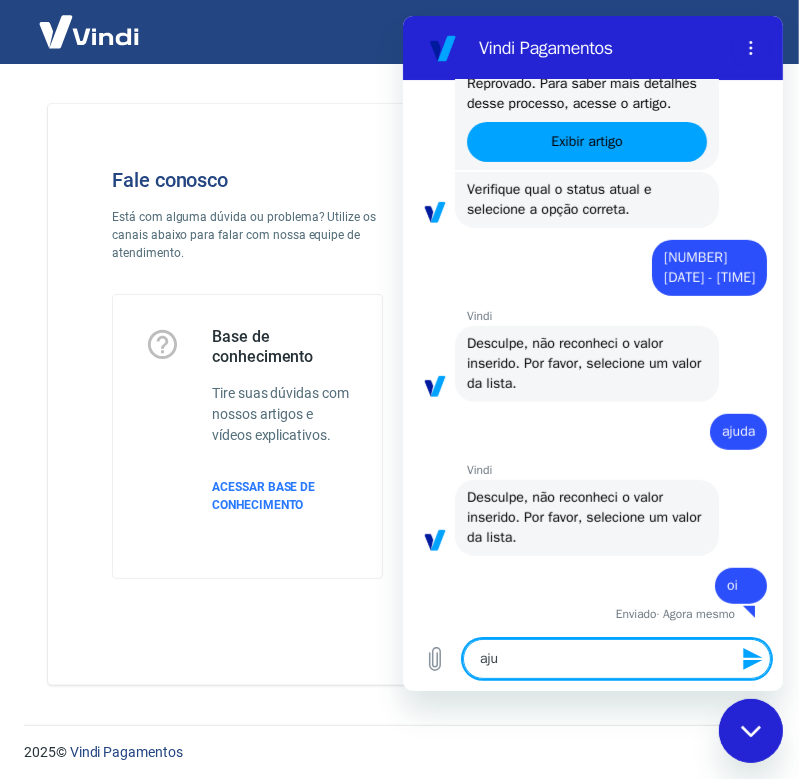 type on "ajud" 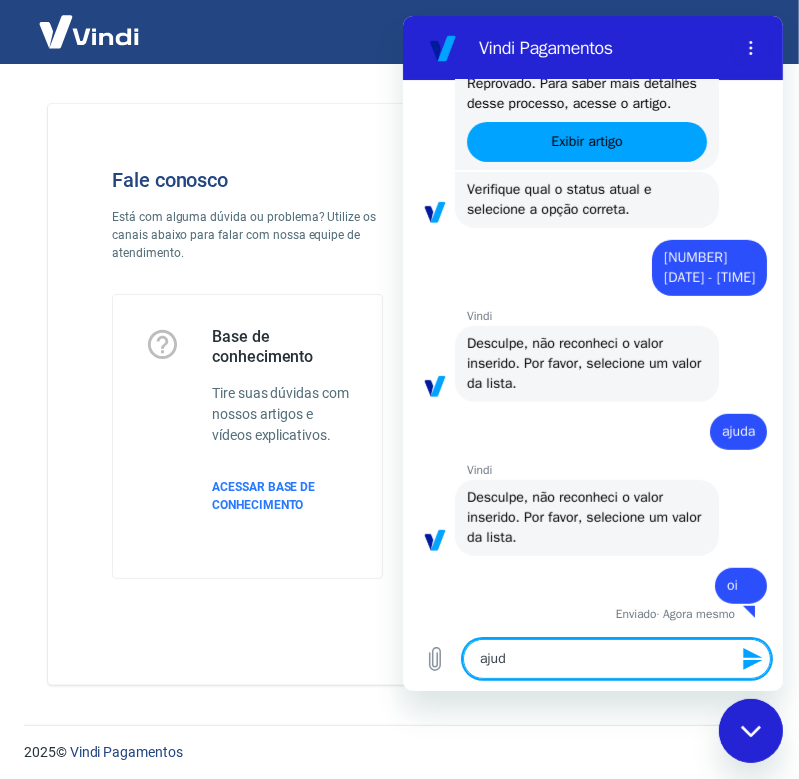 type on "ajuda" 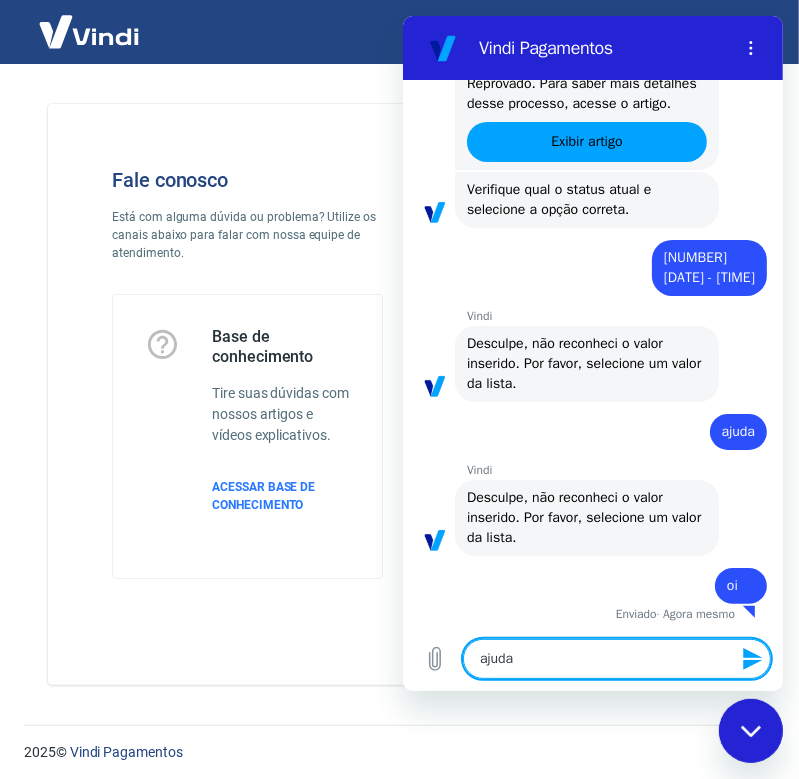 type 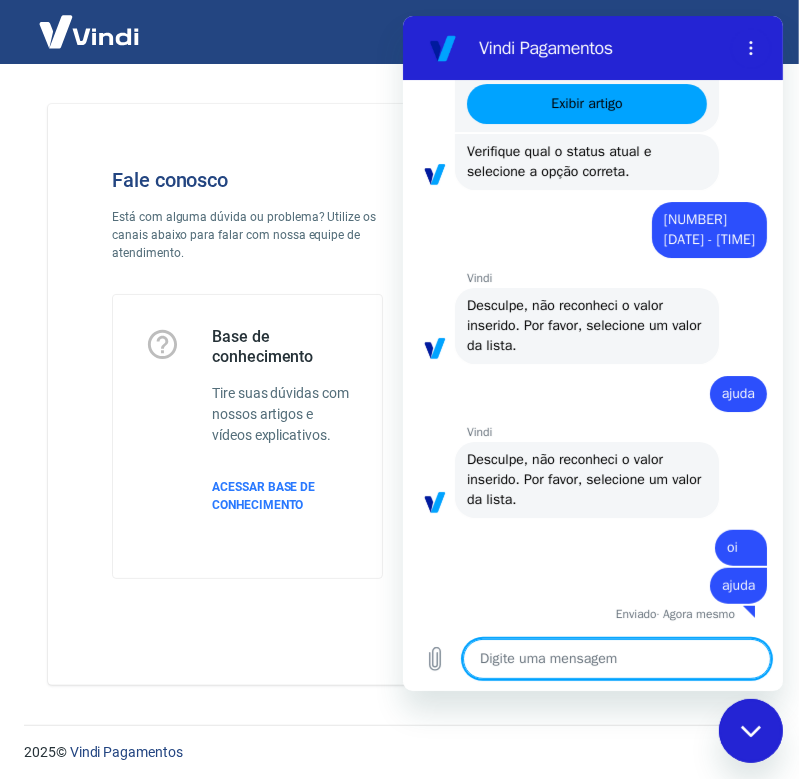 type on "x" 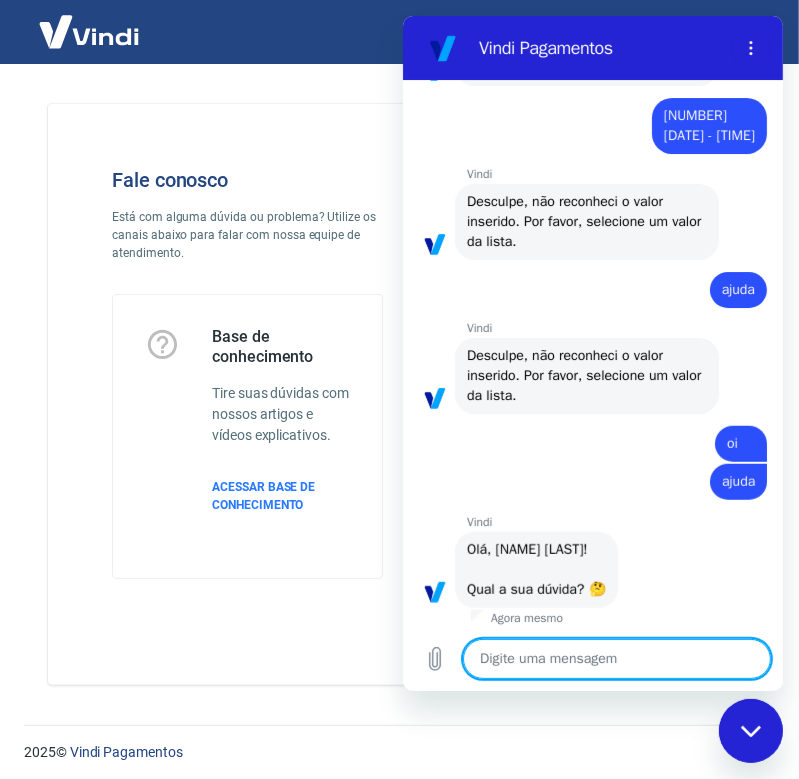 type on "a" 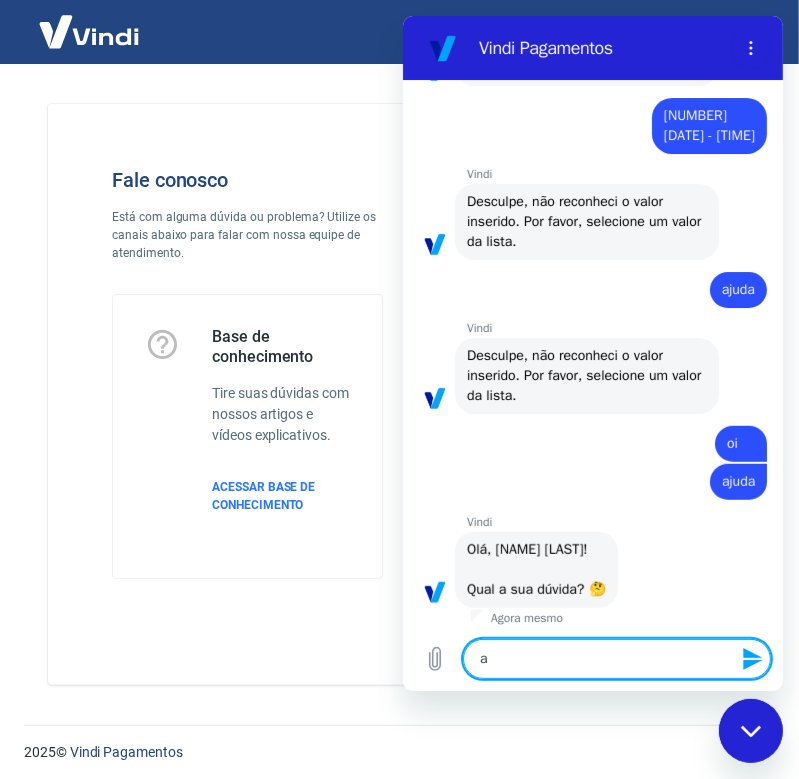 type on "at" 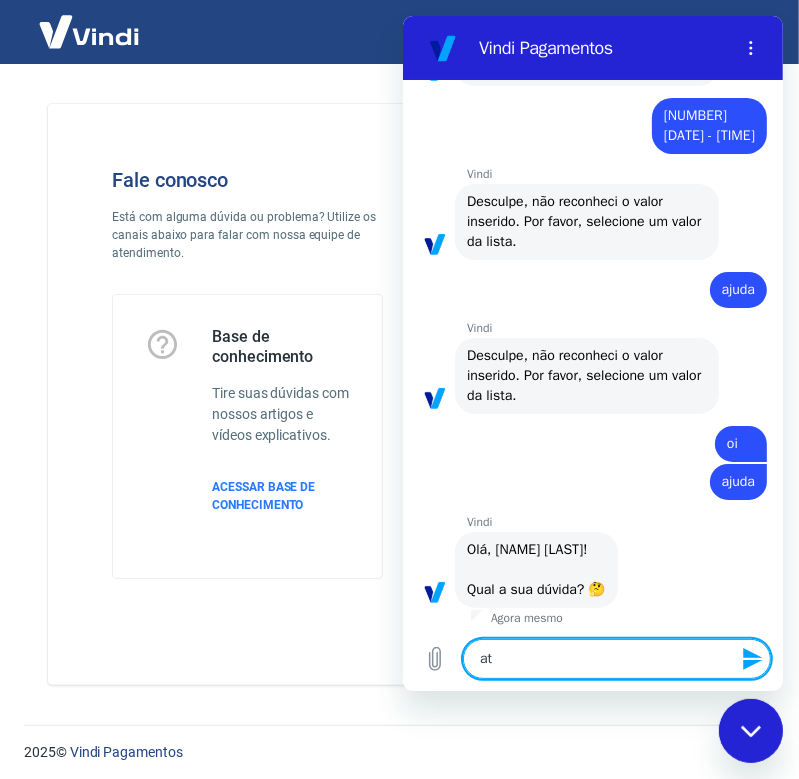 type on "ate" 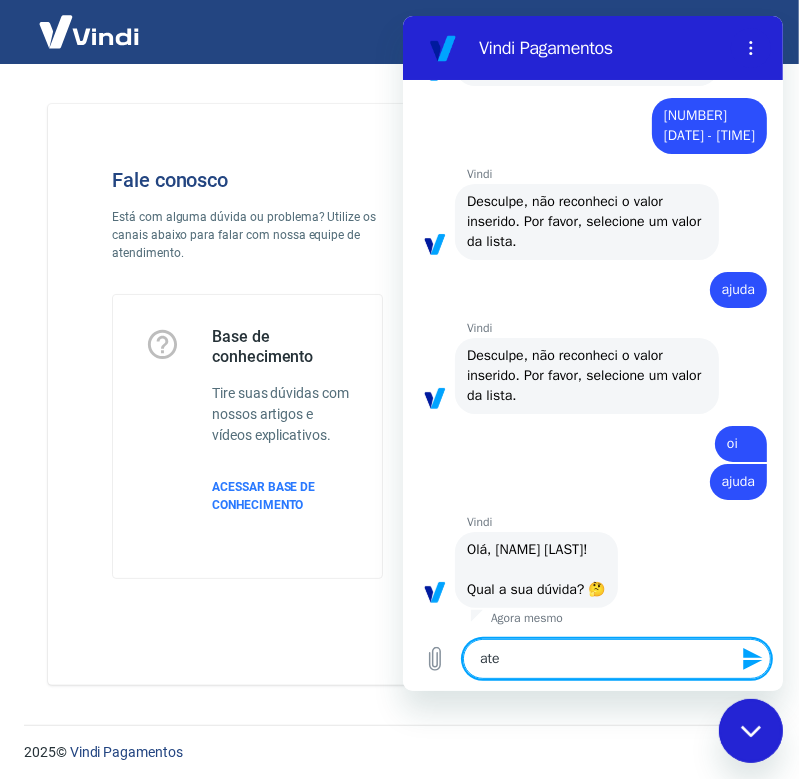 type on "x" 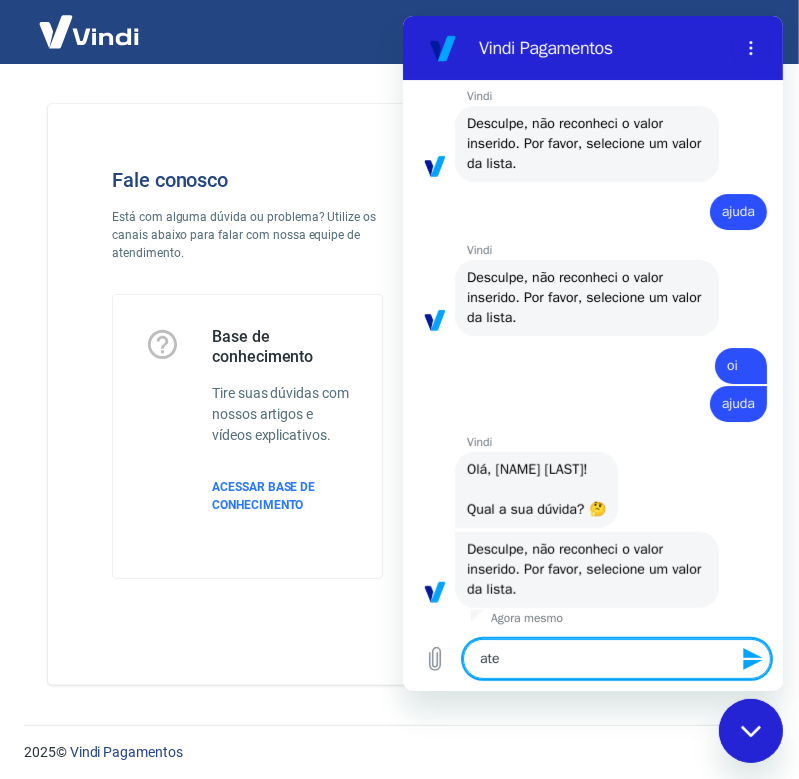 type on "aten" 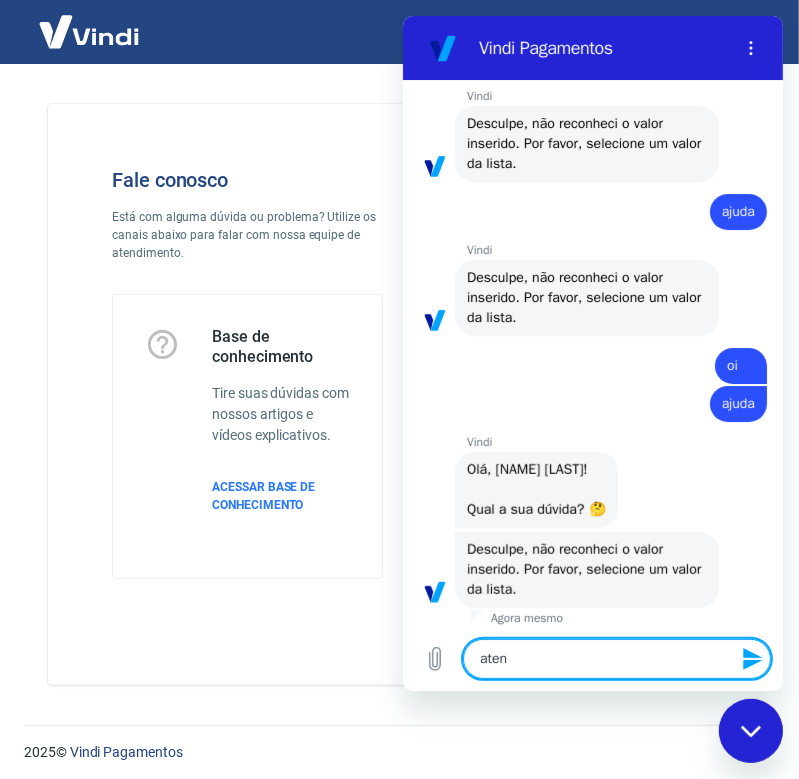 type on "atend" 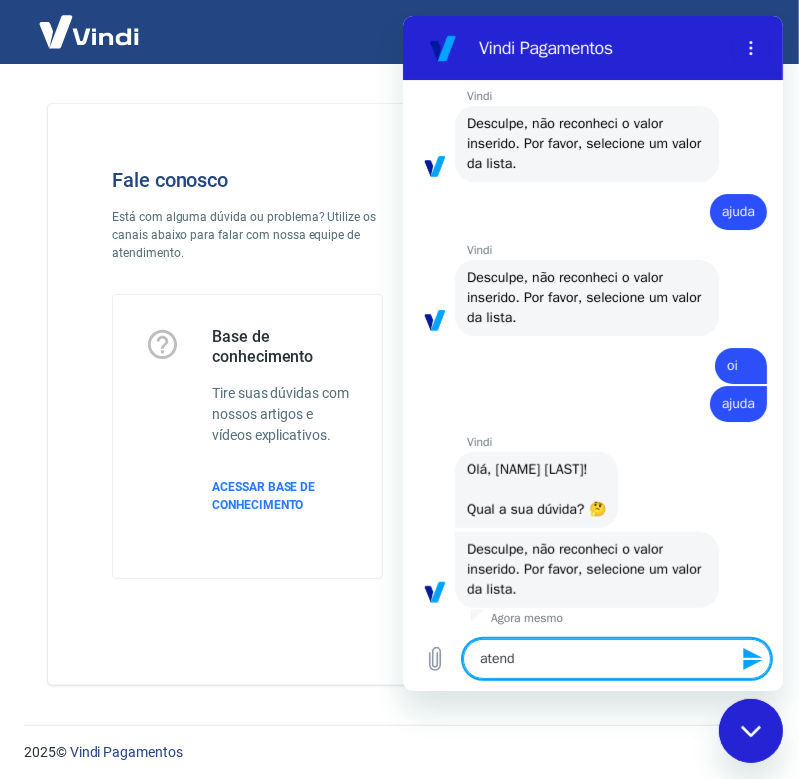 type on "atende" 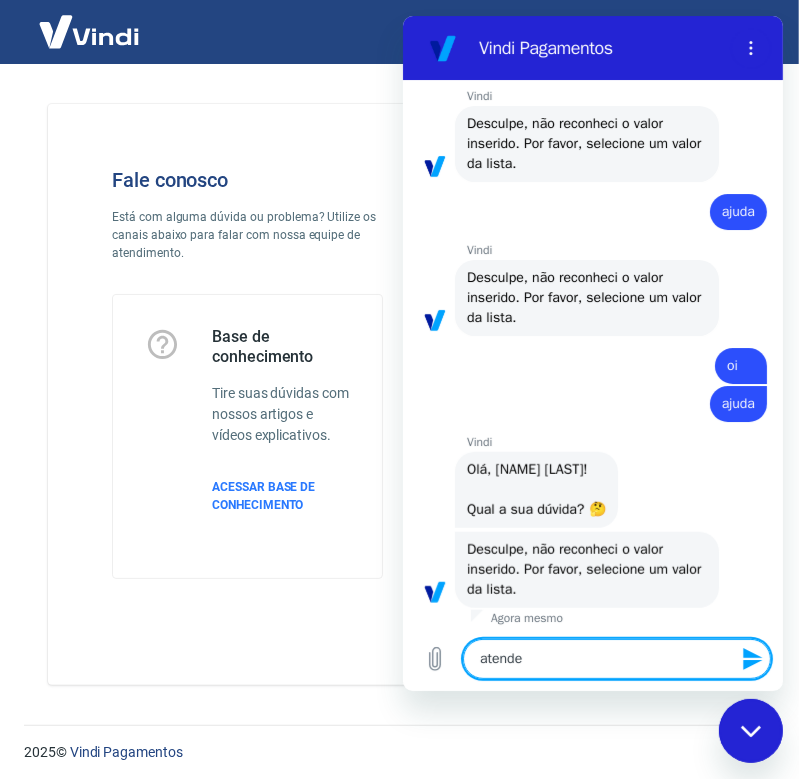 type on "atenden" 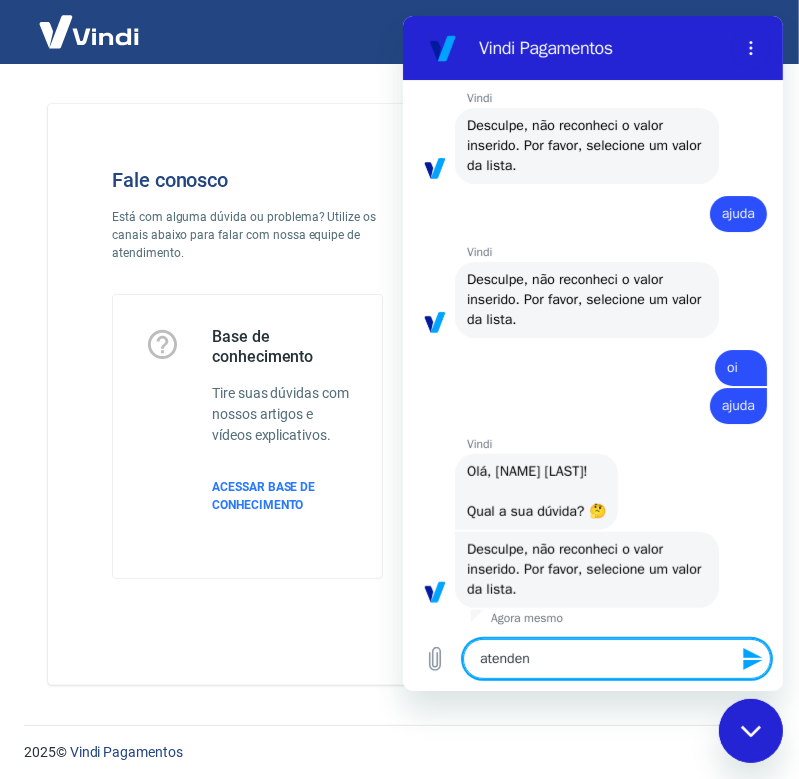 type on "atendent" 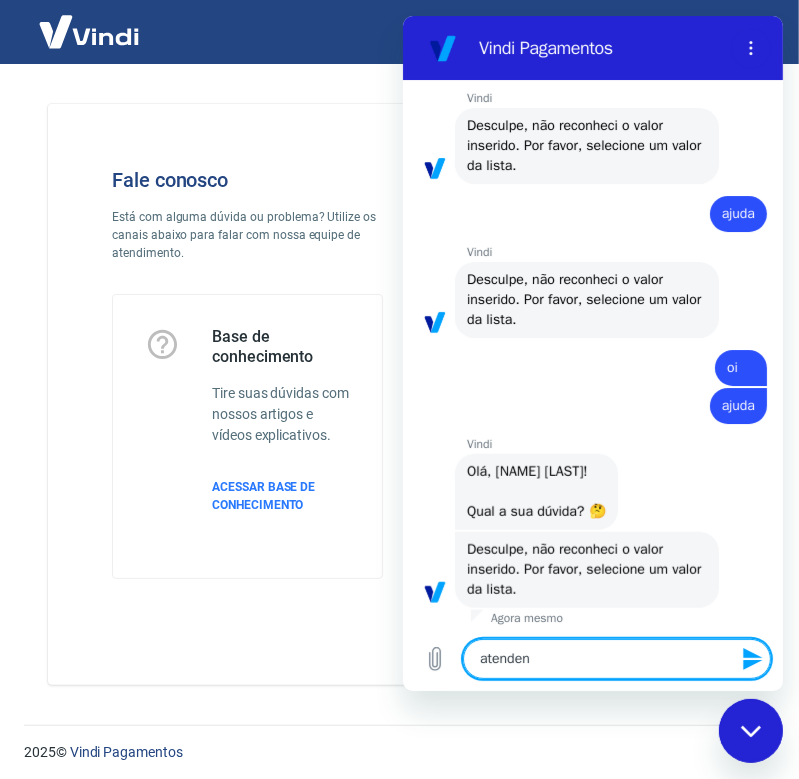 type on "x" 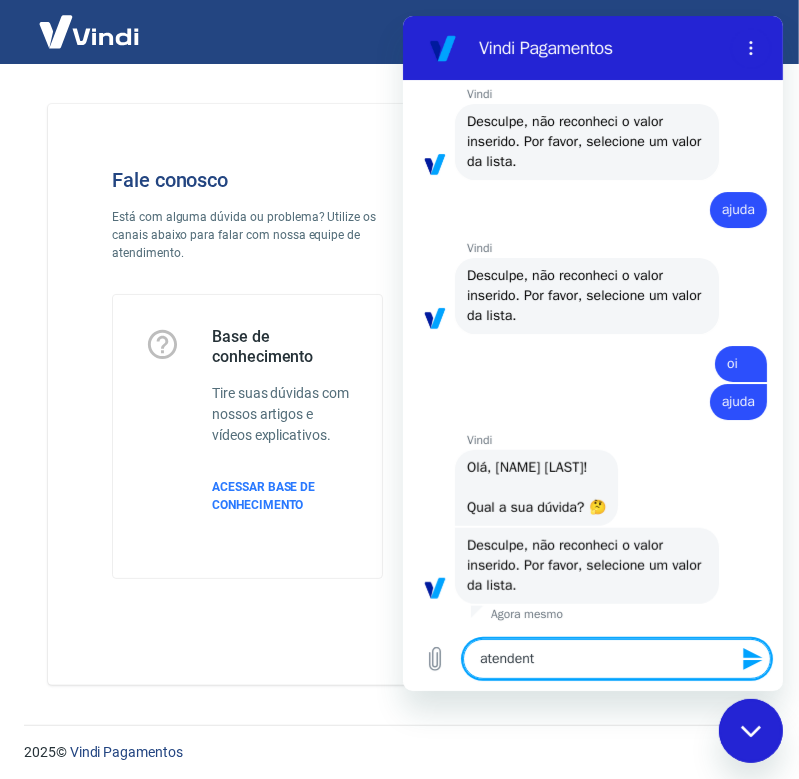 scroll, scrollTop: 859, scrollLeft: 0, axis: vertical 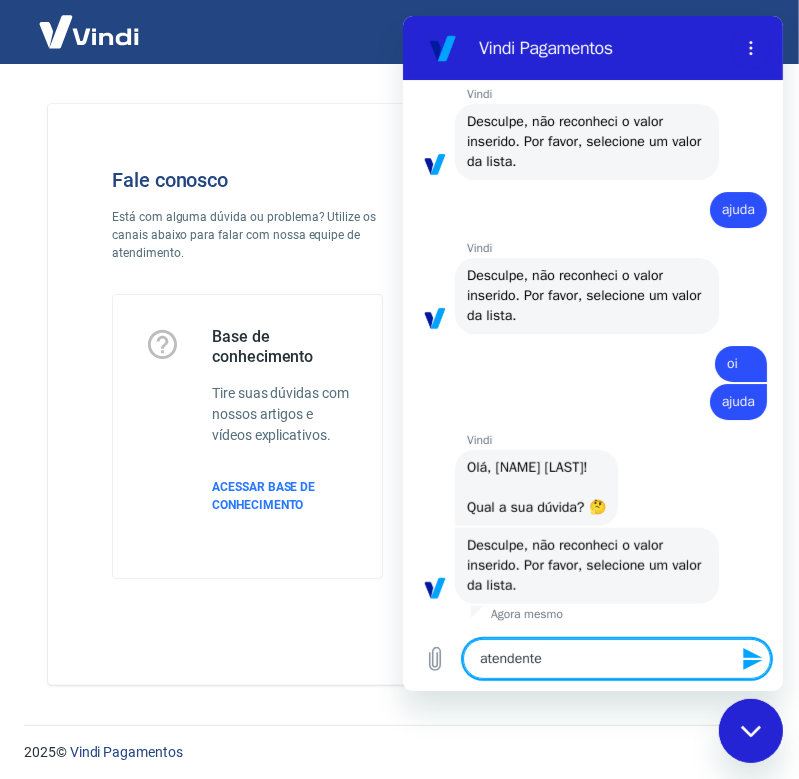 type on "atendente" 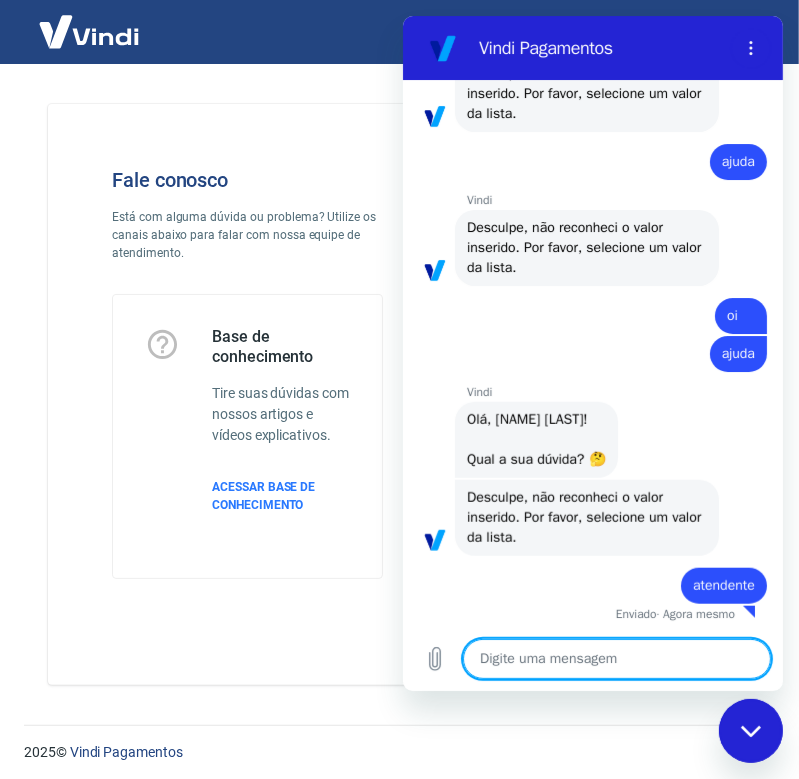 type on "x" 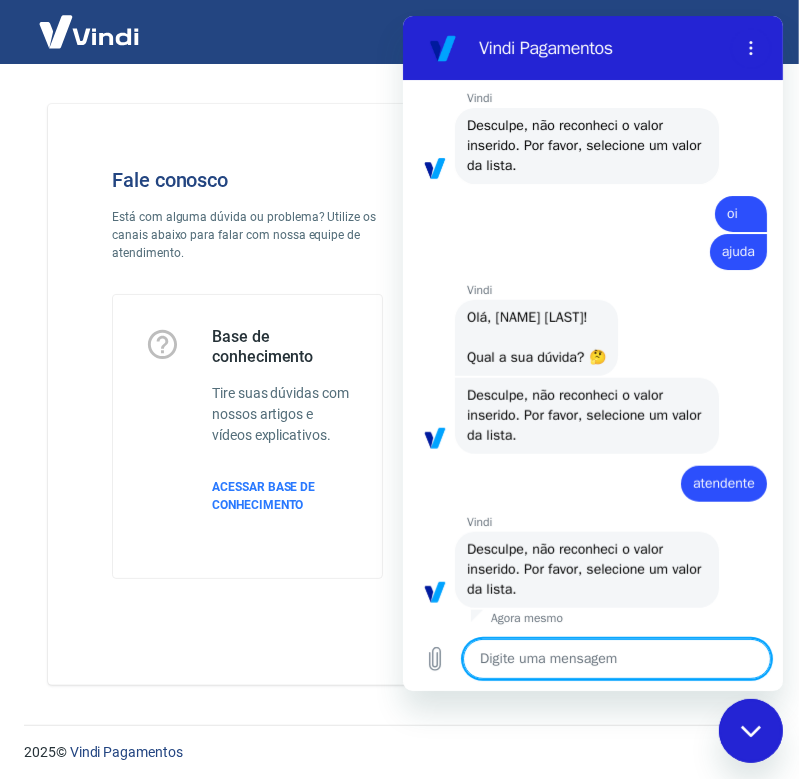 scroll, scrollTop: 1013, scrollLeft: 0, axis: vertical 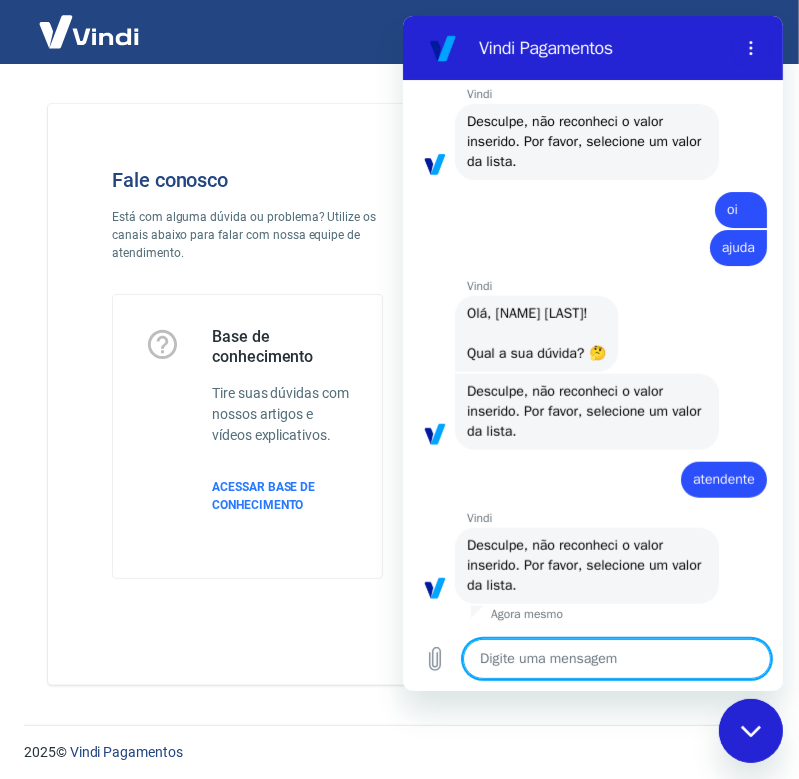 type on "o" 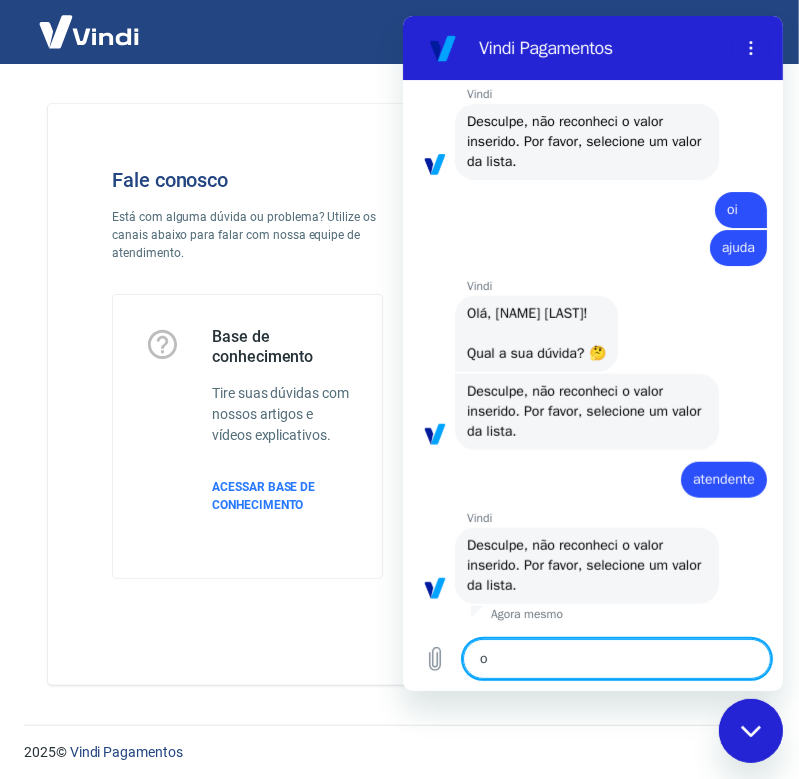 type on "oi" 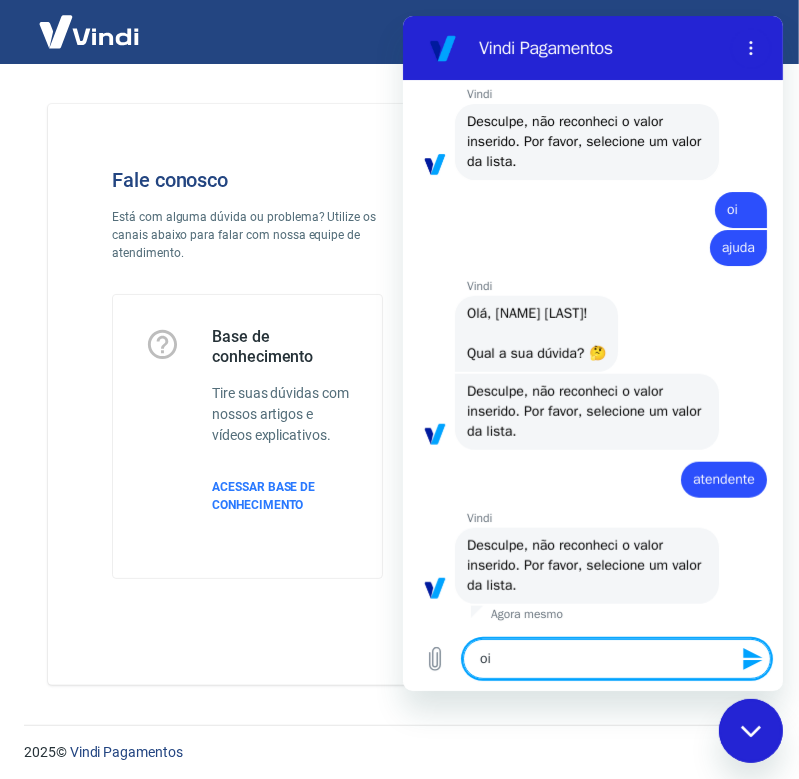 type 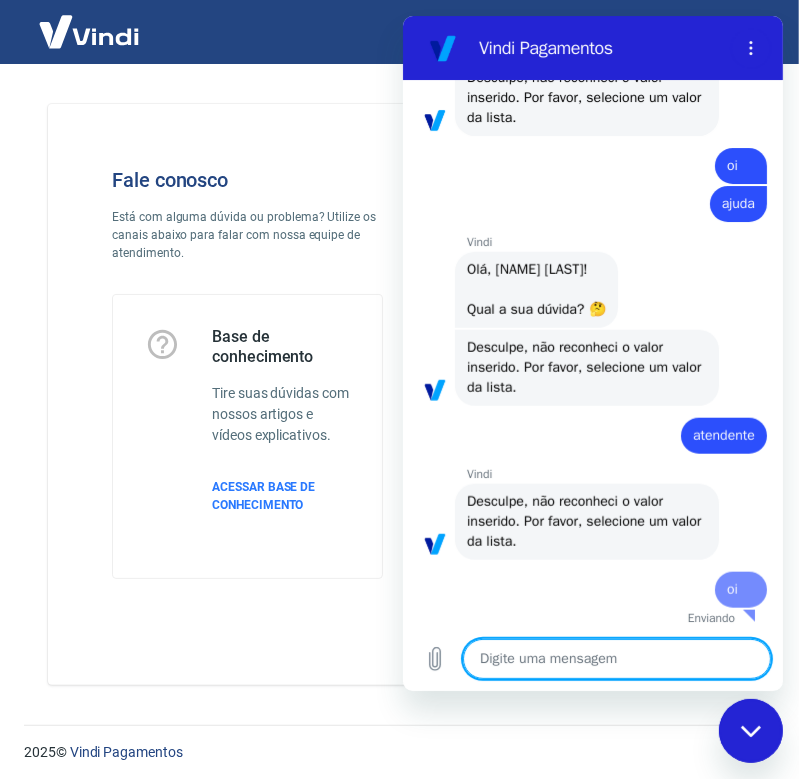 type on "x" 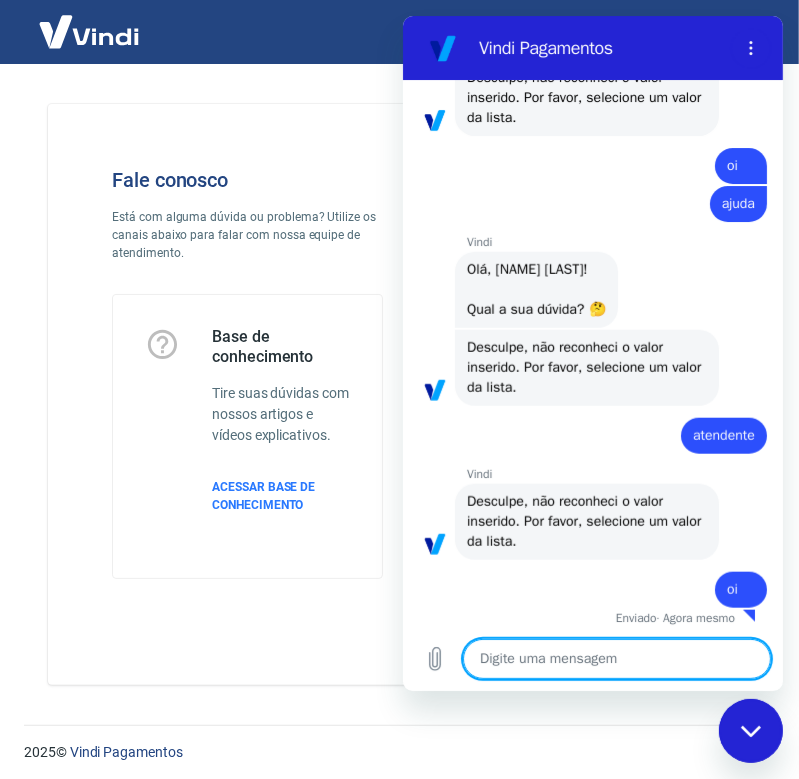 scroll, scrollTop: 1061, scrollLeft: 0, axis: vertical 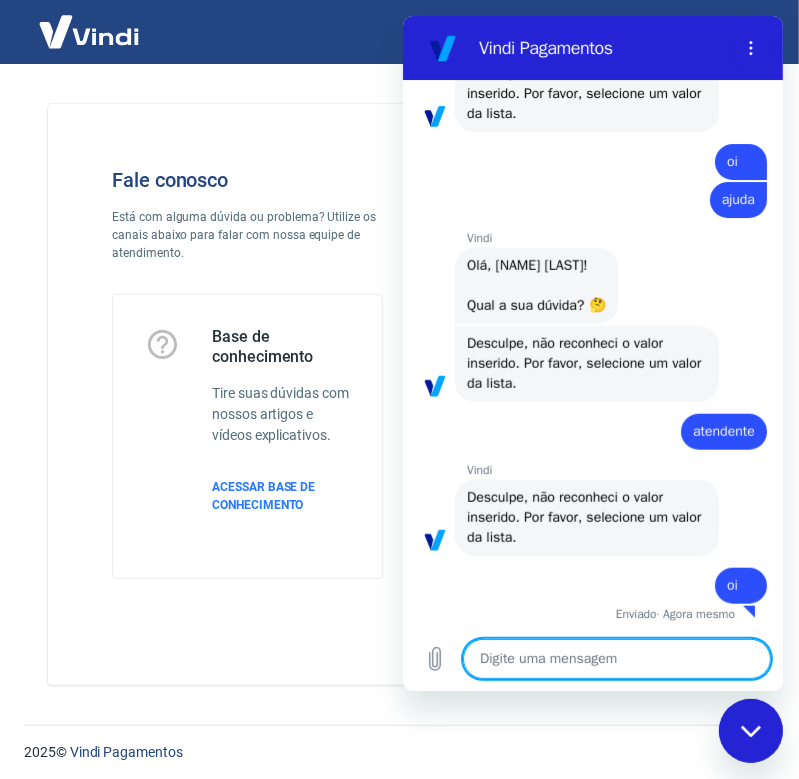 type on "o" 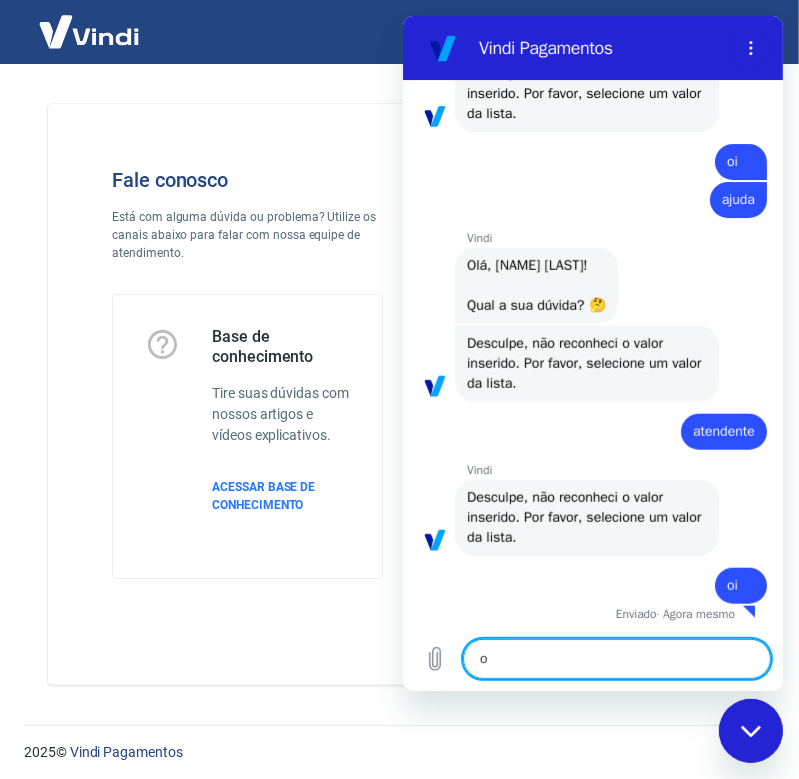 type on "oi" 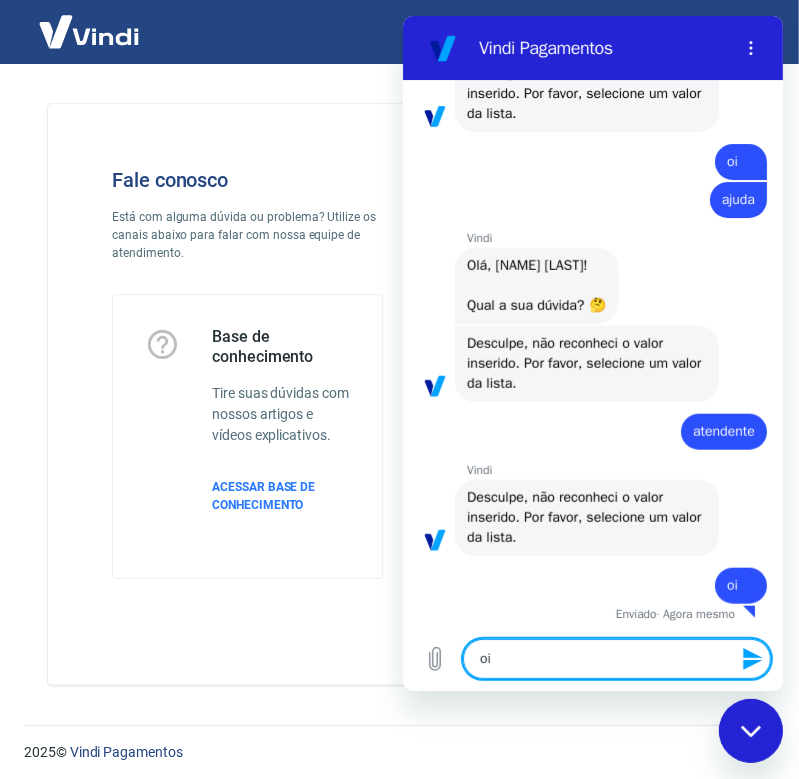 type 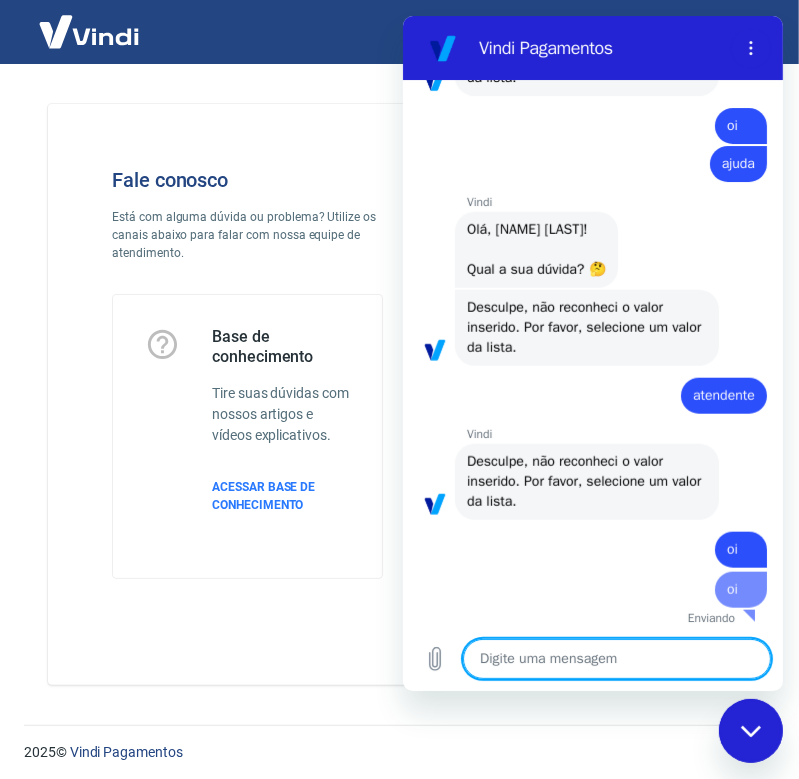 type on "x" 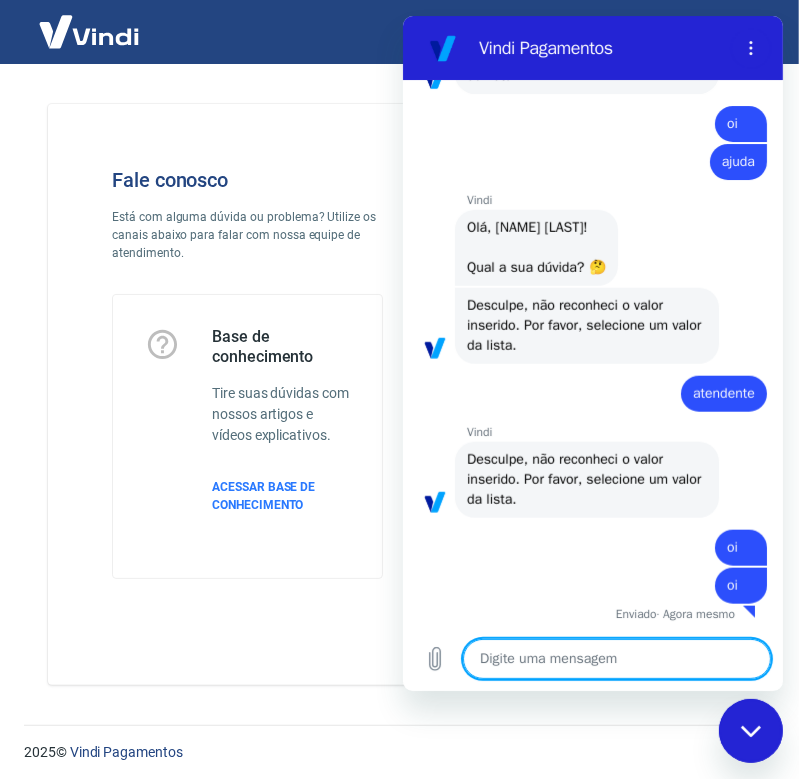 type on "o" 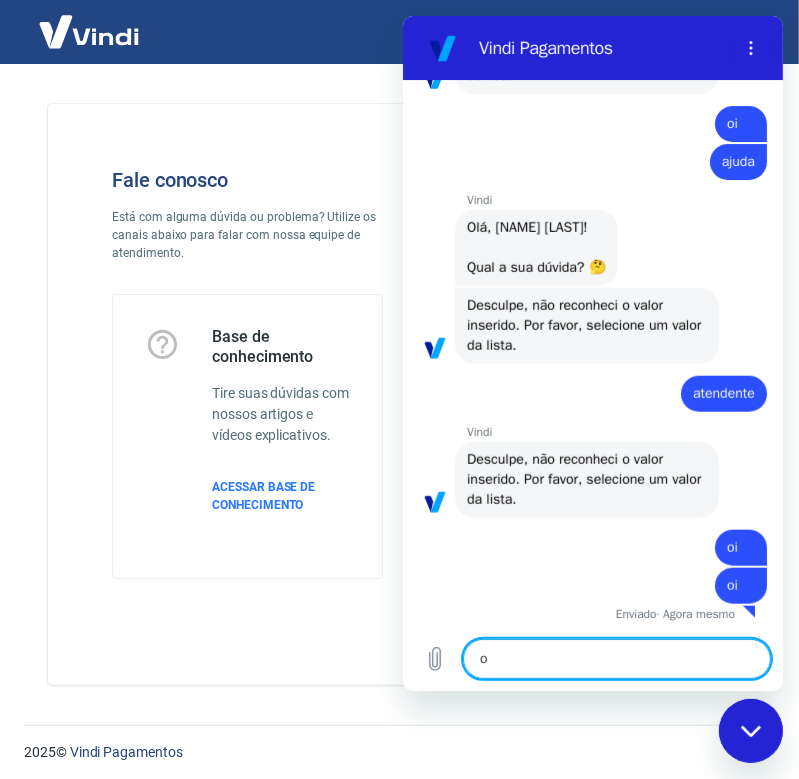 type on "oi" 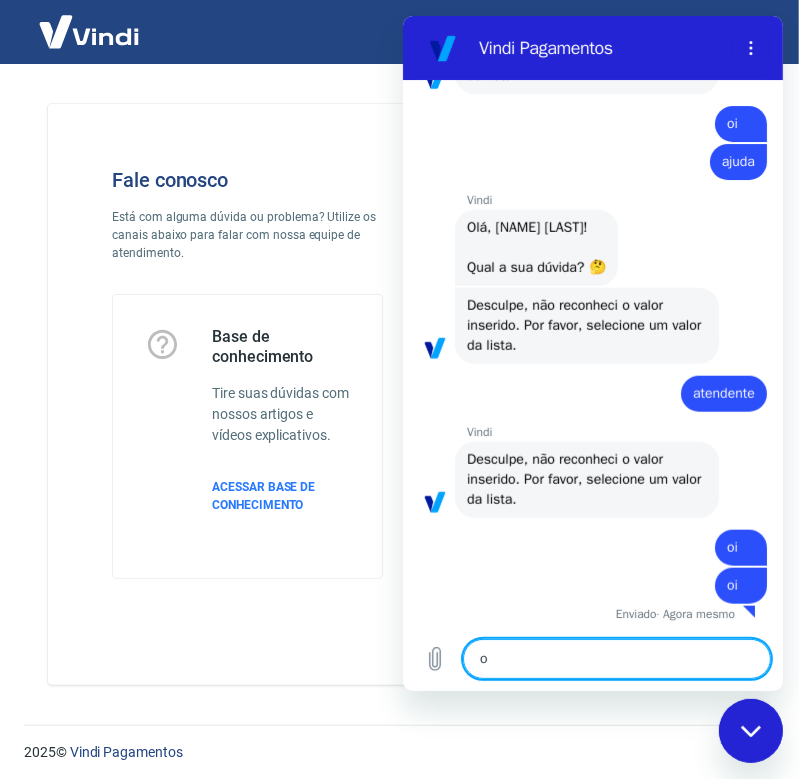 type on "x" 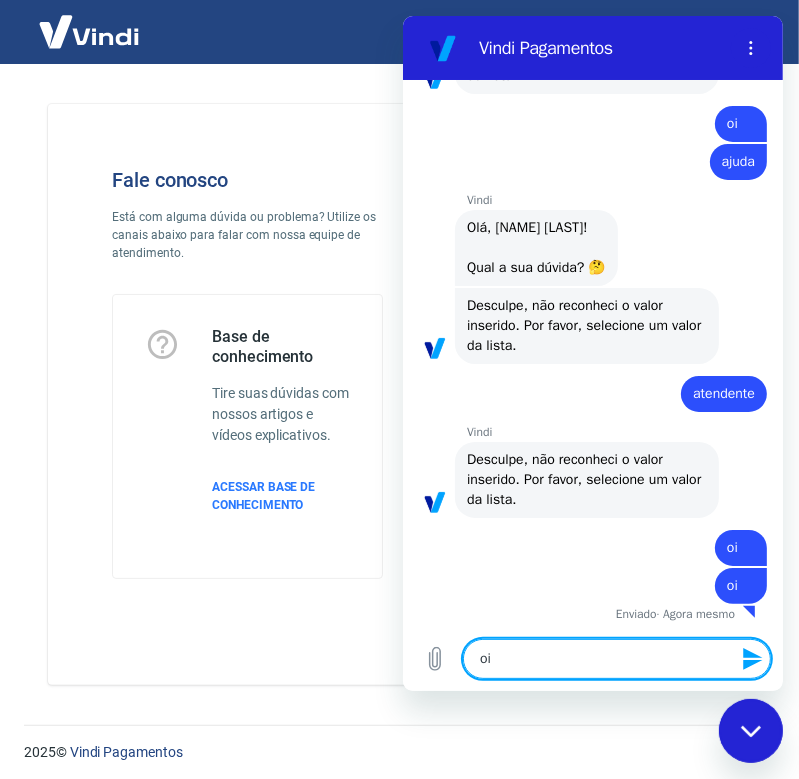 type 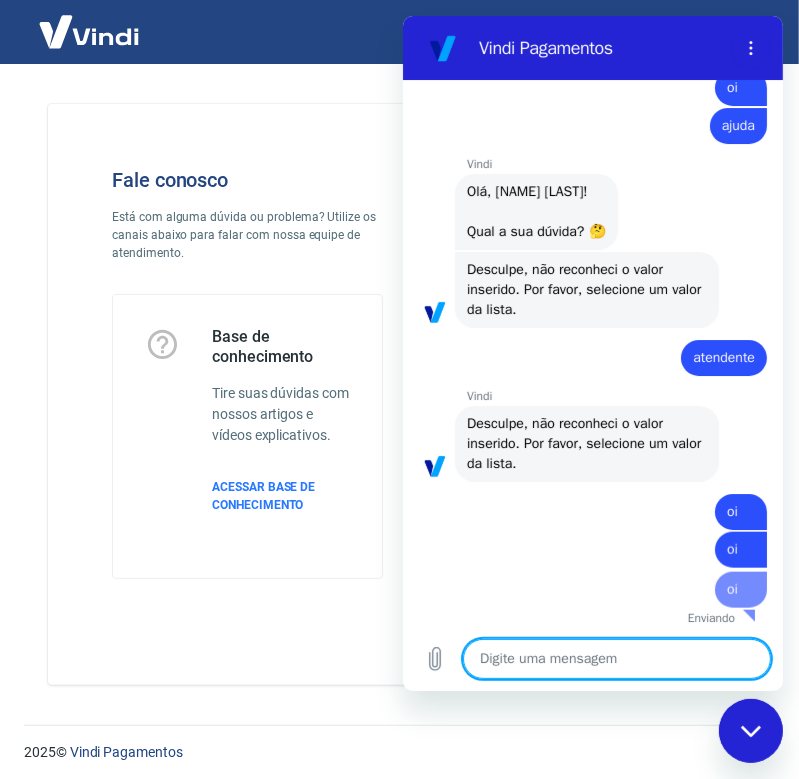 type on "x" 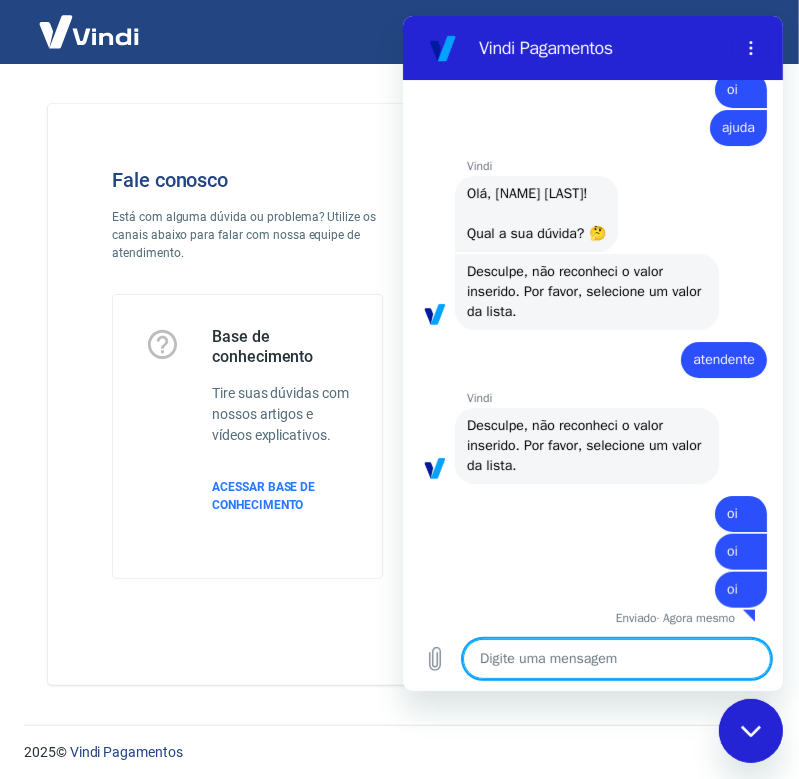 type on "o" 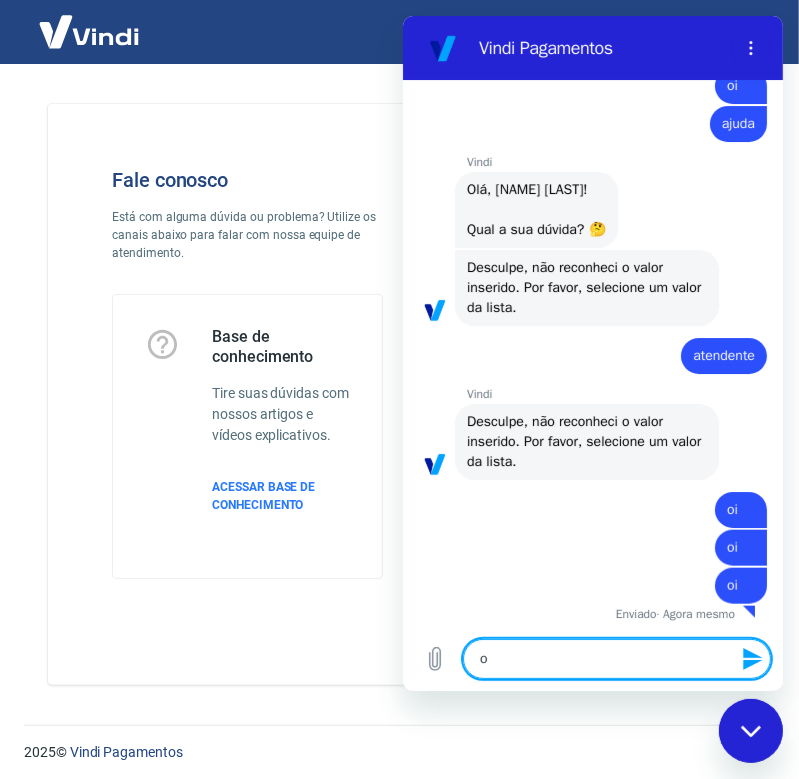 type on "oi" 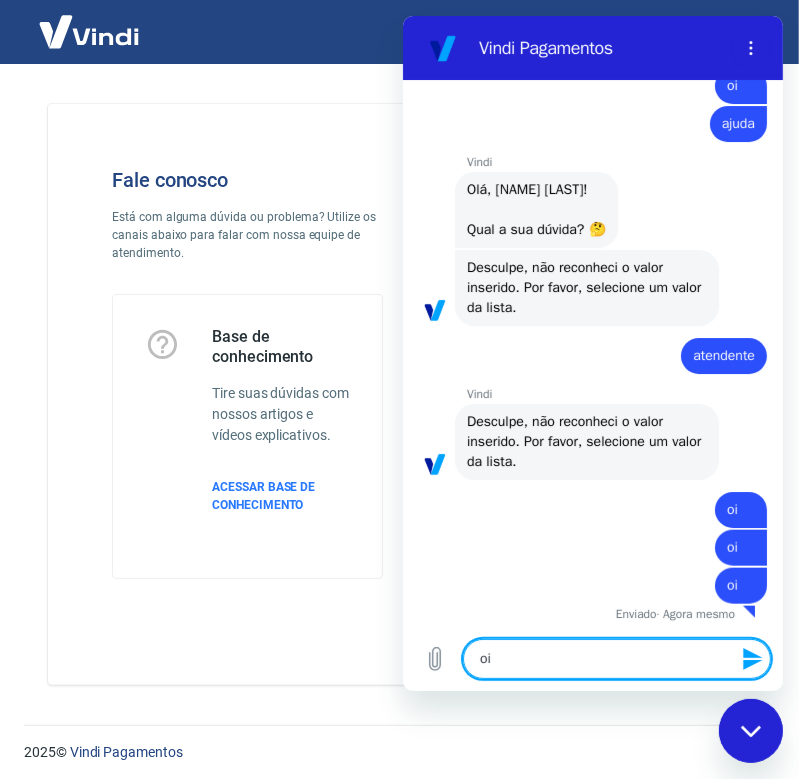 type on "x" 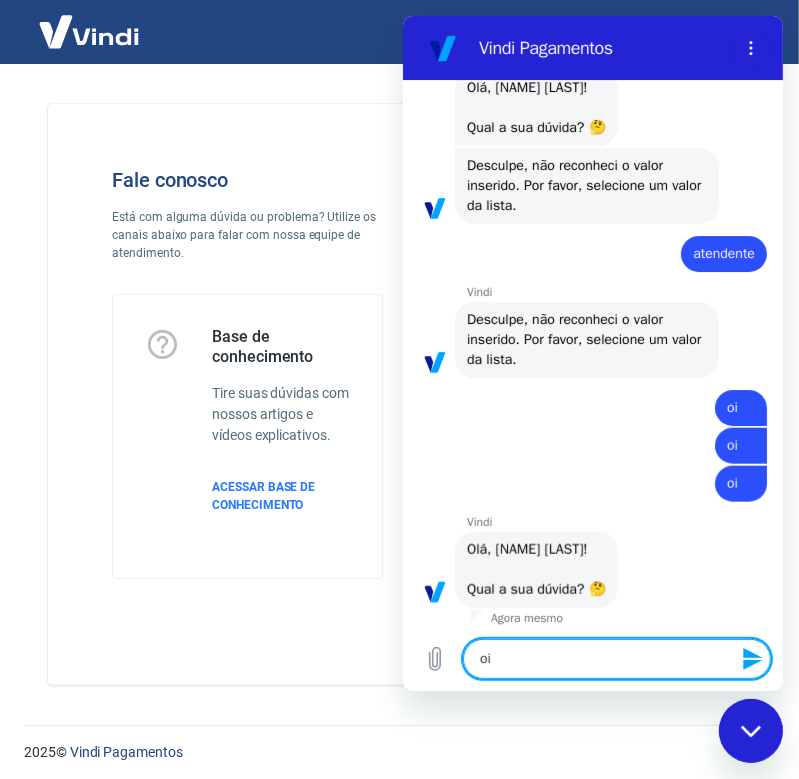type 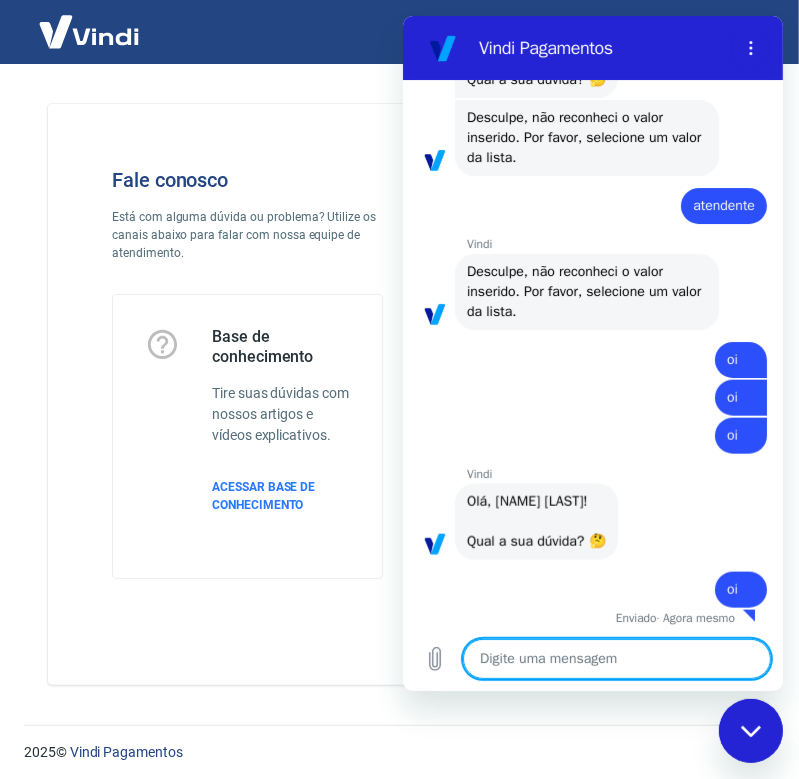 scroll, scrollTop: 1291, scrollLeft: 0, axis: vertical 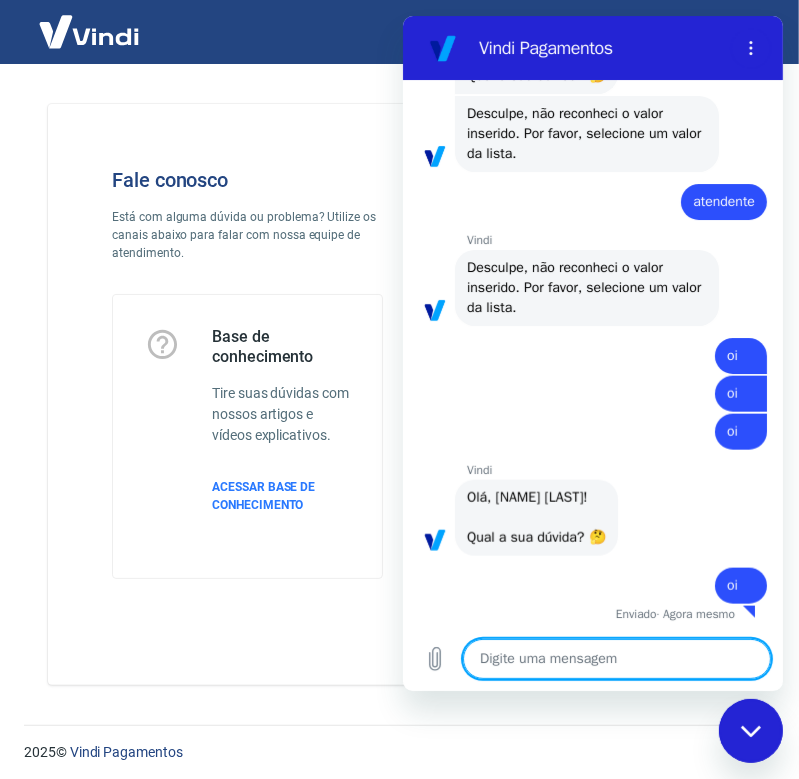 type on "x" 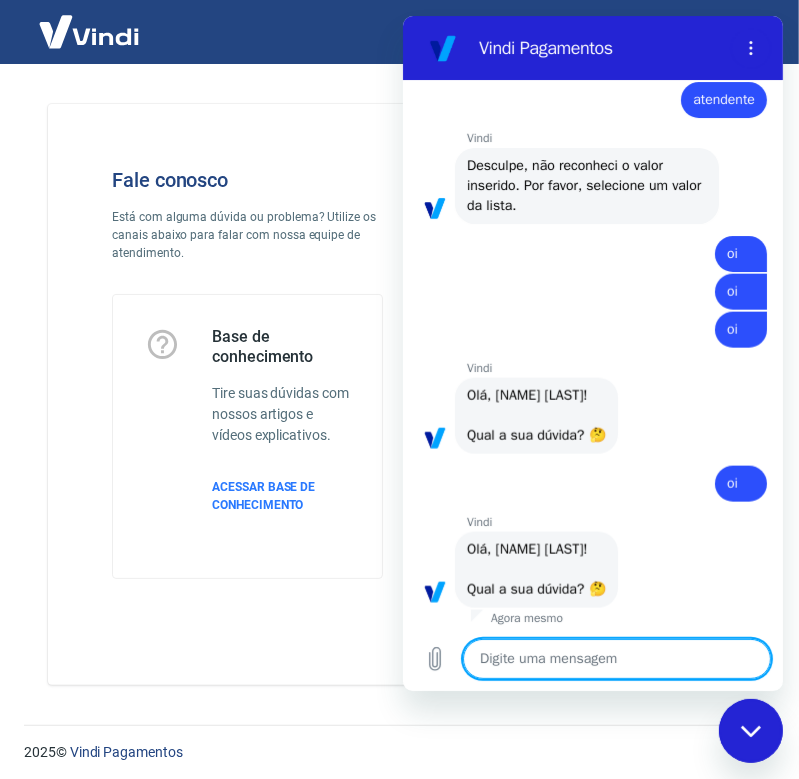 type on "P" 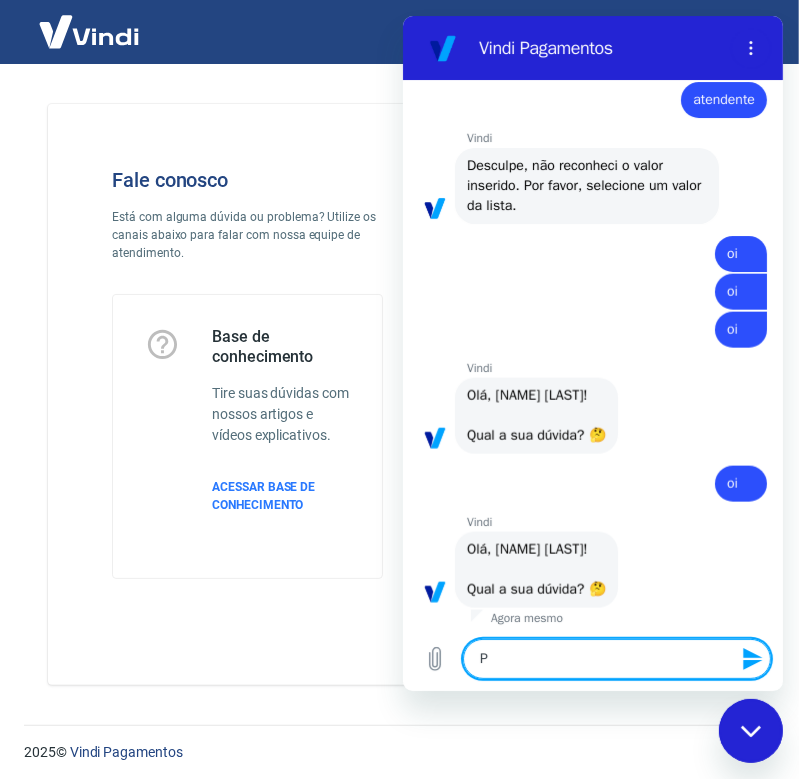 type on "Pr" 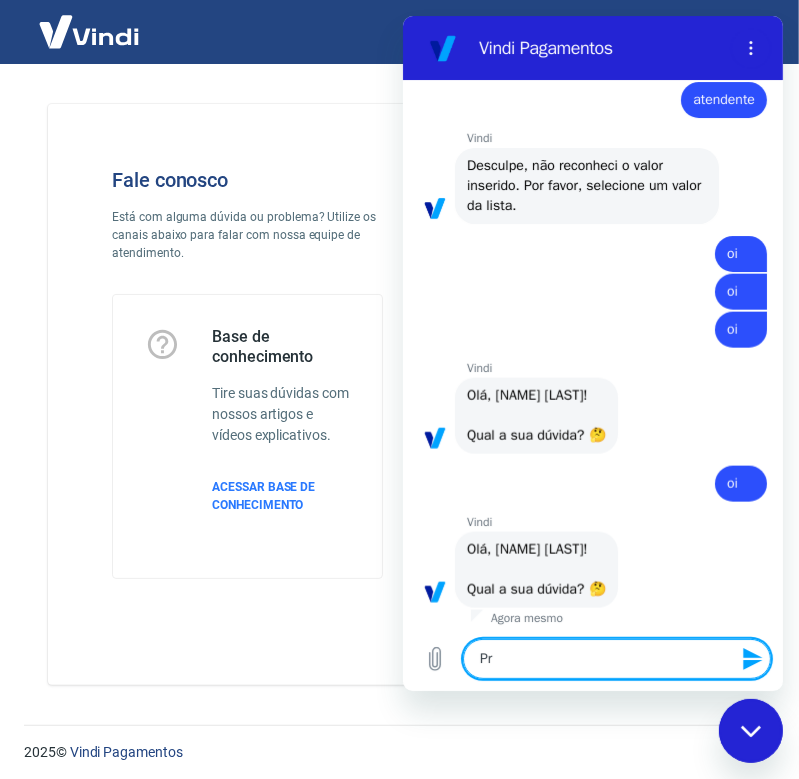 scroll, scrollTop: 1762, scrollLeft: 0, axis: vertical 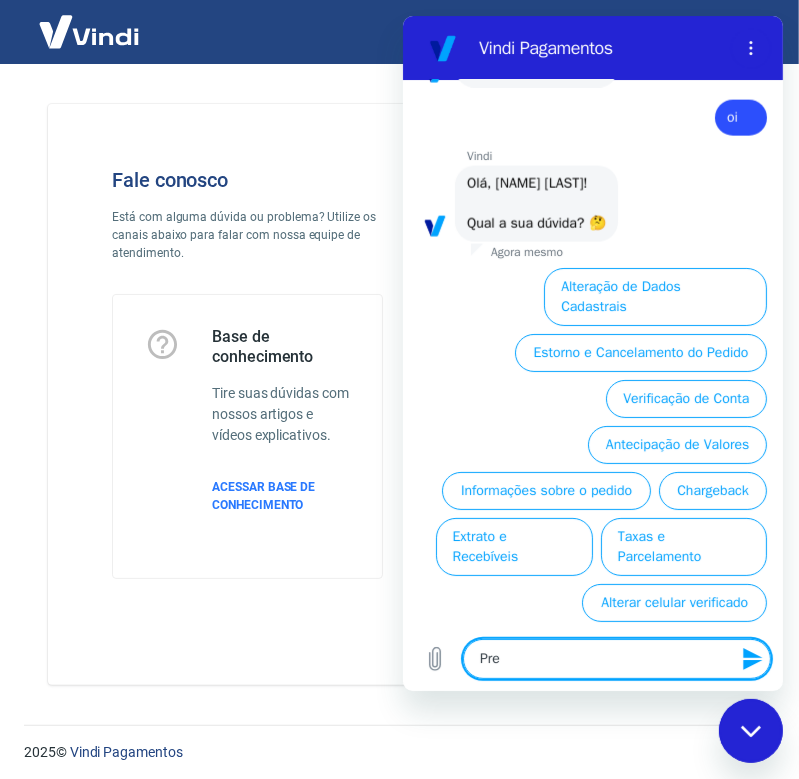 type on "Pr" 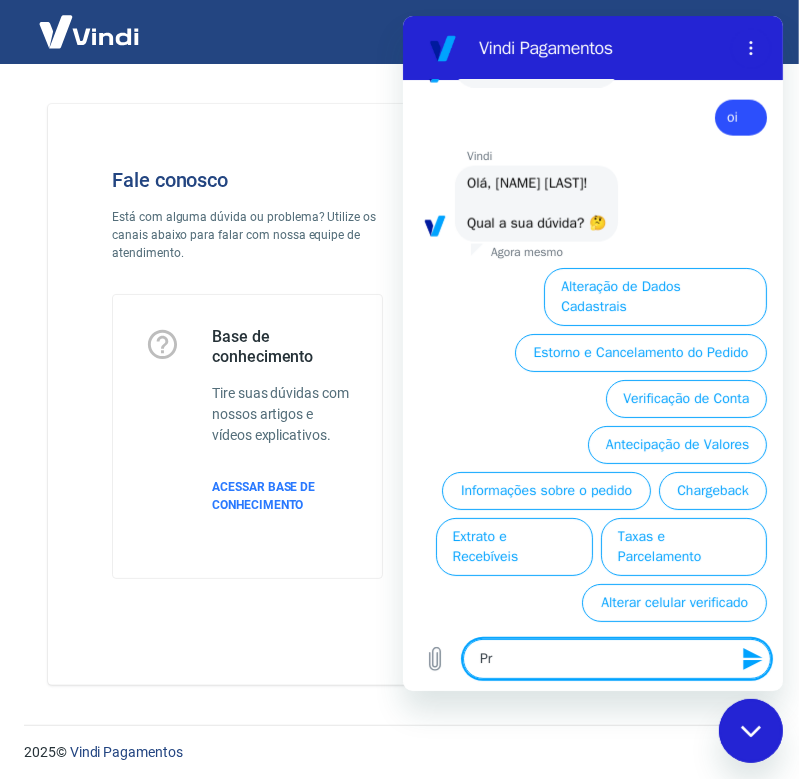 type on "P" 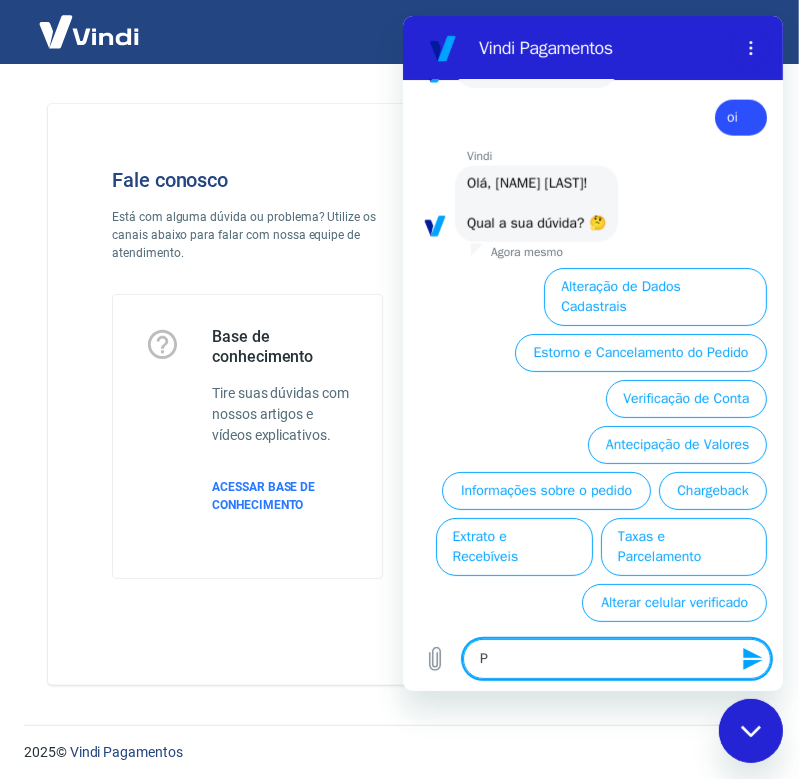 type 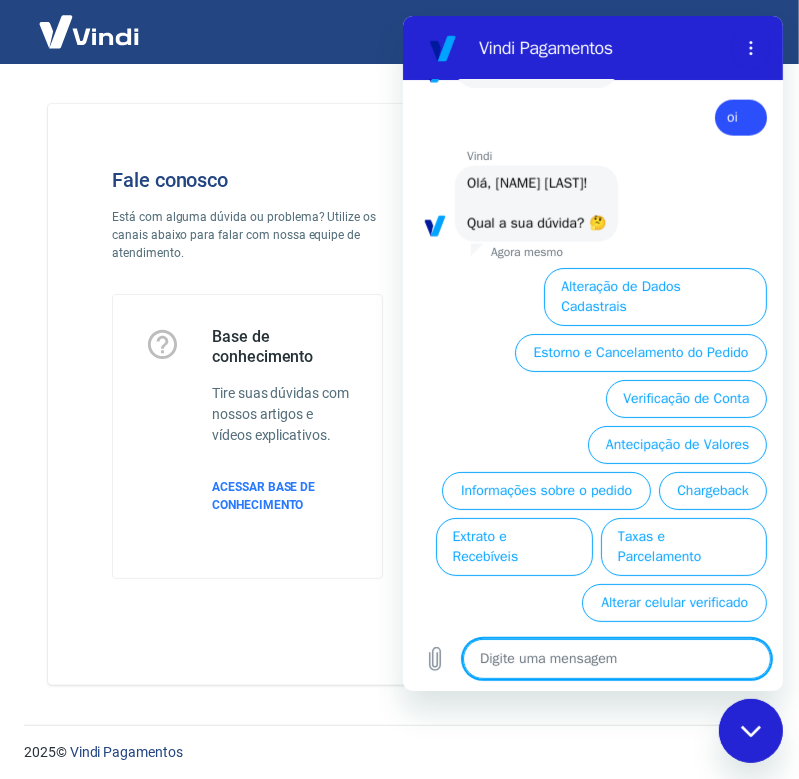 type on "x" 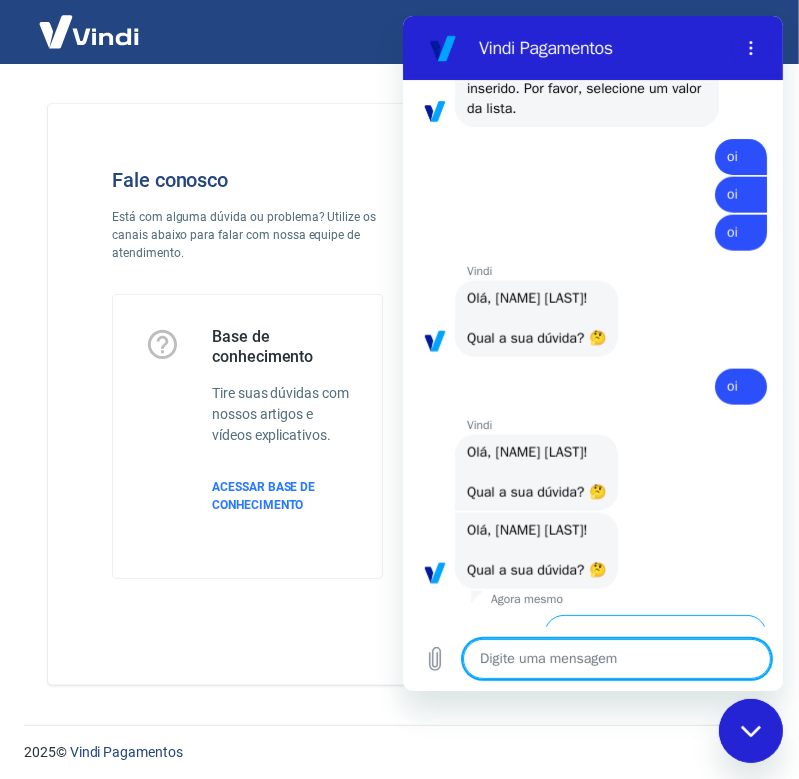 scroll, scrollTop: 1840, scrollLeft: 0, axis: vertical 